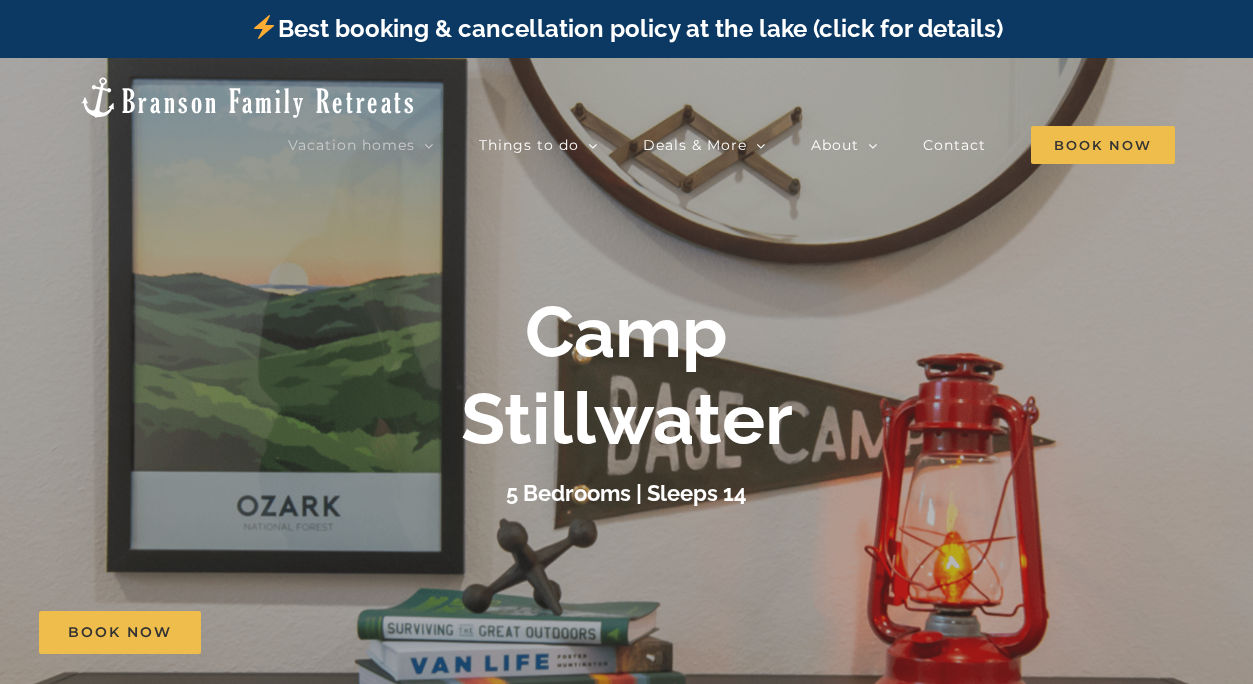 scroll, scrollTop: 0, scrollLeft: 0, axis: both 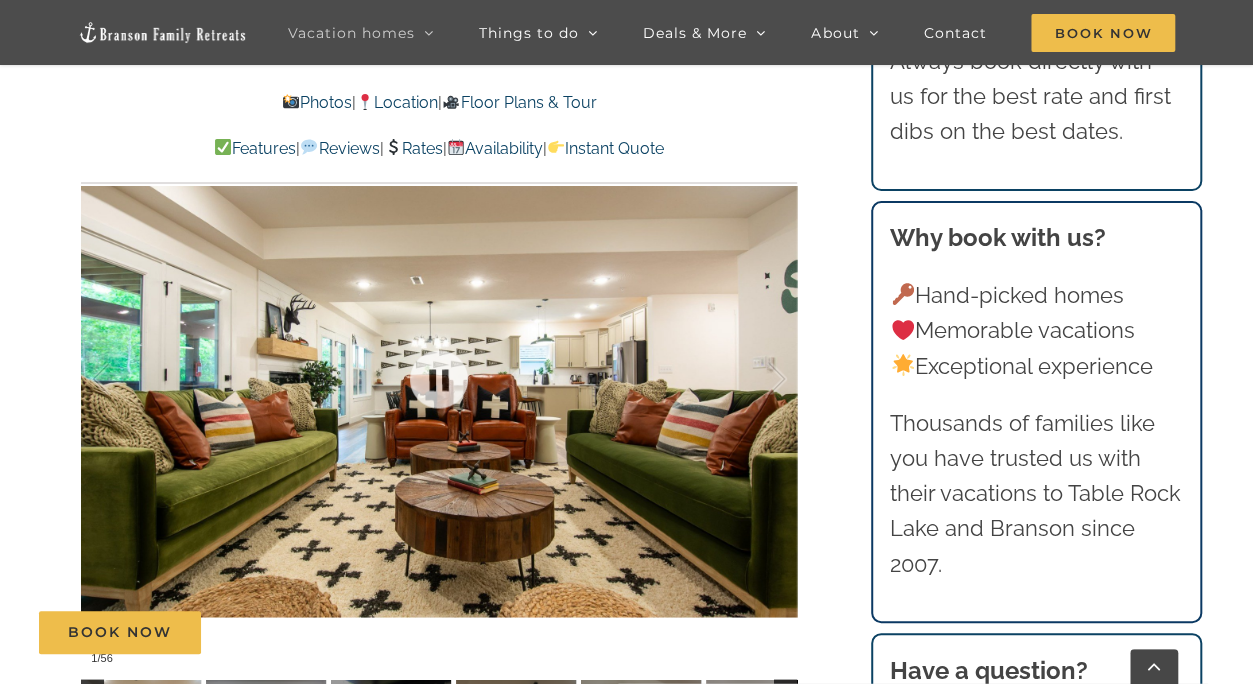 drag, startPoint x: 547, startPoint y: 412, endPoint x: 600, endPoint y: 402, distance: 53.935146 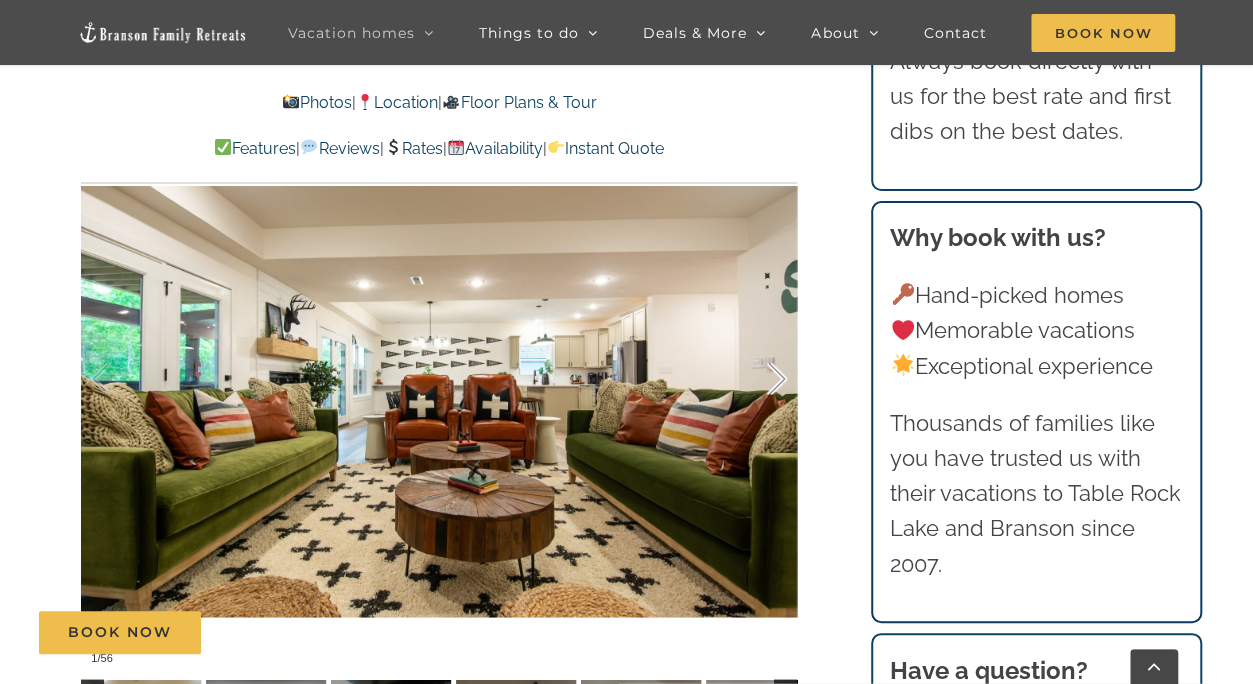 click at bounding box center [756, 379] 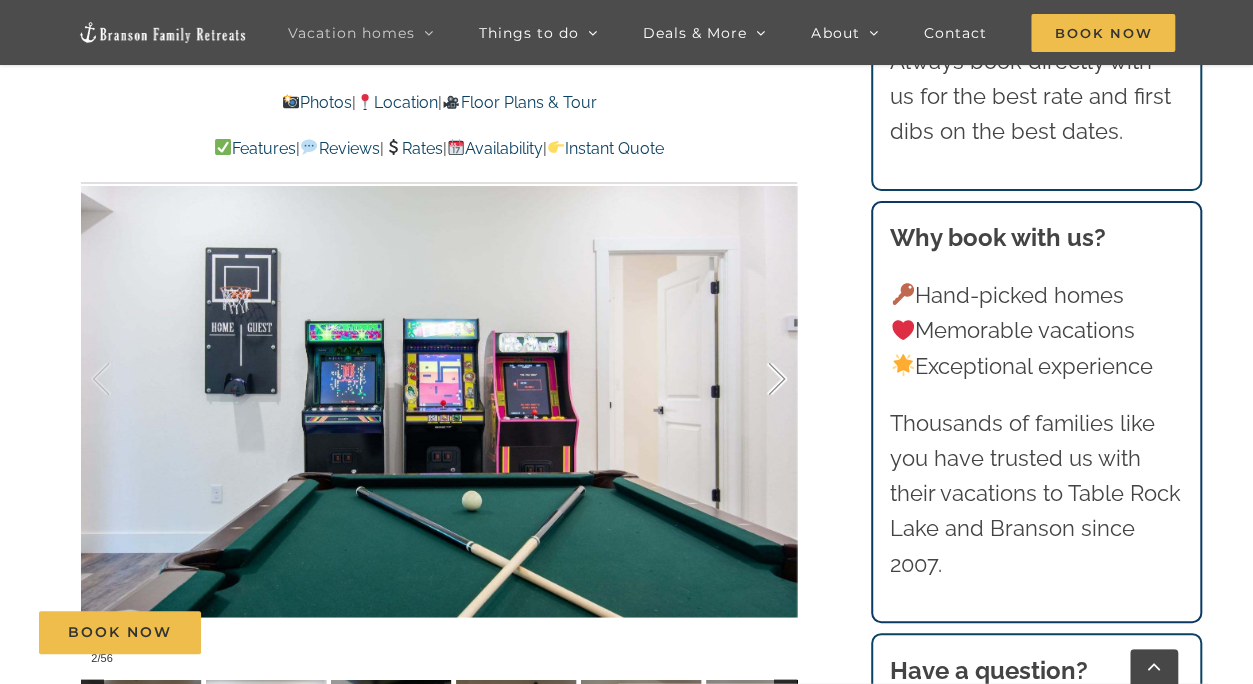 click at bounding box center (756, 379) 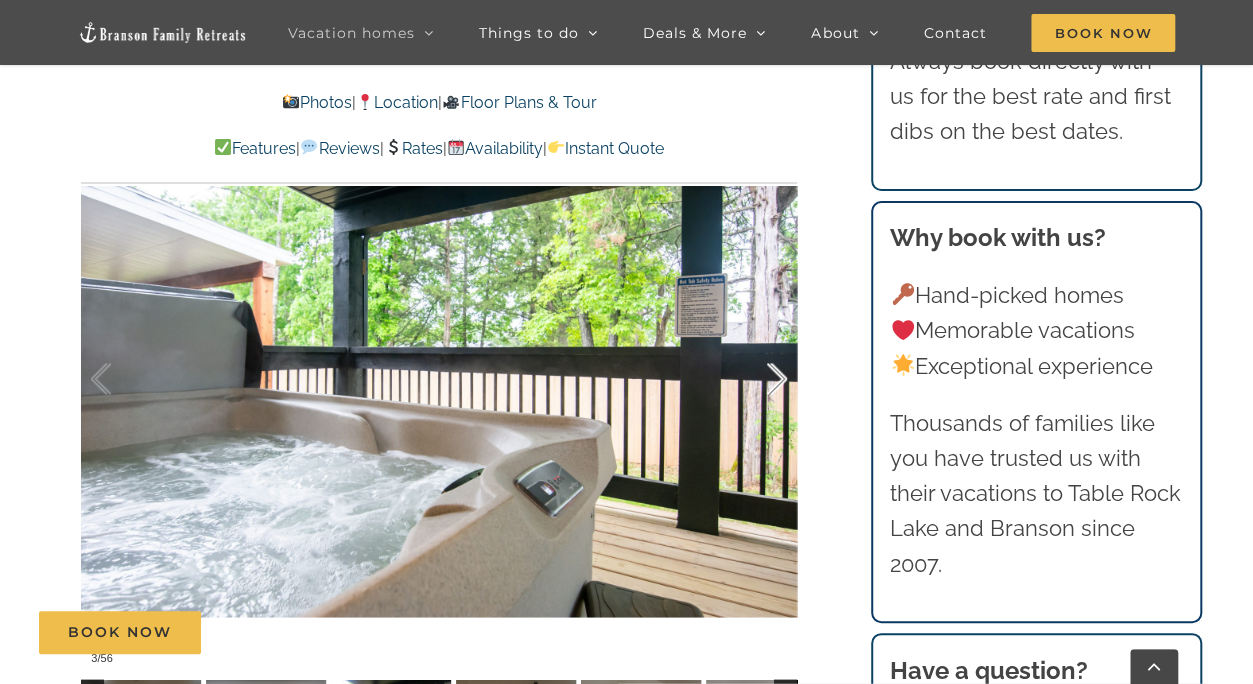 click at bounding box center (756, 379) 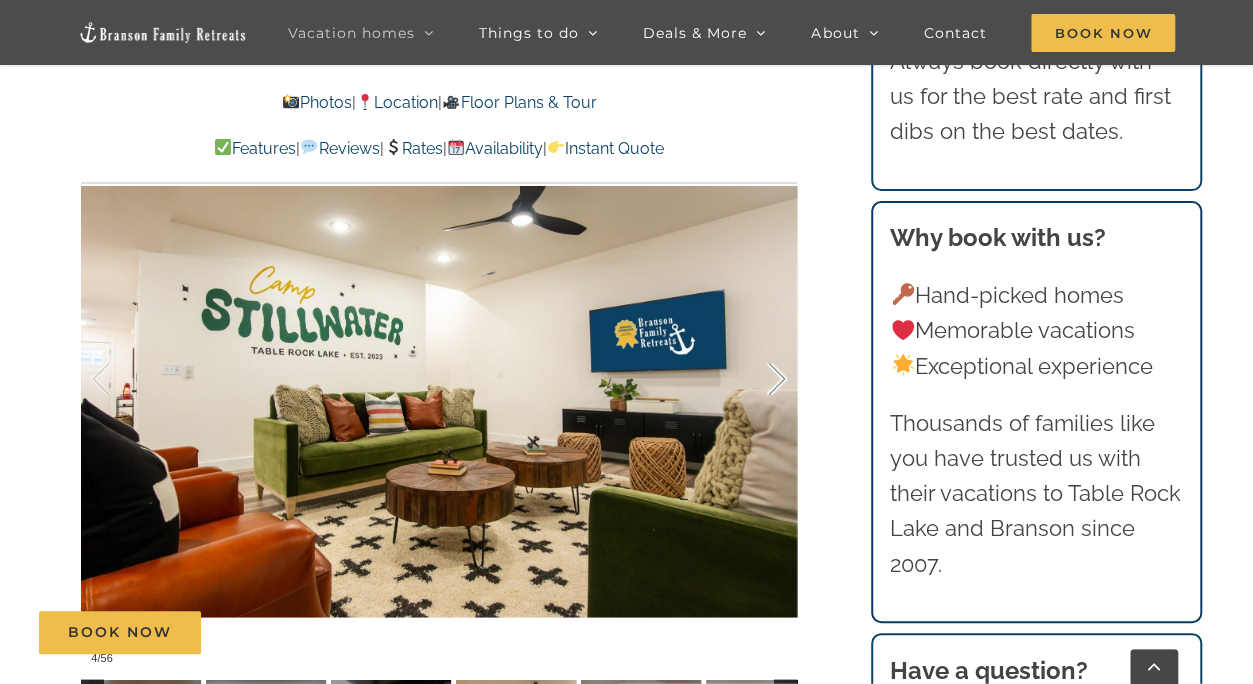 click at bounding box center (756, 379) 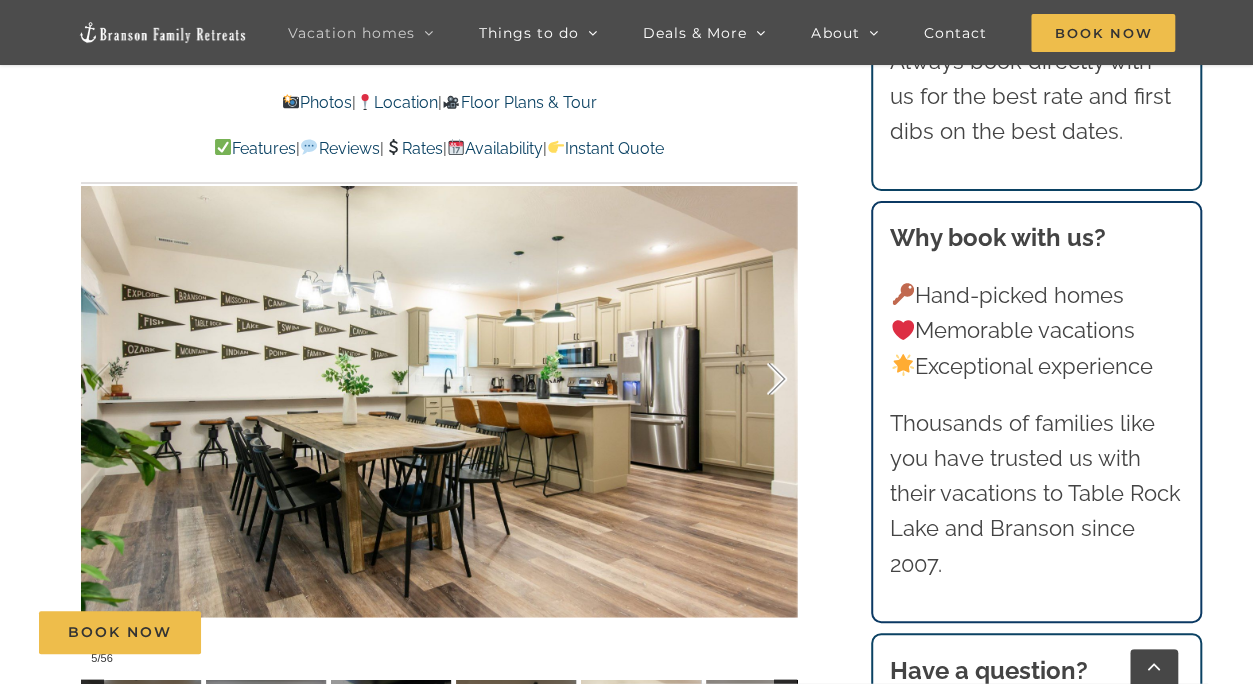 click at bounding box center (756, 379) 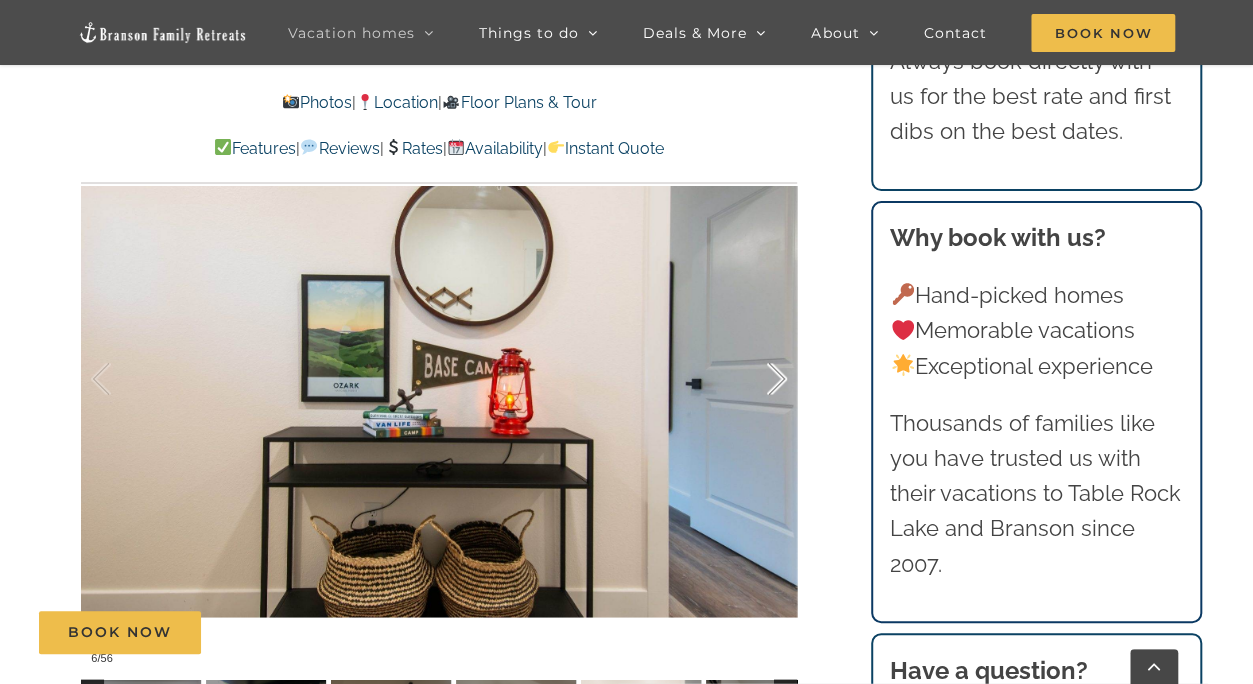 click at bounding box center (756, 379) 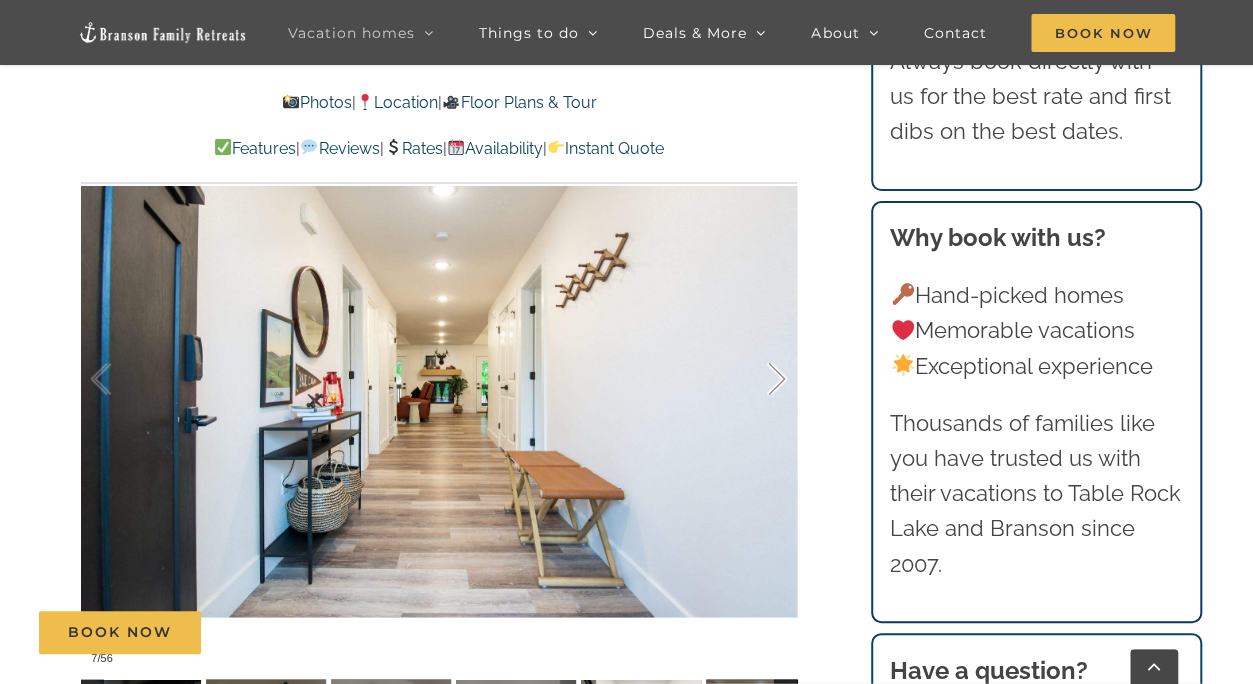 click at bounding box center (756, 379) 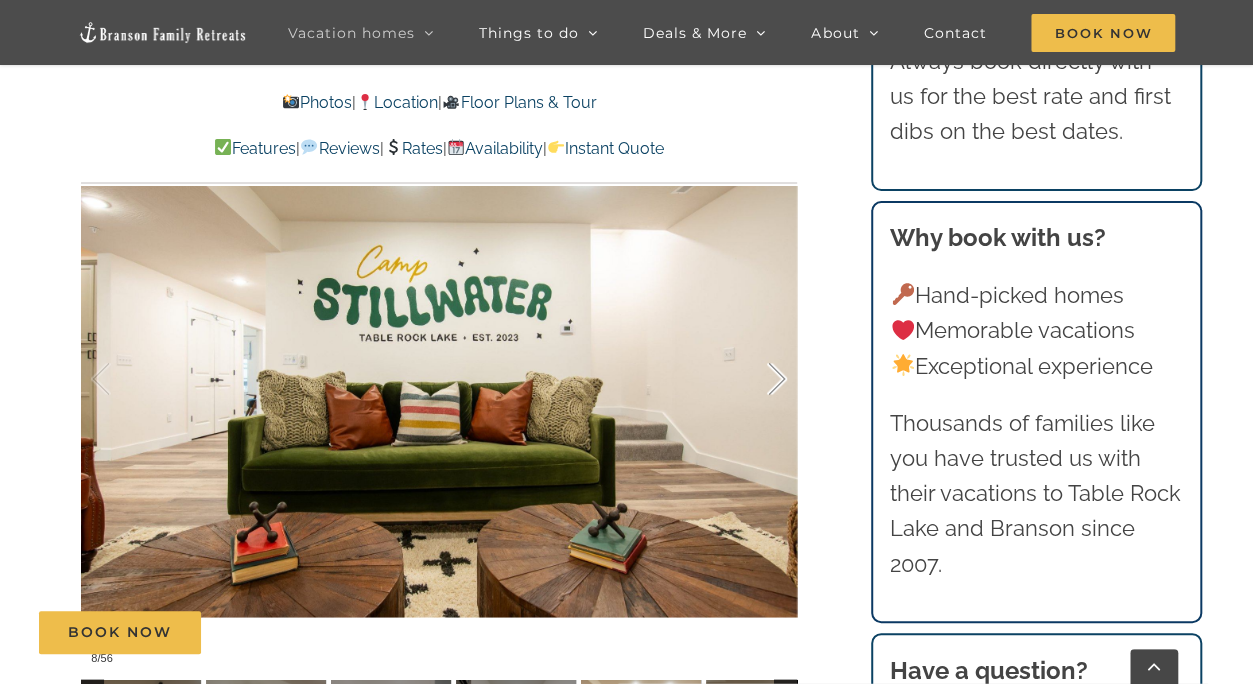 click at bounding box center [756, 379] 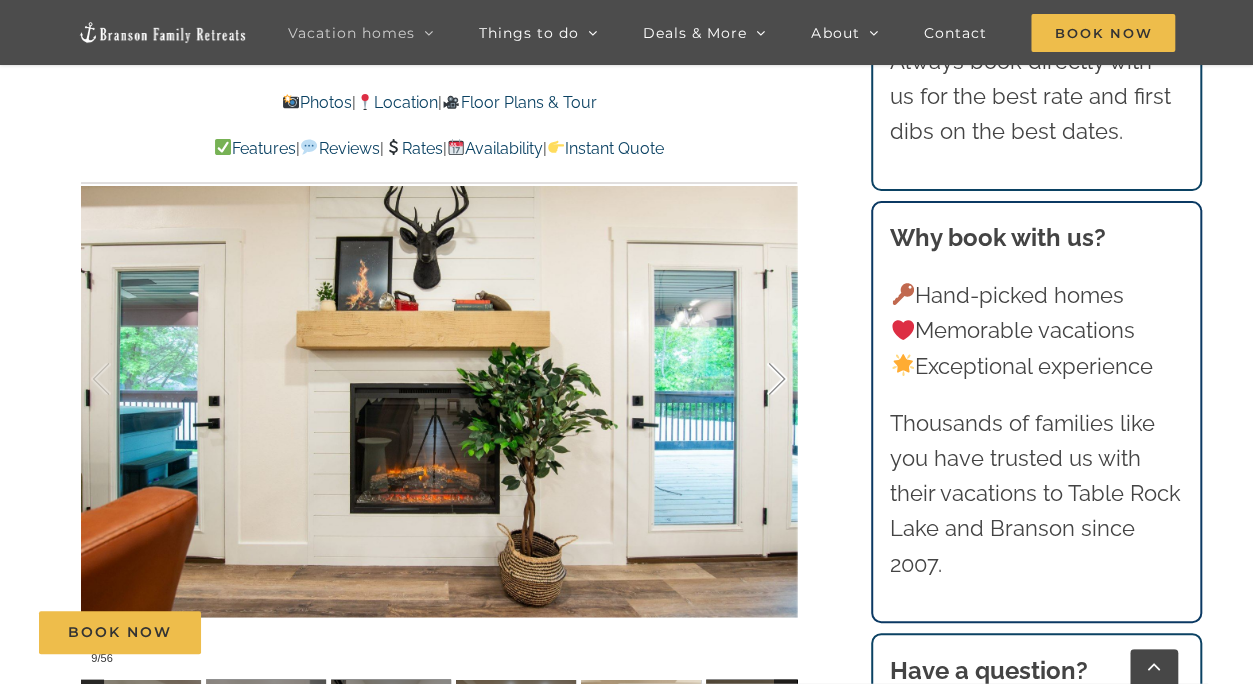 click at bounding box center (756, 379) 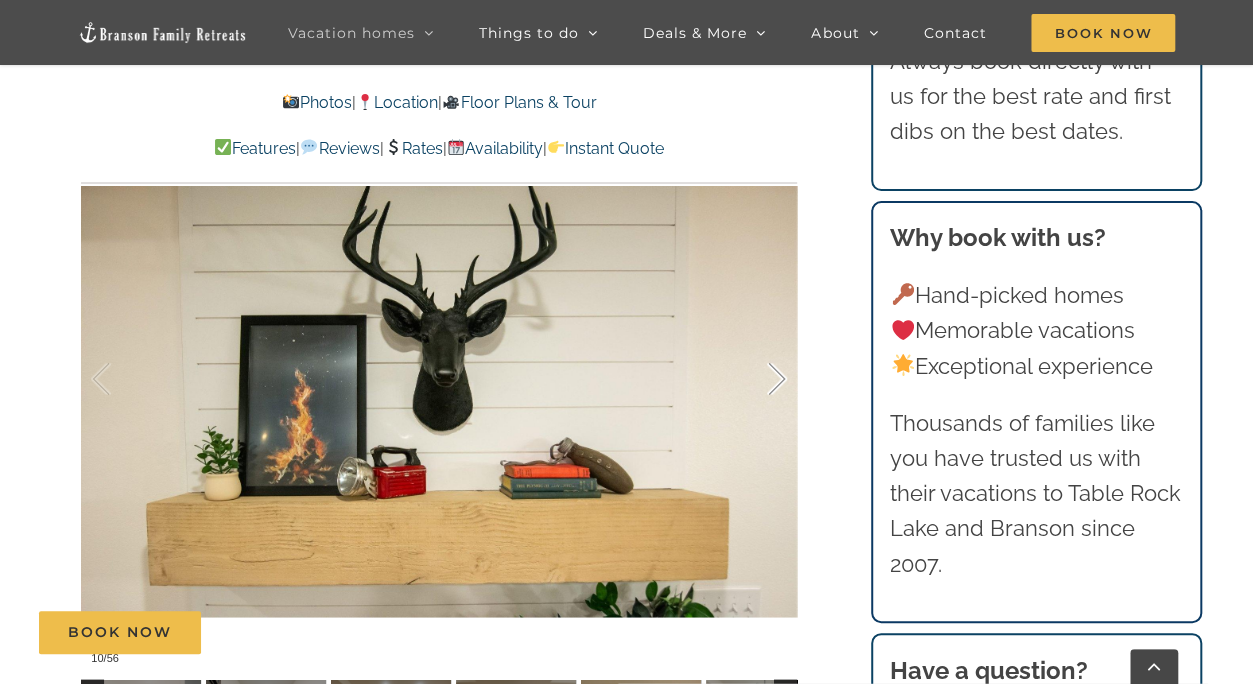 click at bounding box center (756, 379) 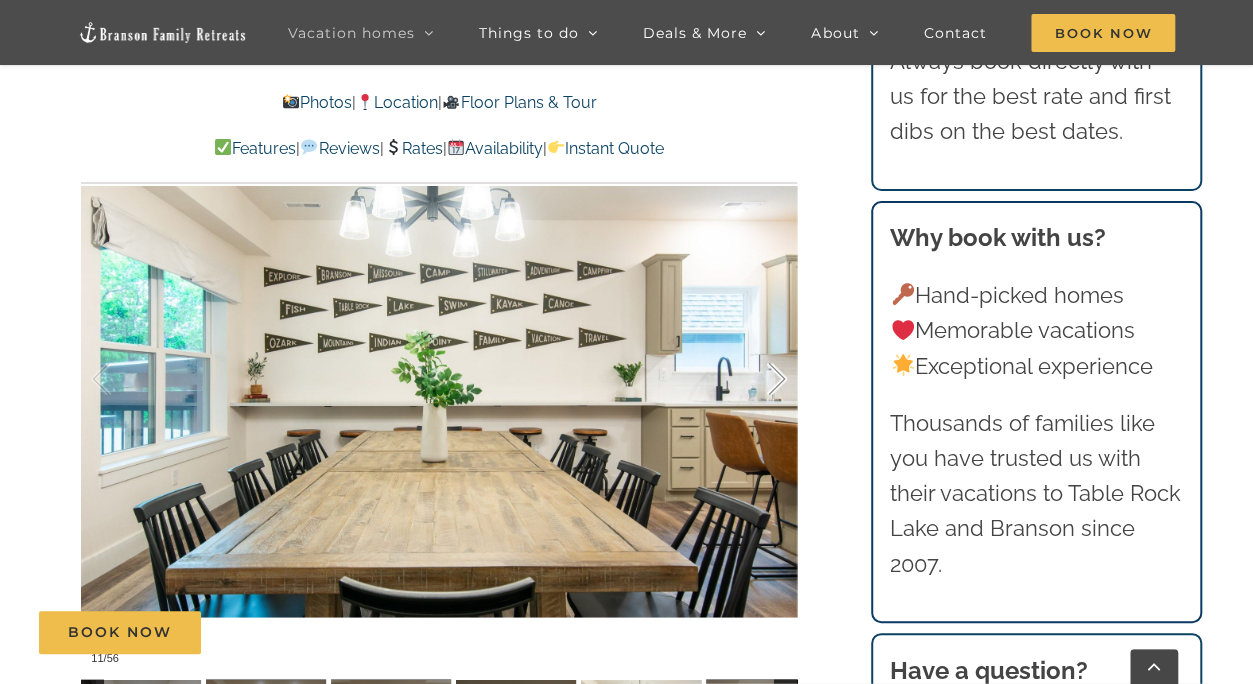 click at bounding box center (756, 379) 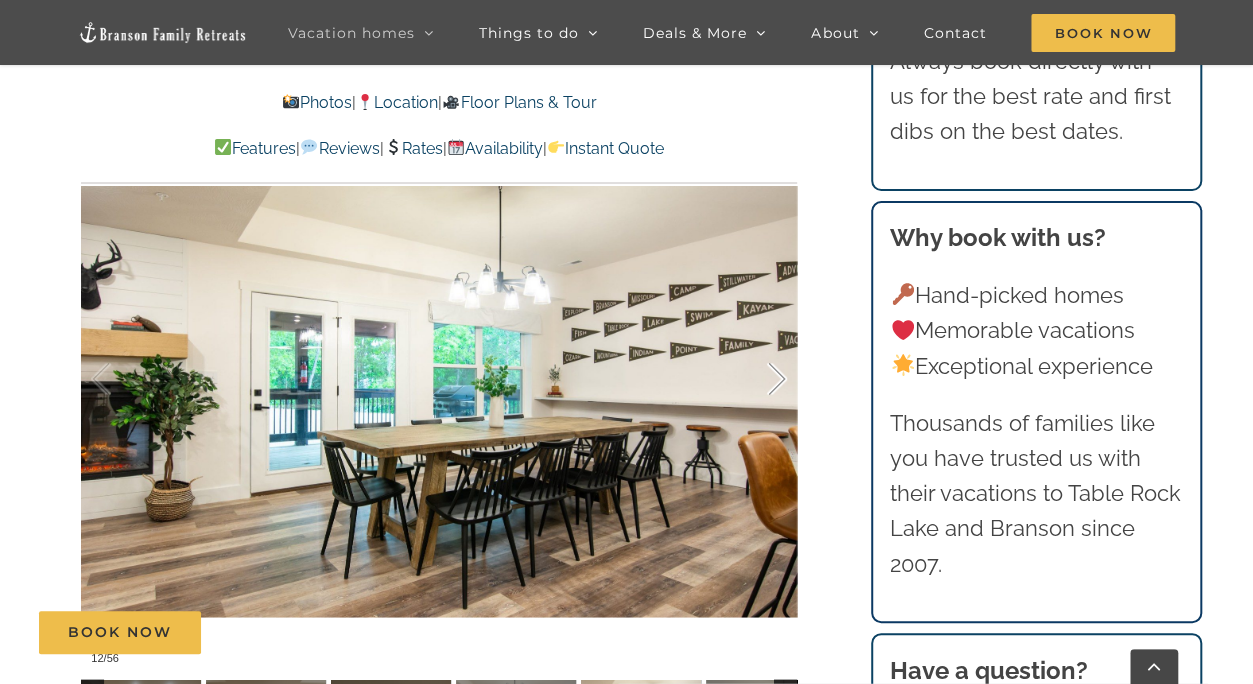 click at bounding box center [756, 379] 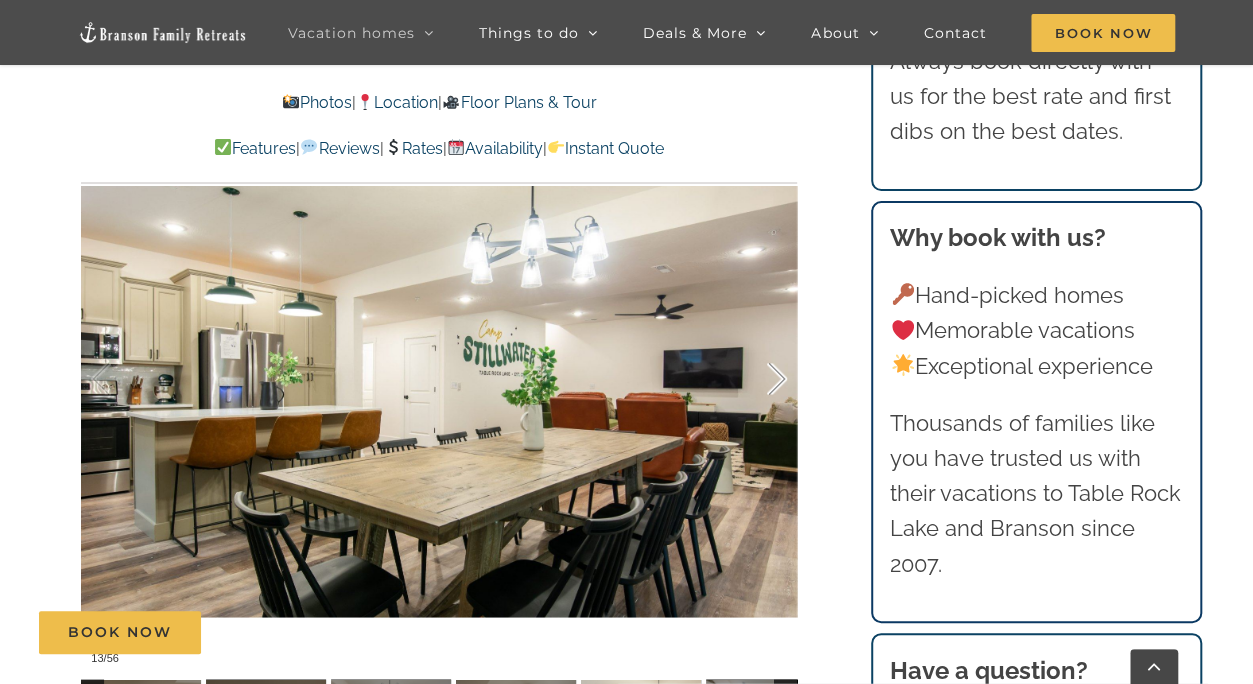 click at bounding box center (756, 379) 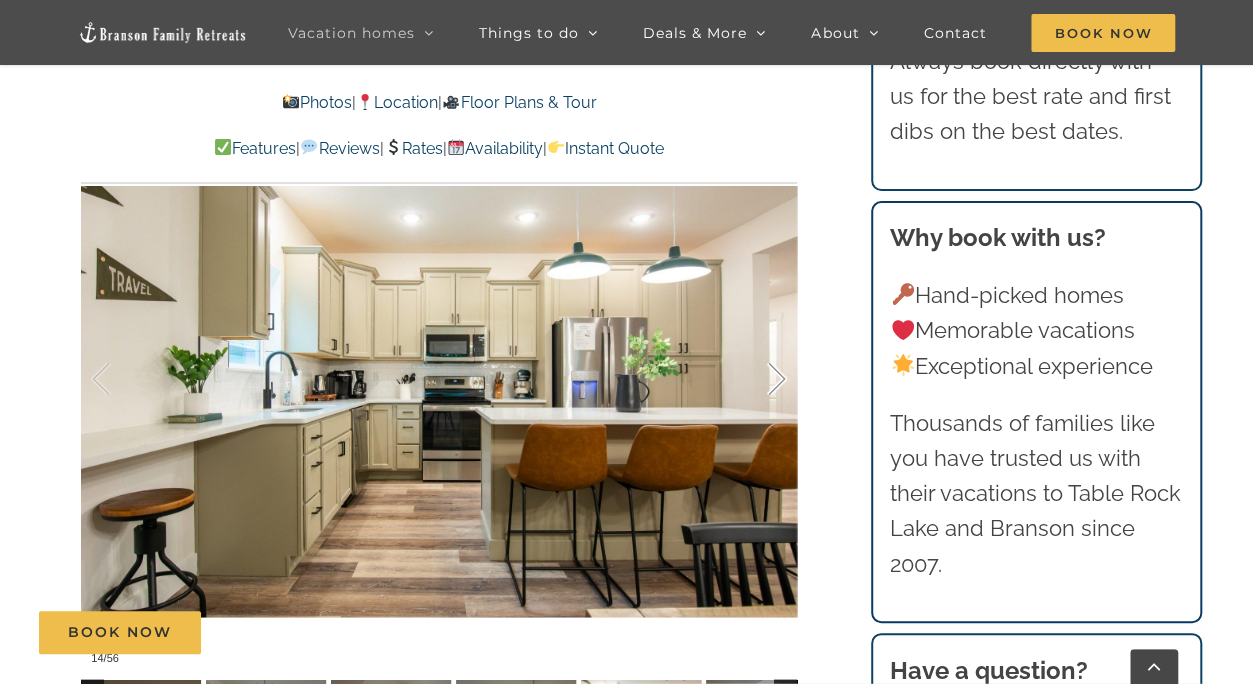 click at bounding box center [756, 379] 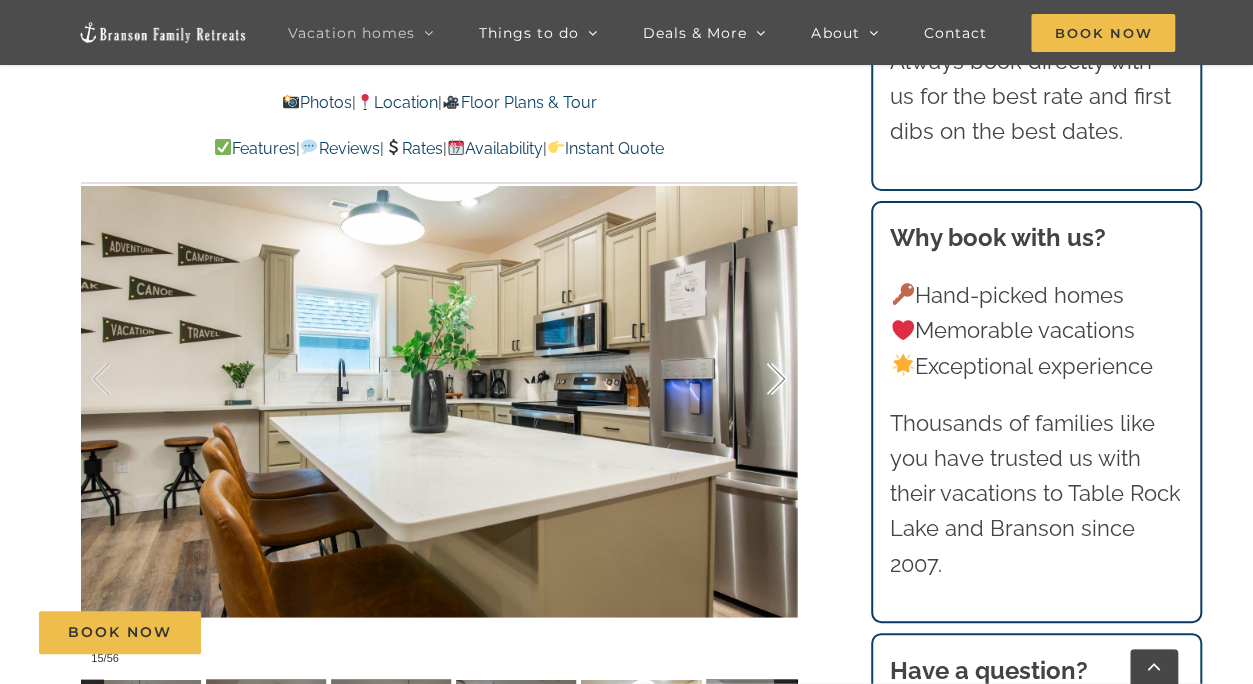 click at bounding box center [756, 379] 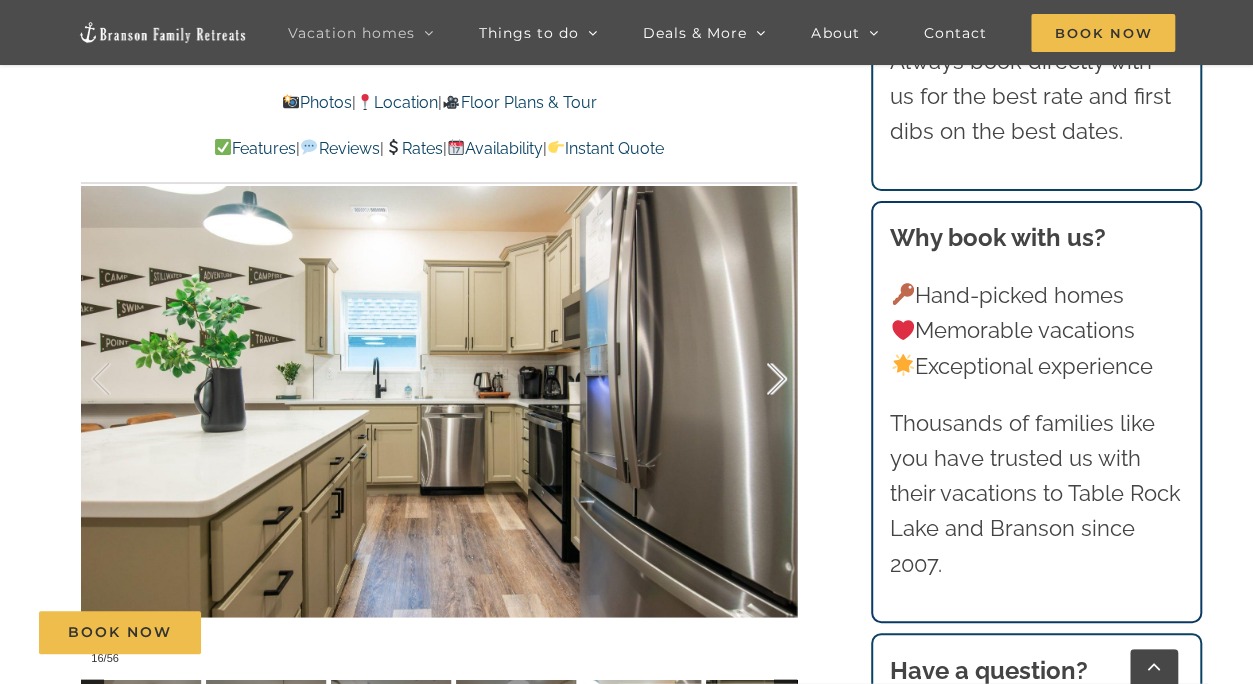 click at bounding box center (756, 379) 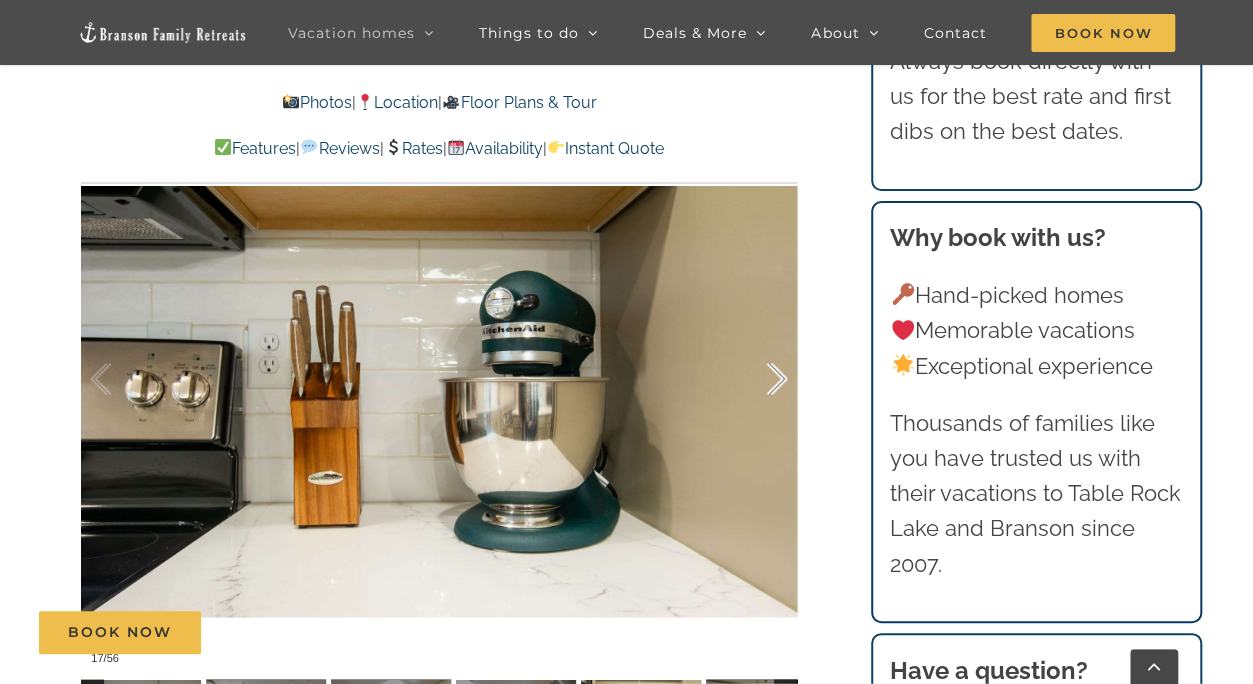 click at bounding box center (756, 379) 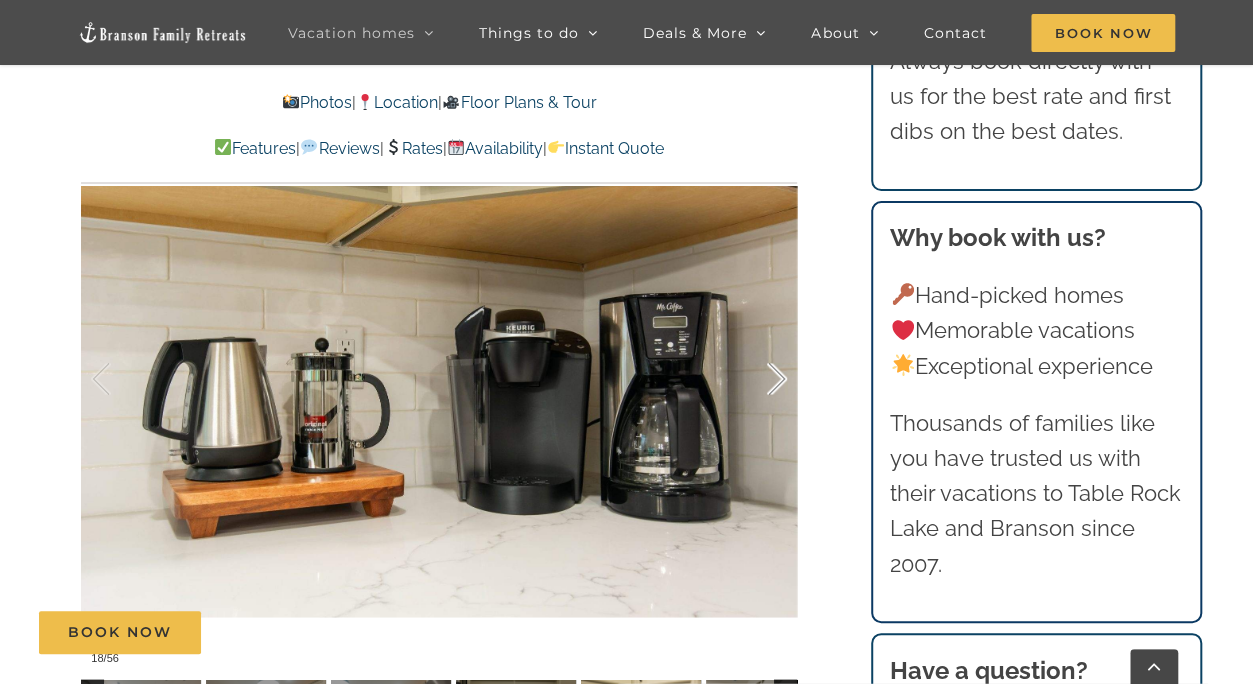 click at bounding box center (756, 379) 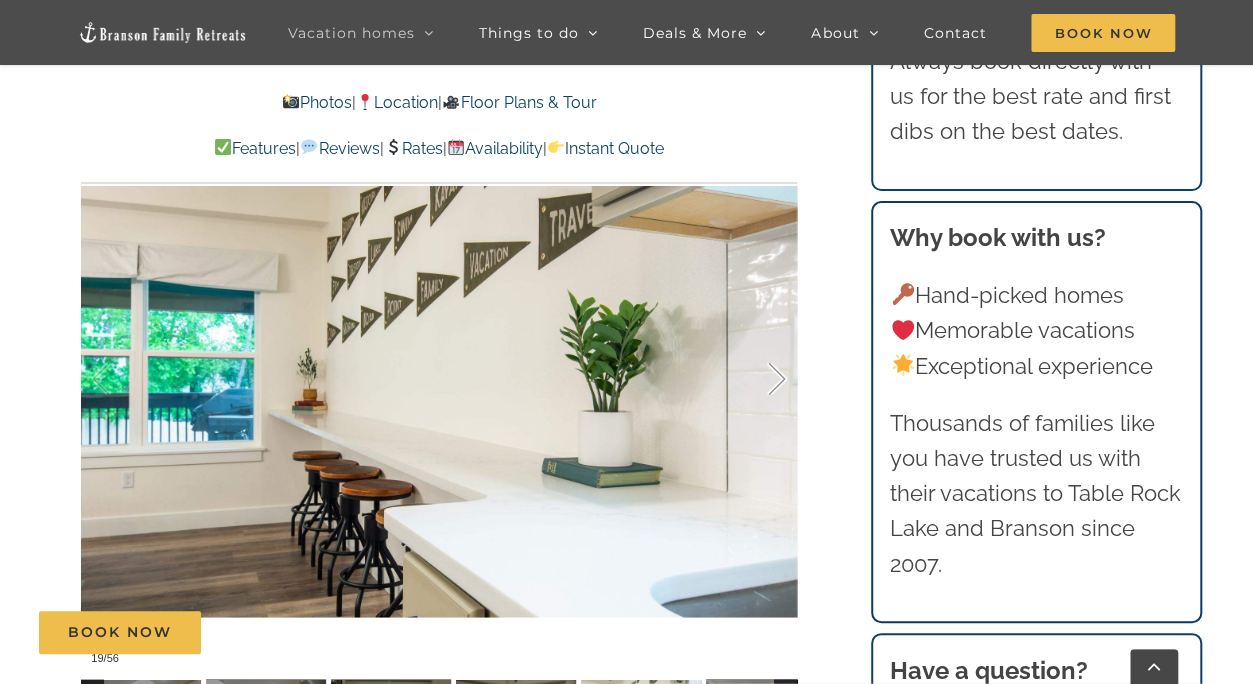 click at bounding box center (756, 379) 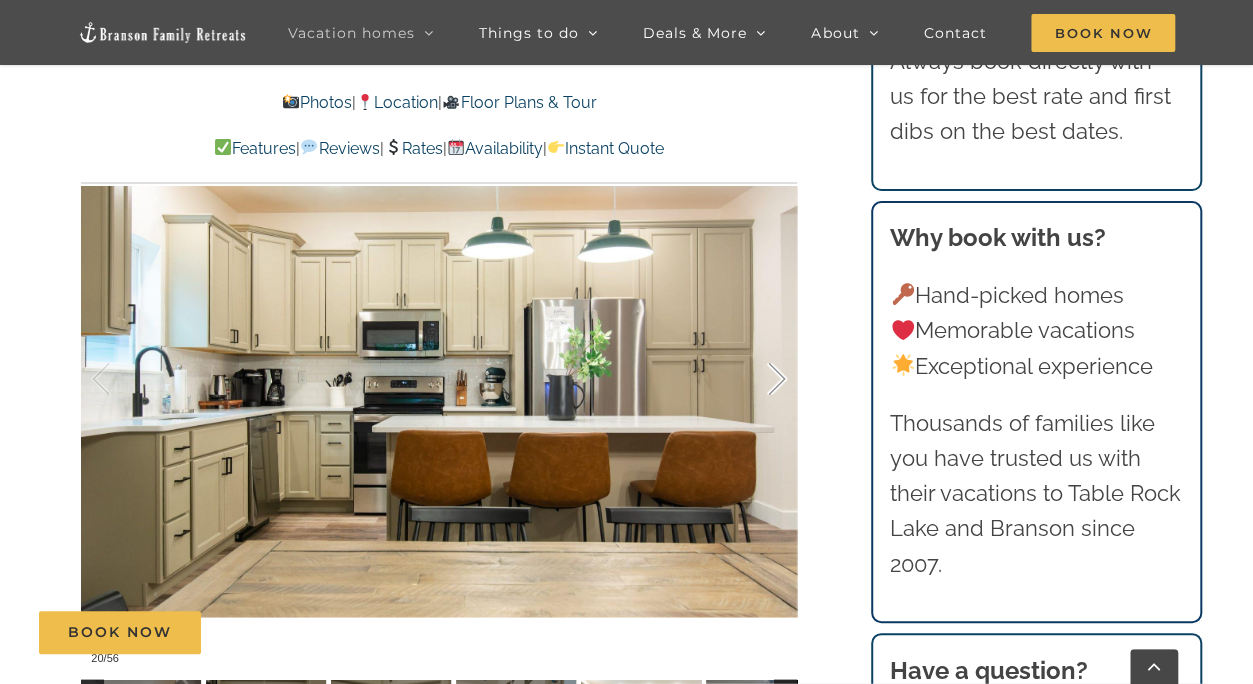 click at bounding box center (756, 379) 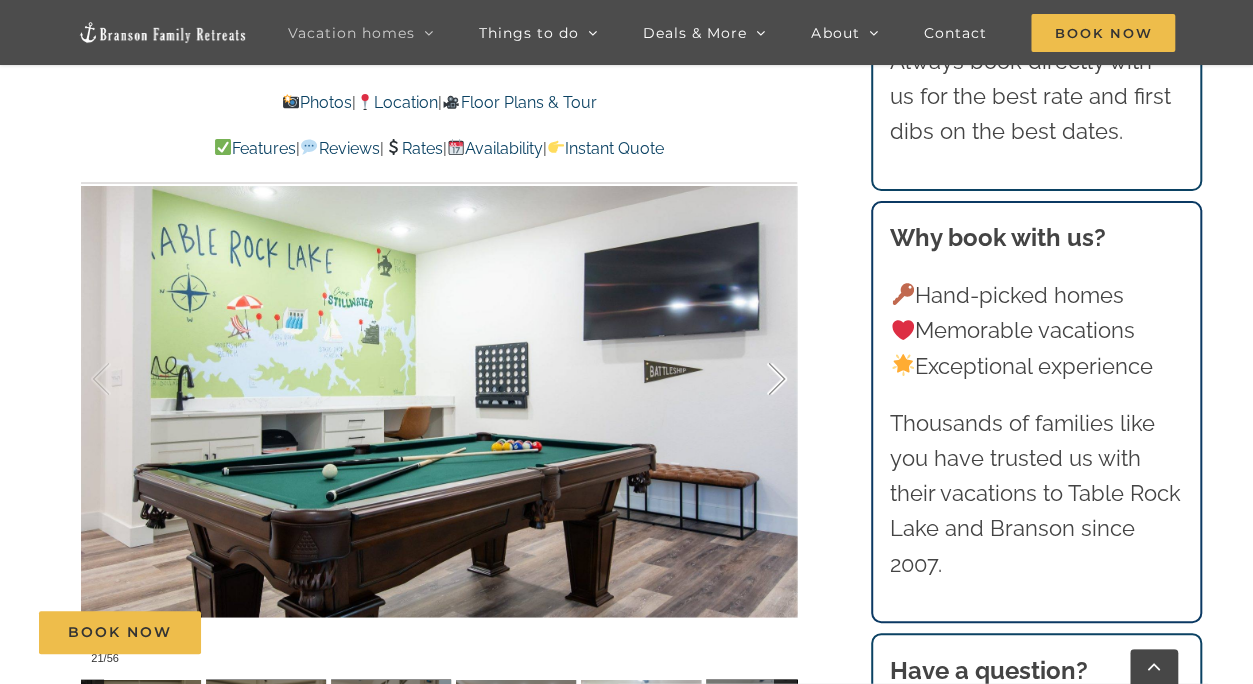 click at bounding box center [756, 379] 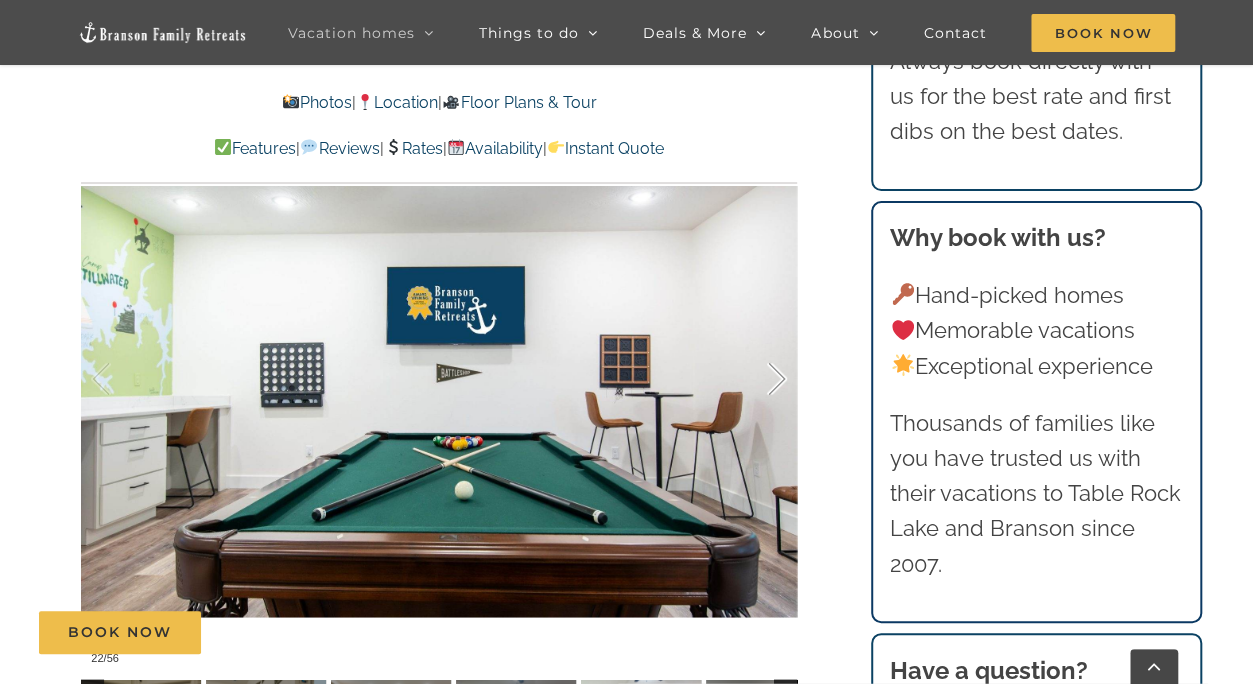 click at bounding box center (756, 379) 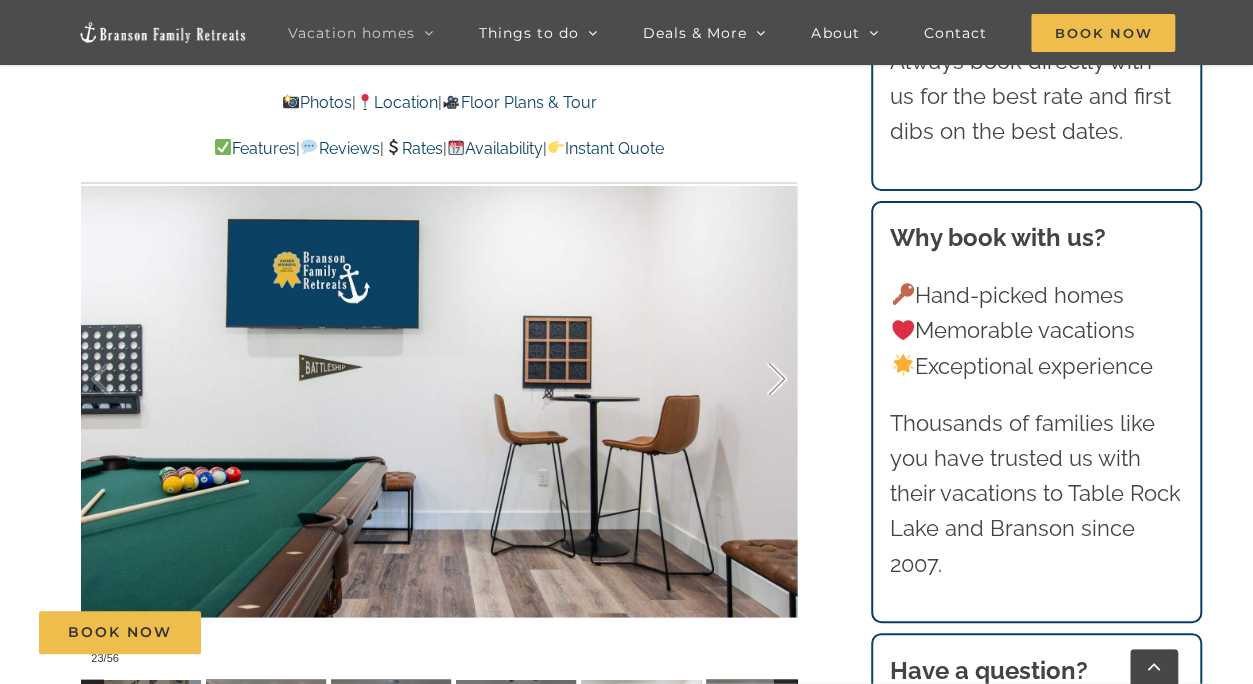 click at bounding box center [756, 379] 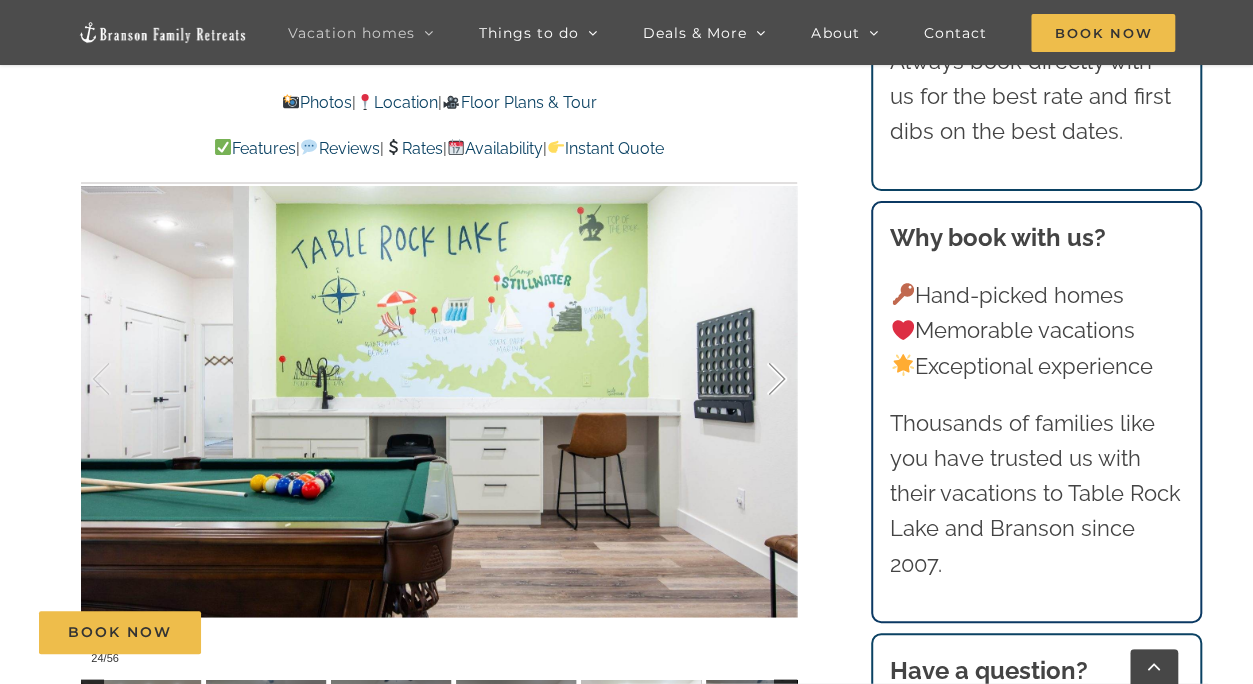click at bounding box center (756, 379) 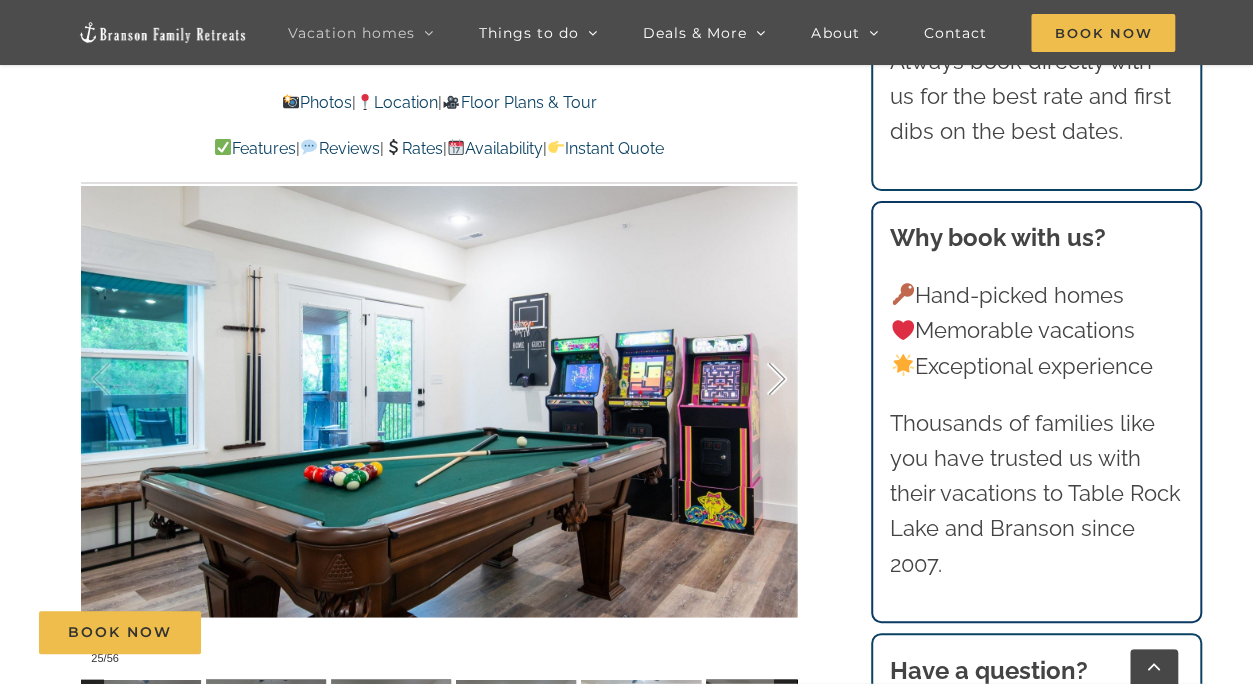 click at bounding box center [756, 379] 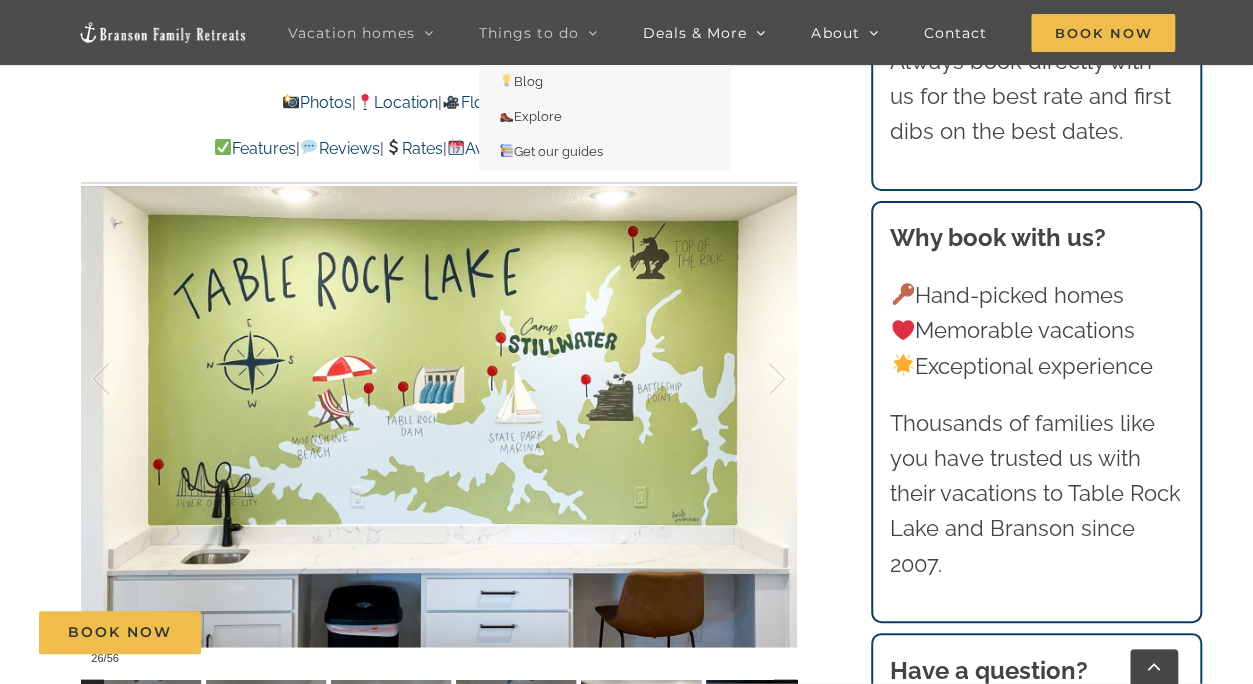 click on "Things to do" at bounding box center [538, 32] 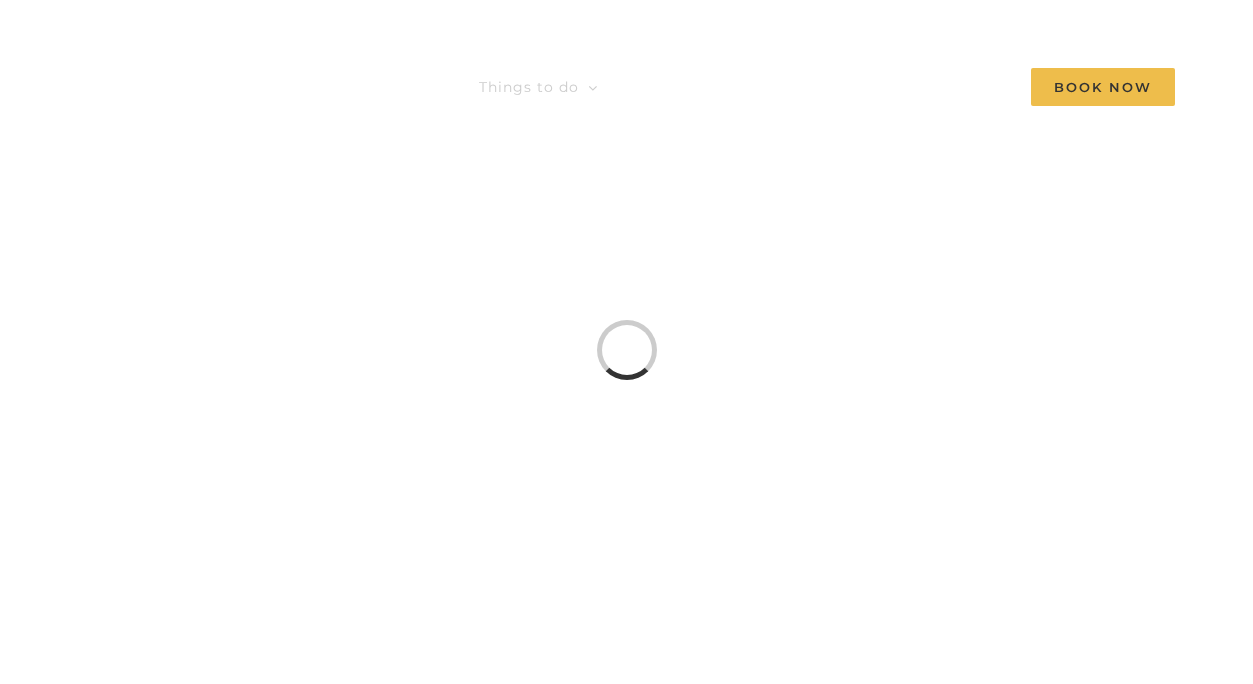 scroll, scrollTop: 0, scrollLeft: 0, axis: both 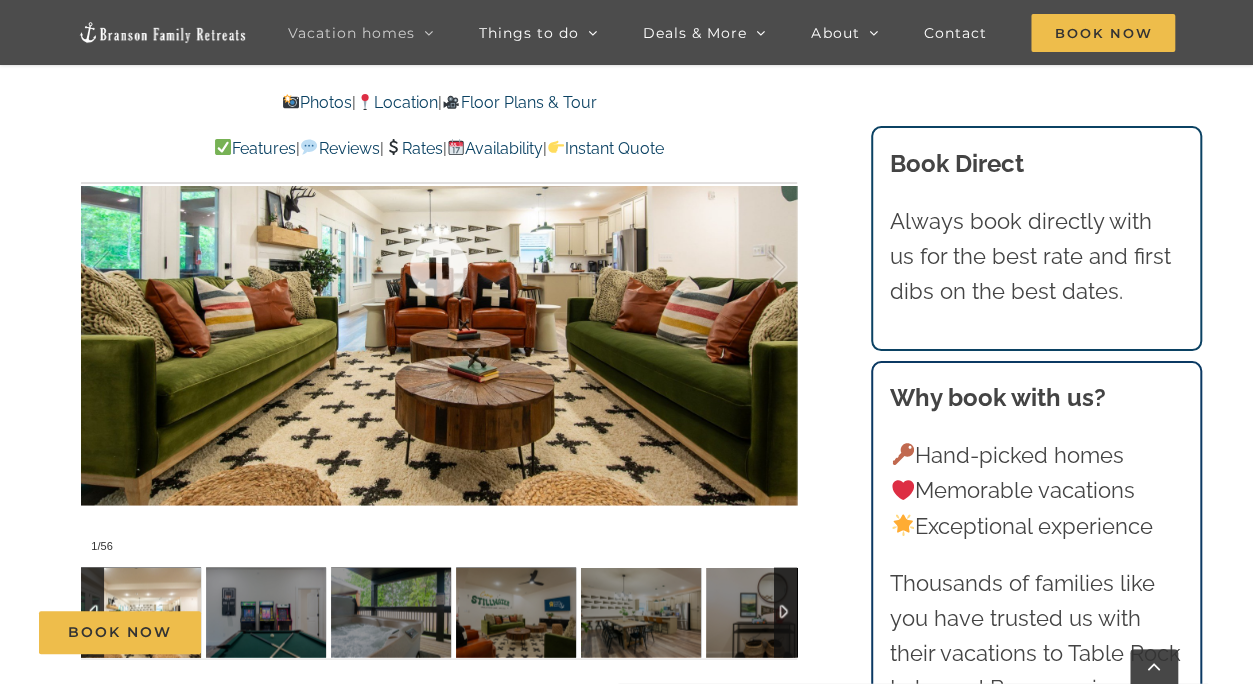 click at bounding box center (439, 266) 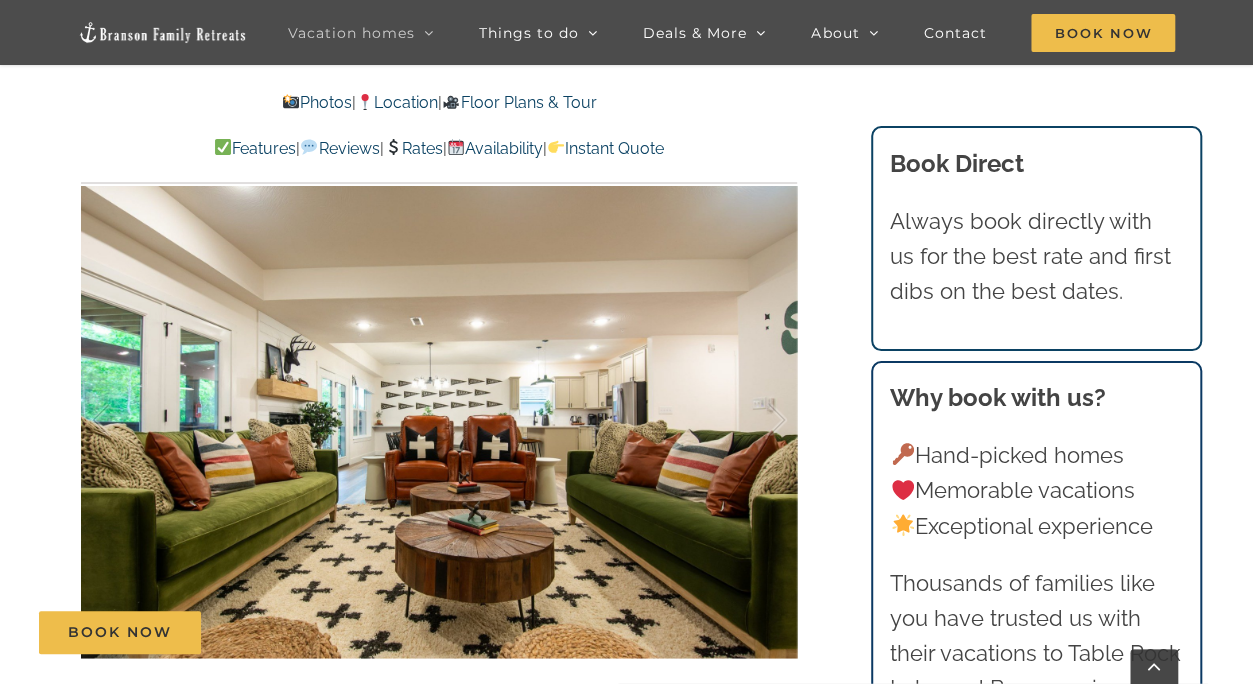 scroll, scrollTop: 1355, scrollLeft: 0, axis: vertical 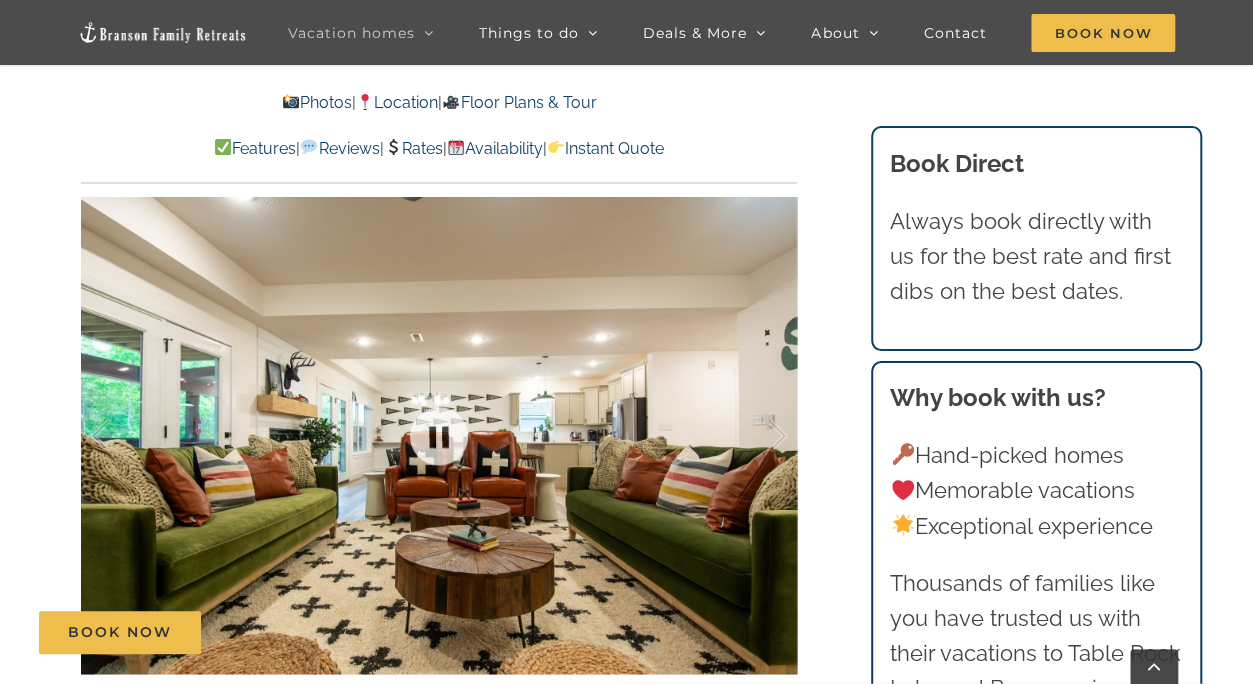 click at bounding box center [439, 435] 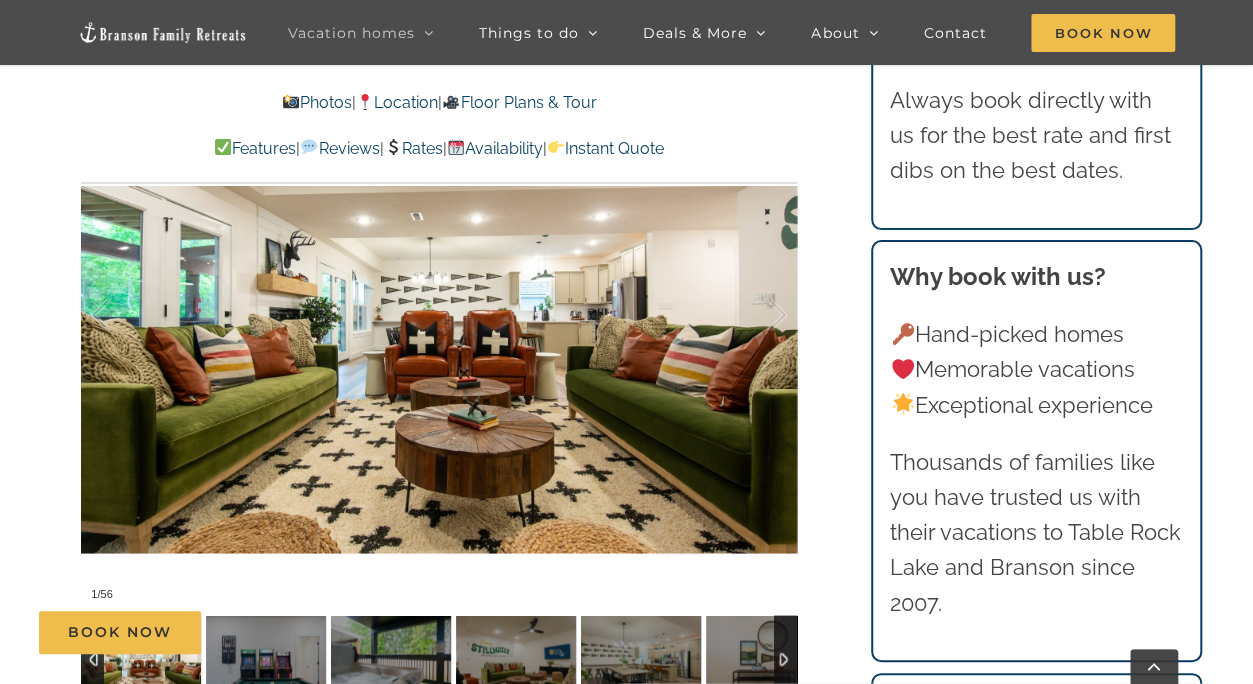 scroll, scrollTop: 1524, scrollLeft: 0, axis: vertical 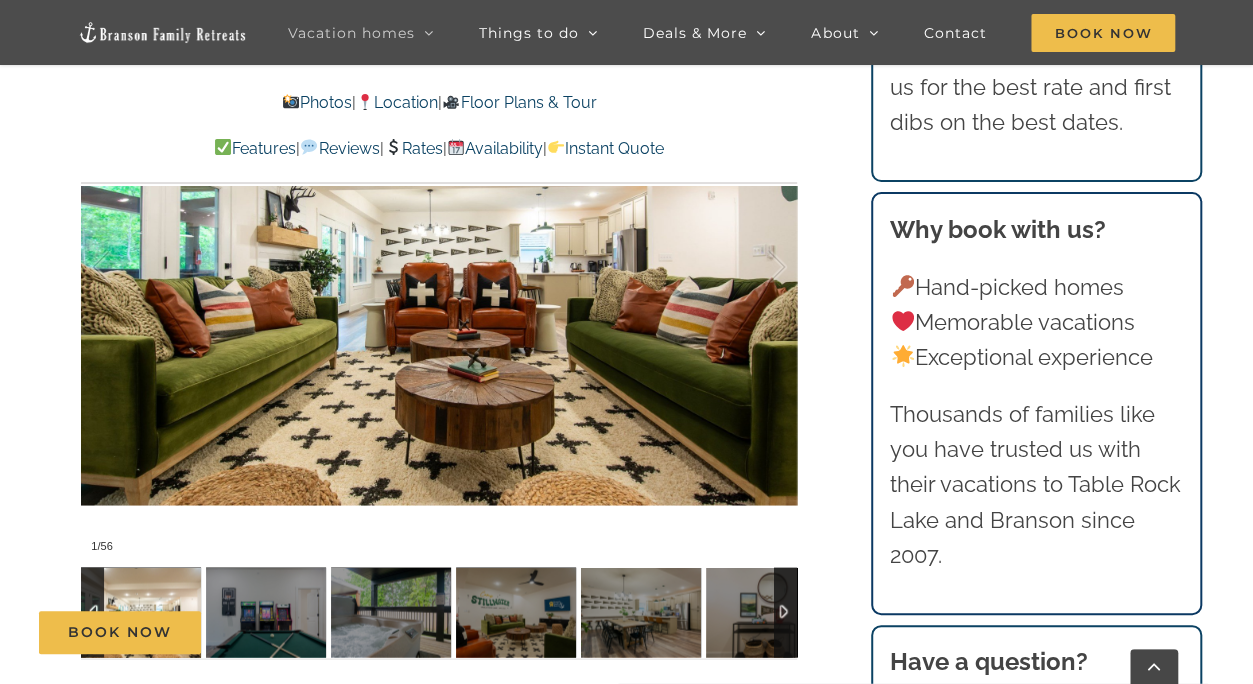 click at bounding box center (141, 612) 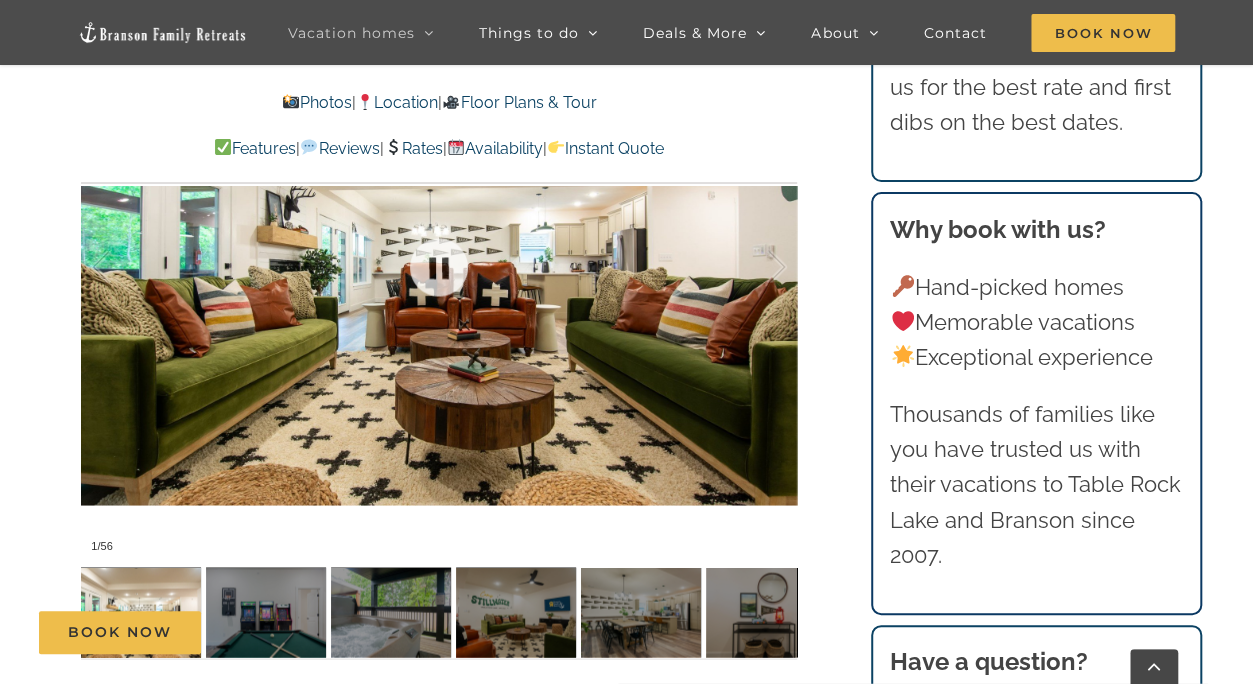 click at bounding box center [439, 266] 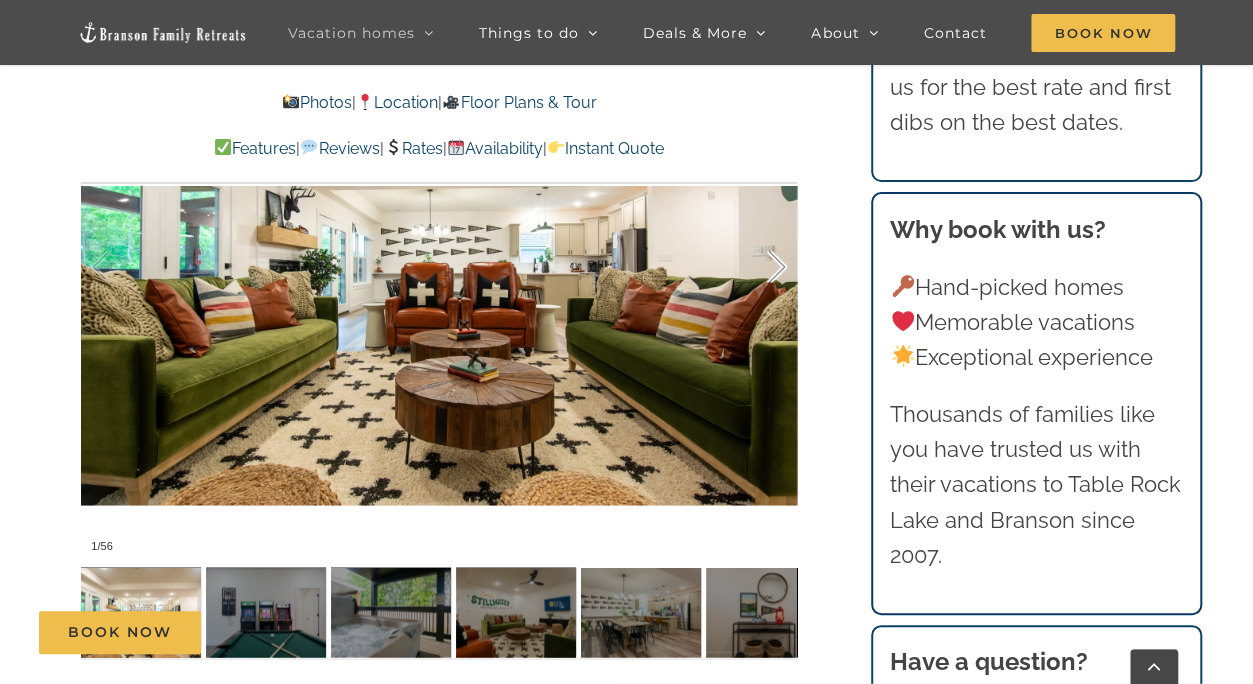 click at bounding box center (756, 267) 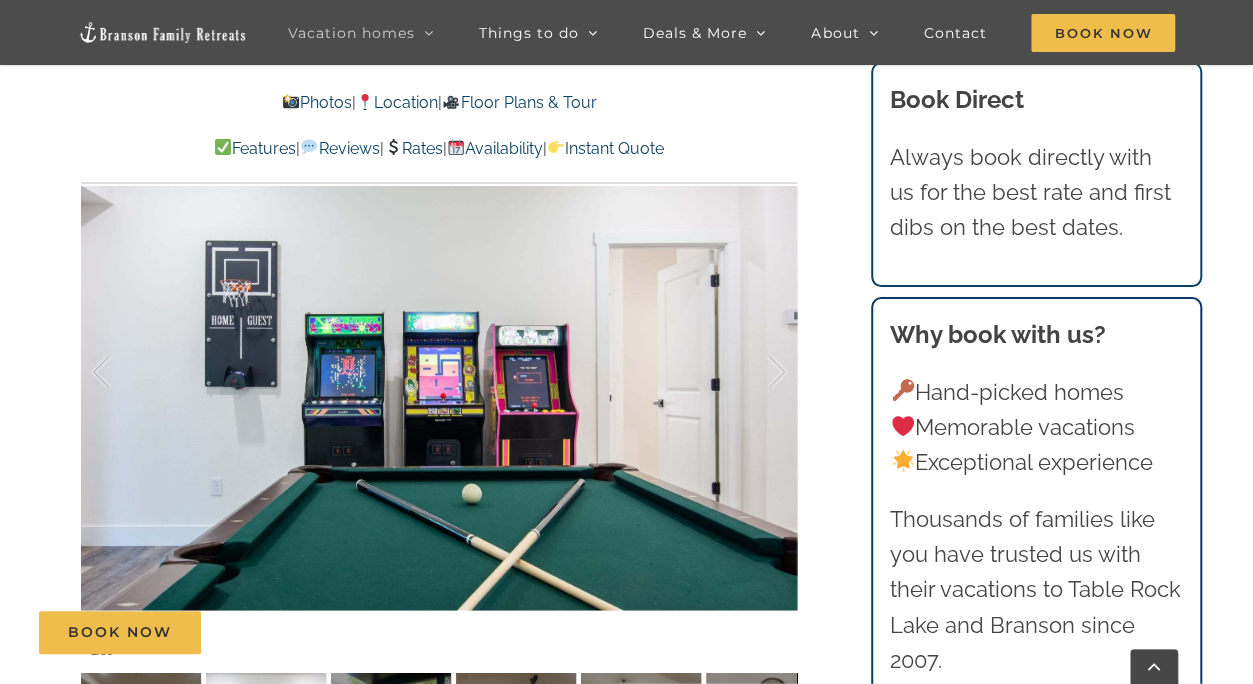 scroll, scrollTop: 1403, scrollLeft: 0, axis: vertical 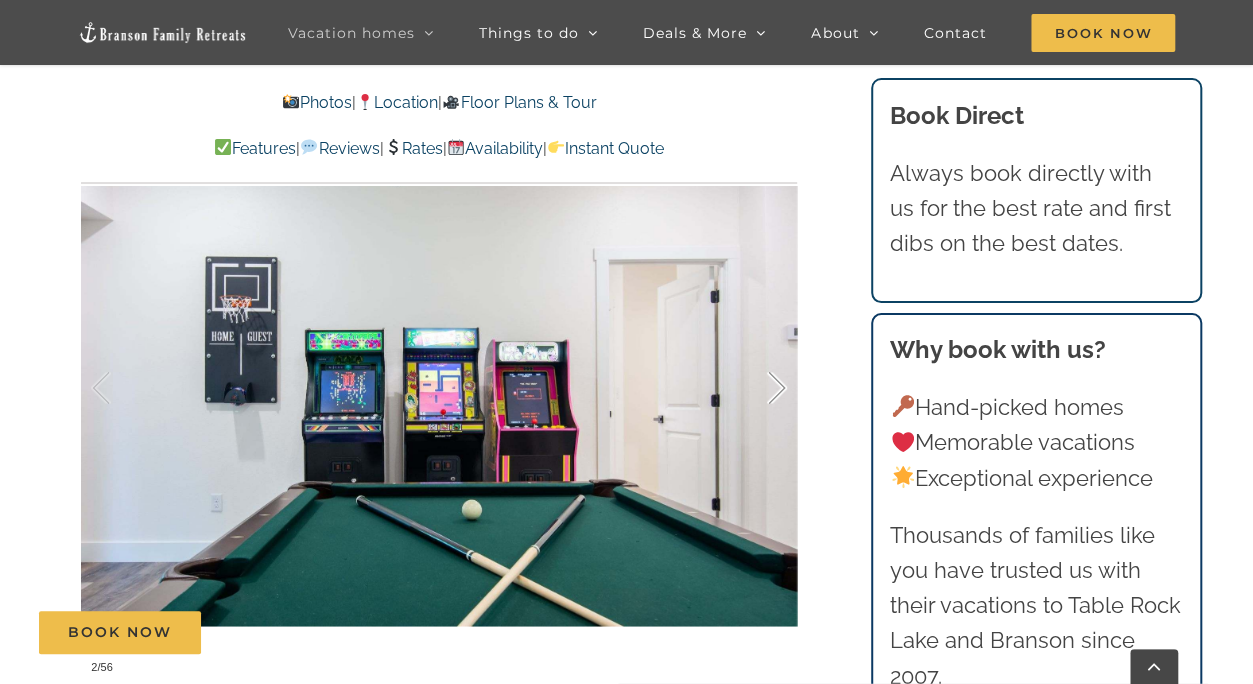 click at bounding box center (756, 388) 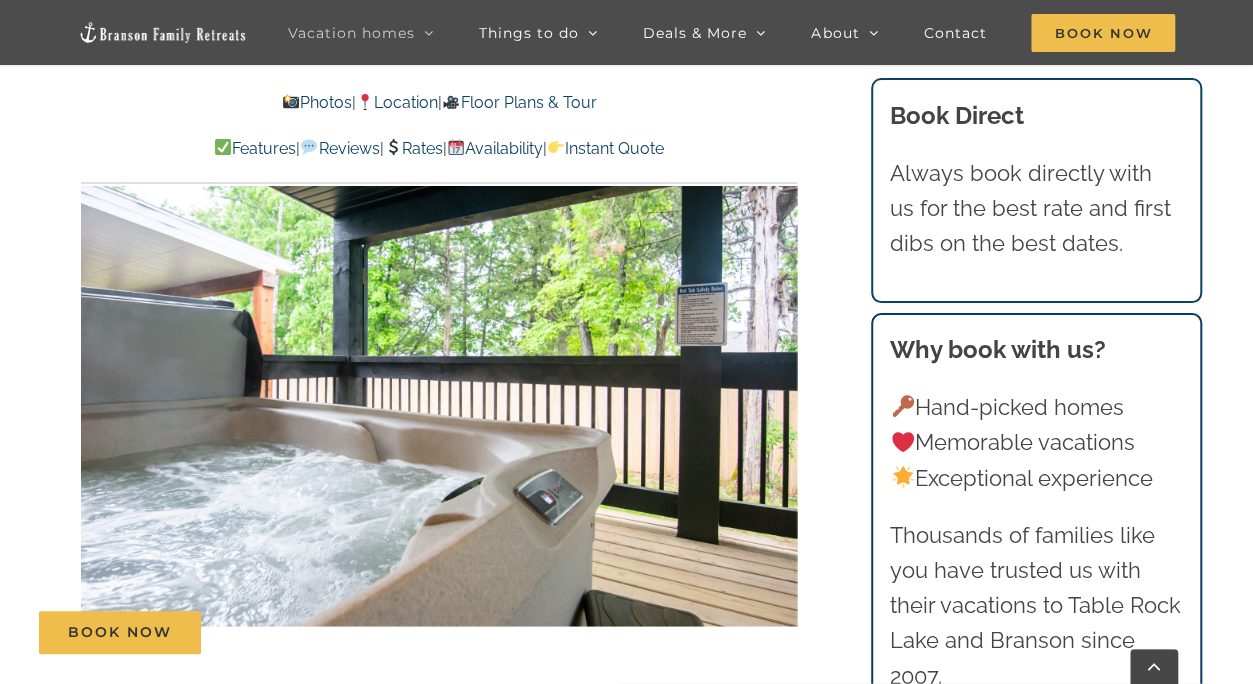 click at bounding box center (439, 387) 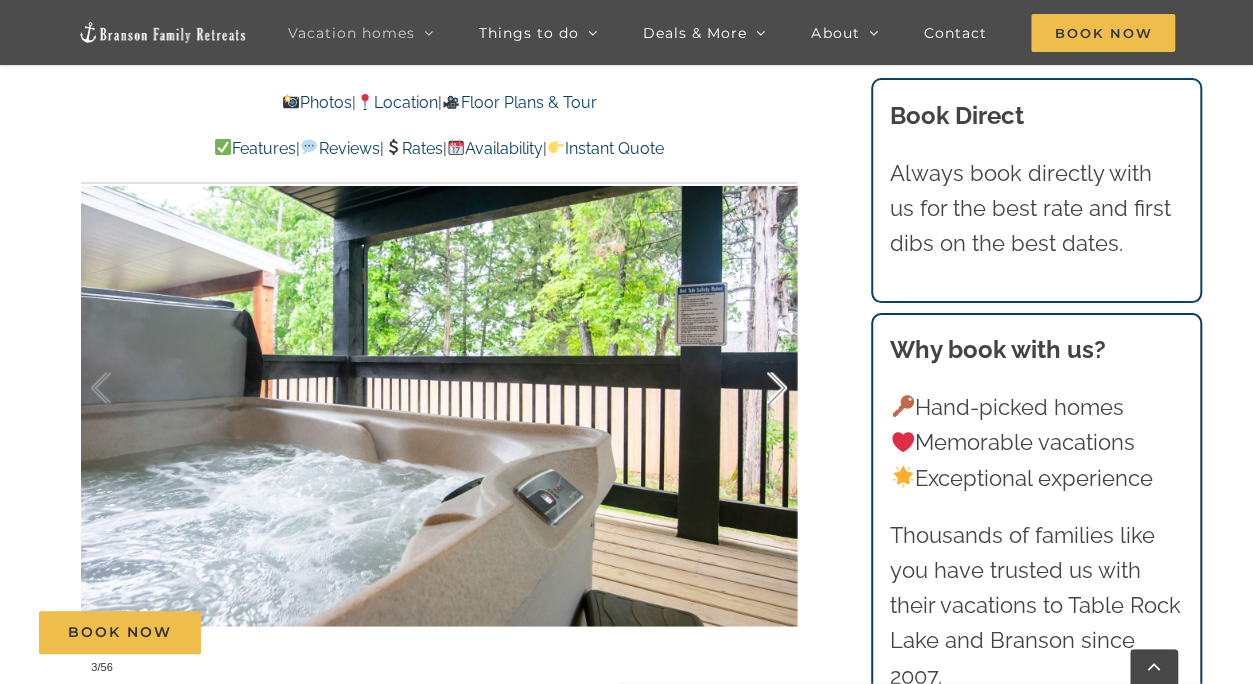 click at bounding box center (756, 388) 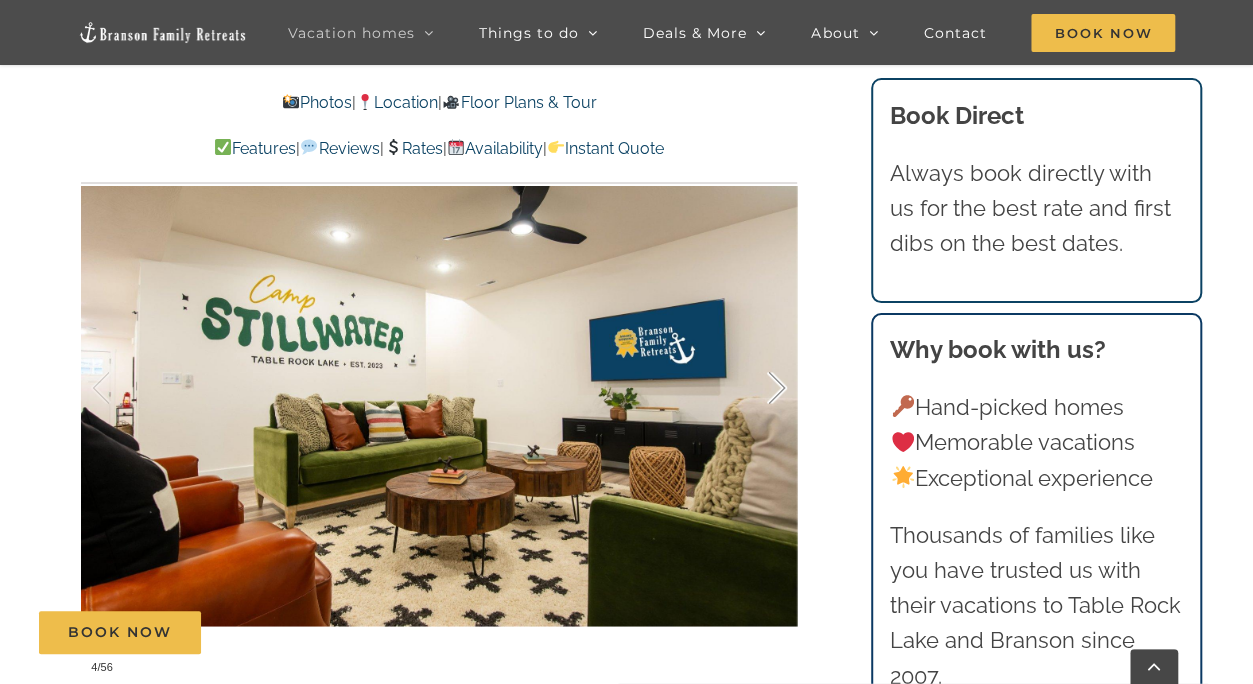 click at bounding box center (756, 388) 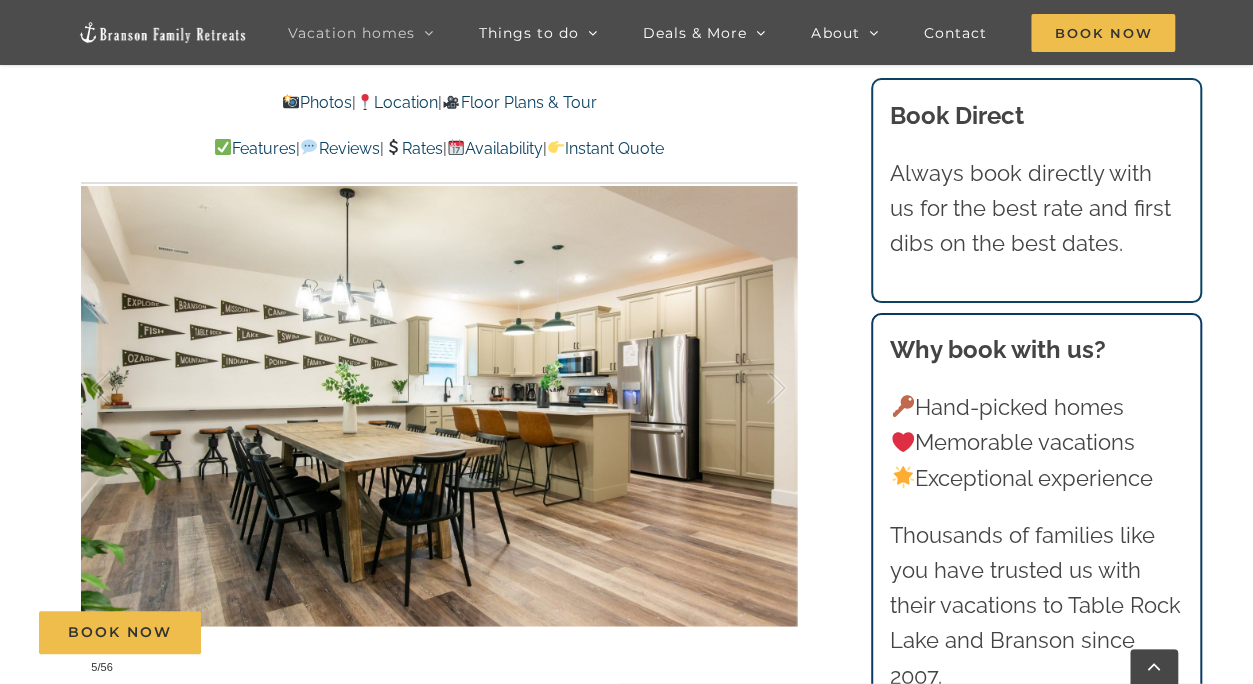 click on "Photos    |     Location    |     Floor Plans & Tour
Features    |     Reviews    |     Rates    |     Availability    |     Instant Quote
Photos  |   Location  |   Floor Plans & Tour
Features  |   Reviews  |   Rates  |   Availability  |   Instant Quote" at bounding box center (439, 125) 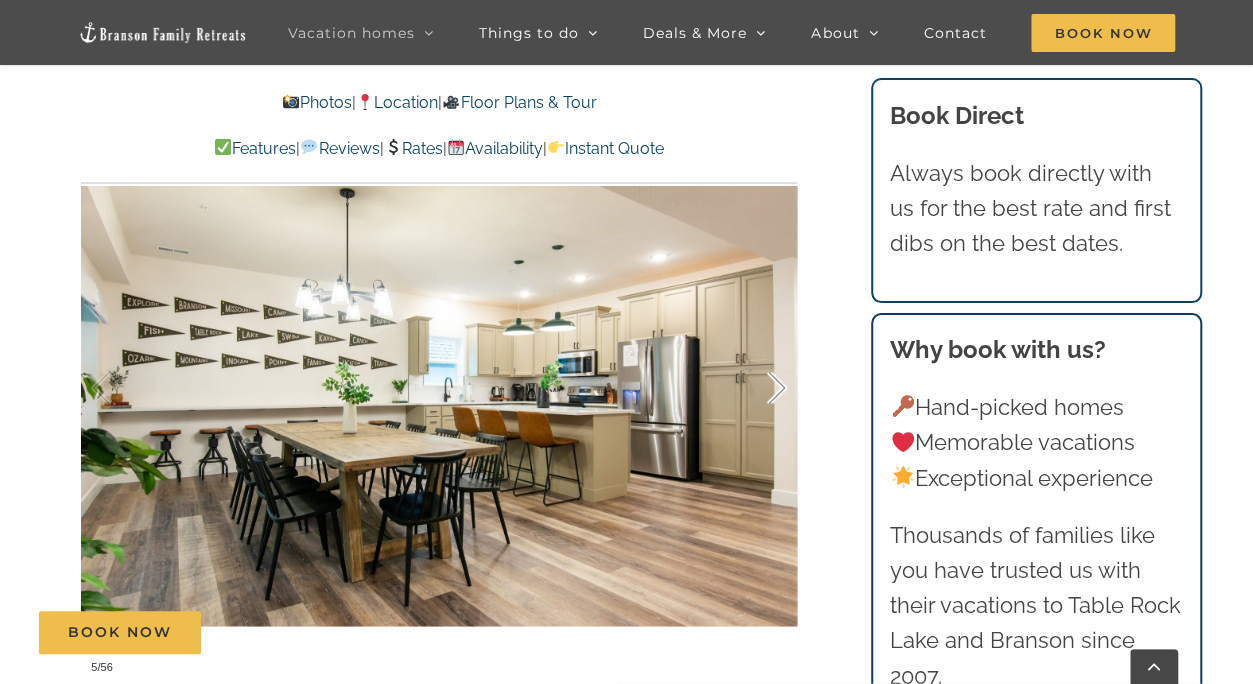 click at bounding box center [756, 388] 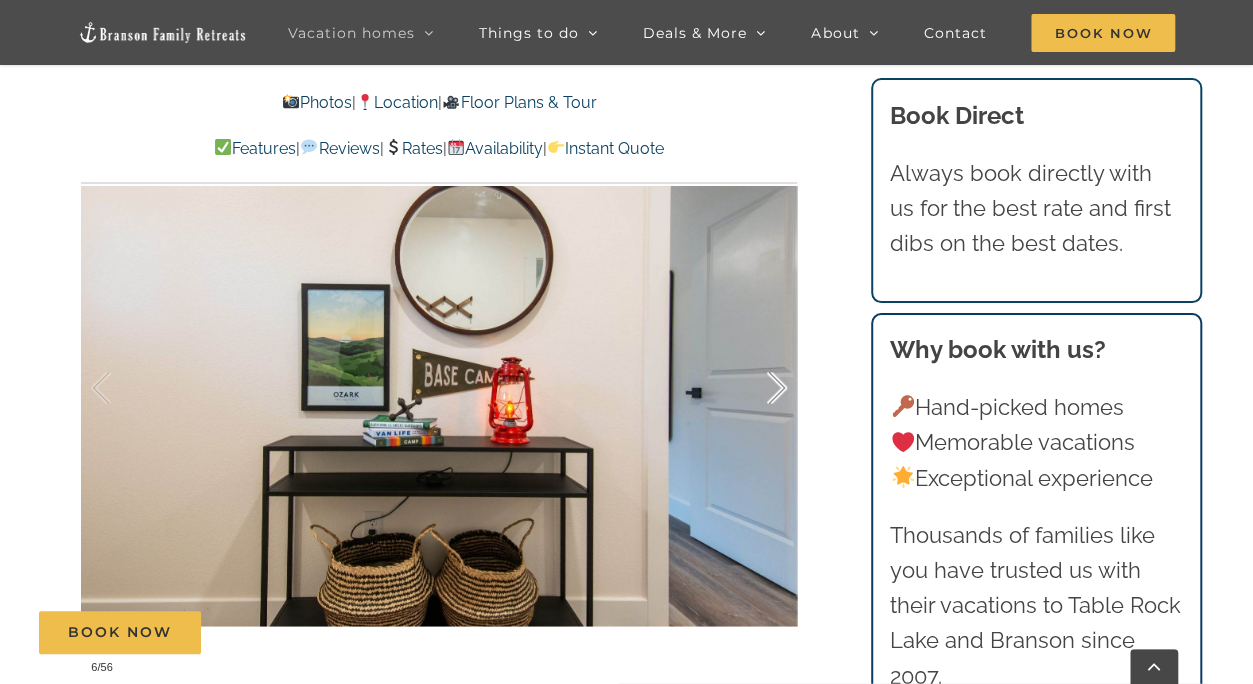 click at bounding box center (756, 388) 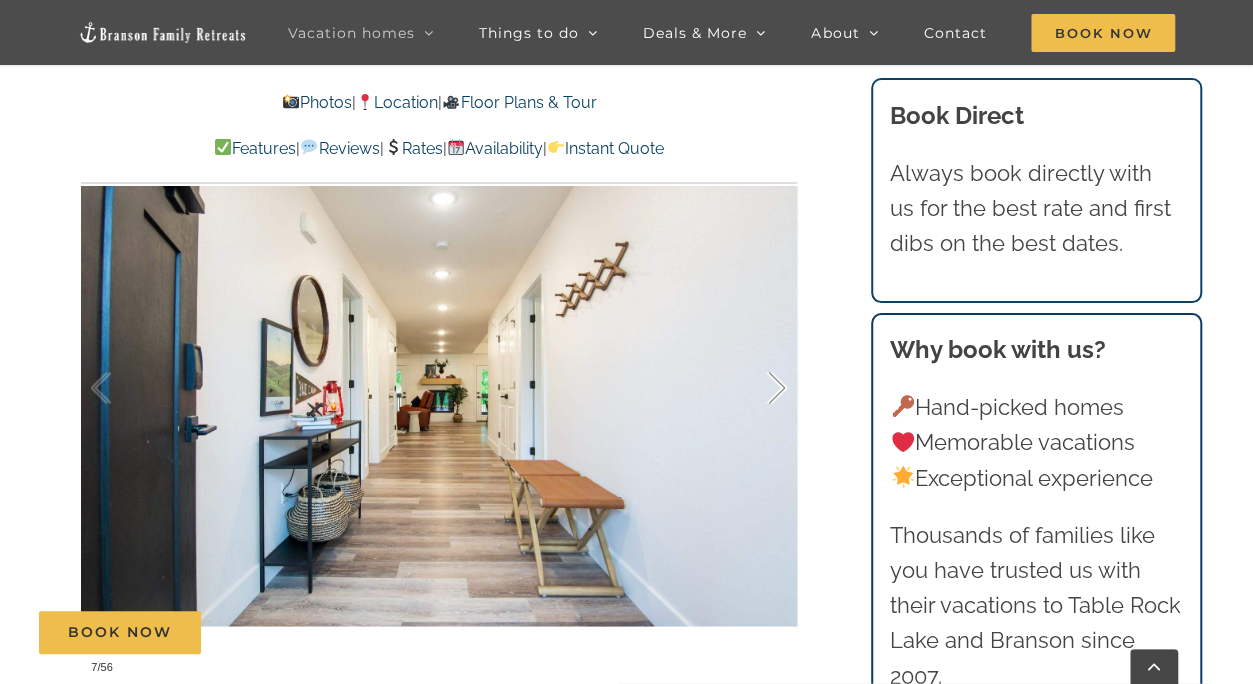 click at bounding box center [756, 388] 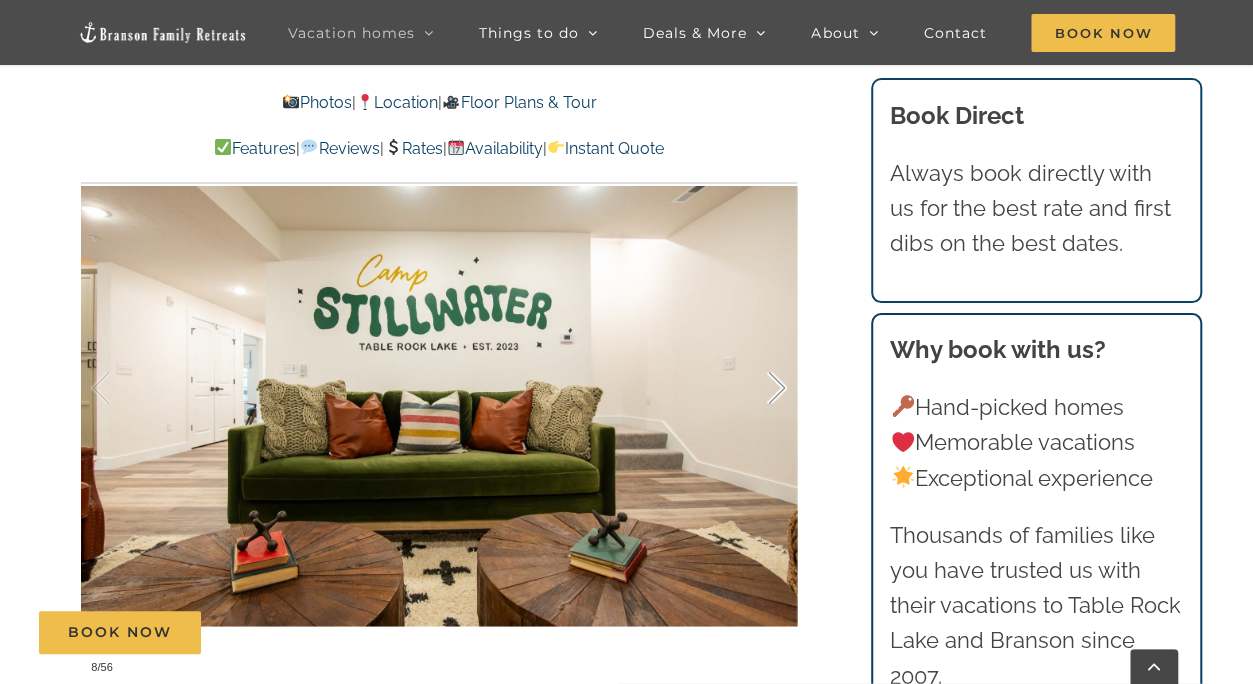 click at bounding box center [756, 388] 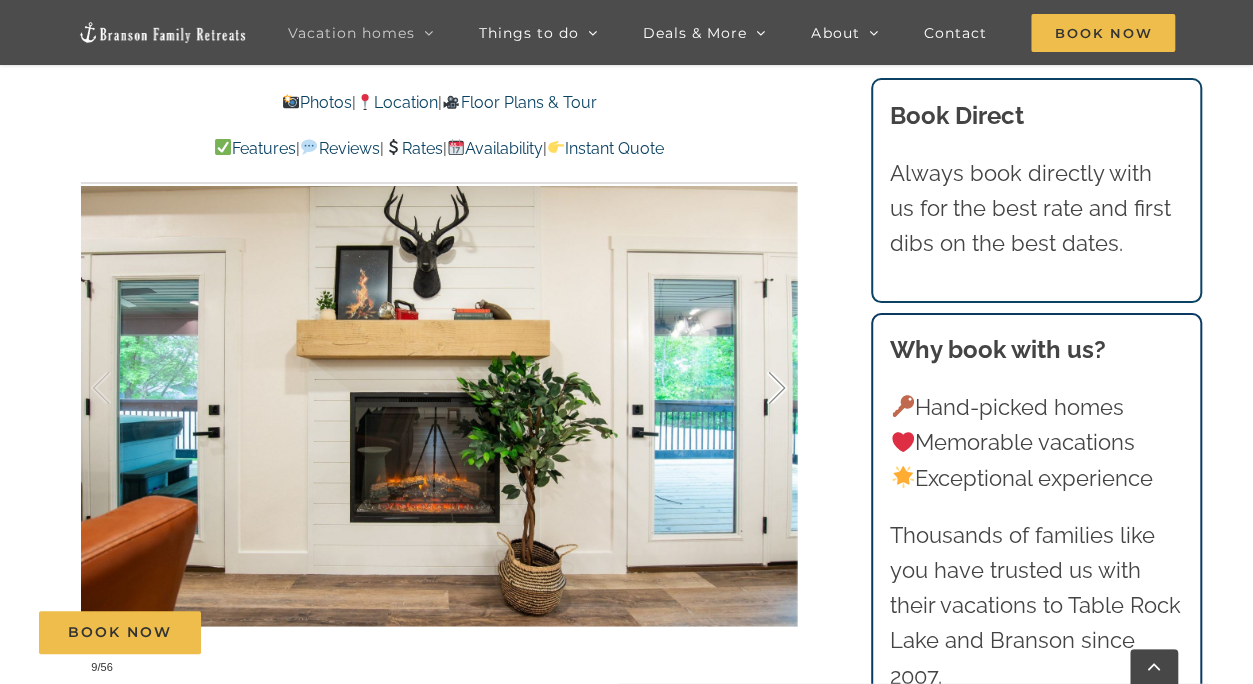 click at bounding box center (756, 388) 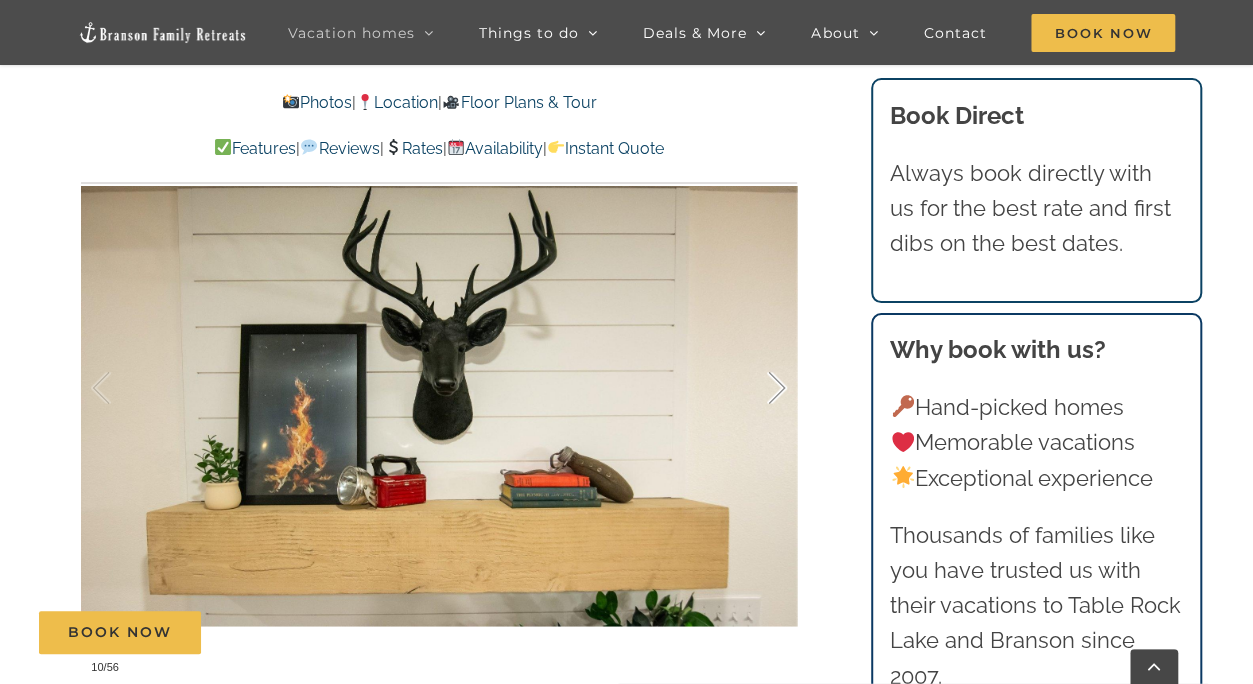 click at bounding box center (756, 388) 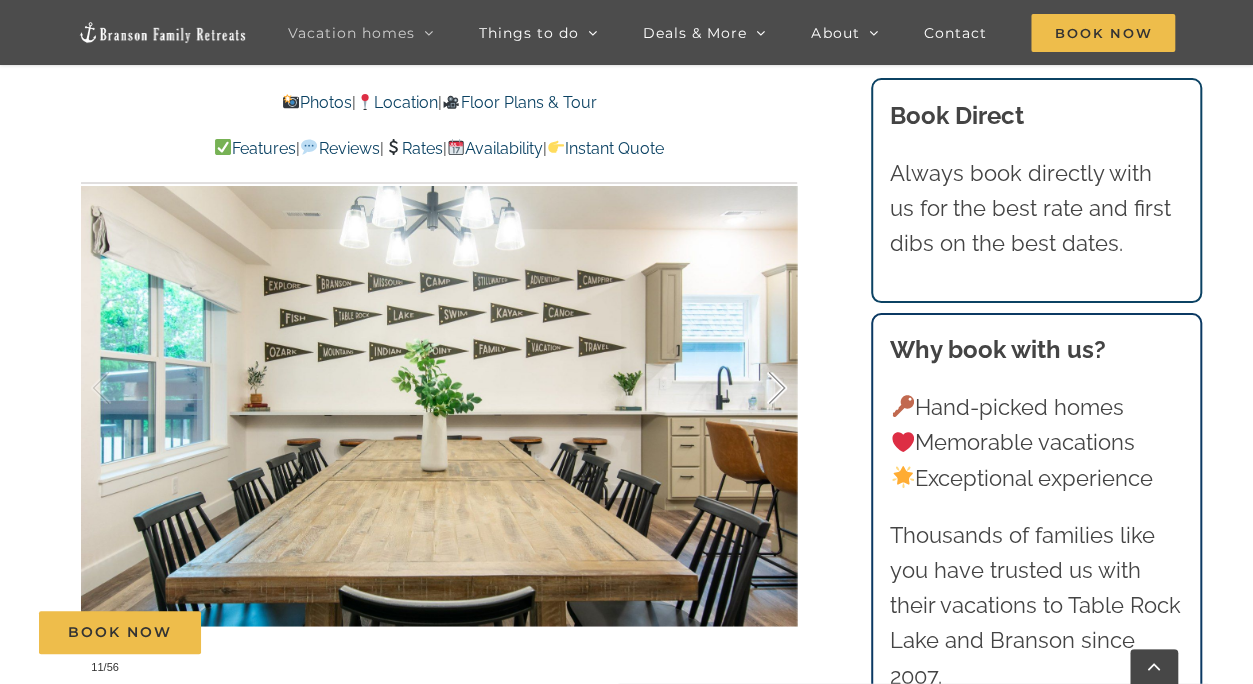 click at bounding box center [756, 388] 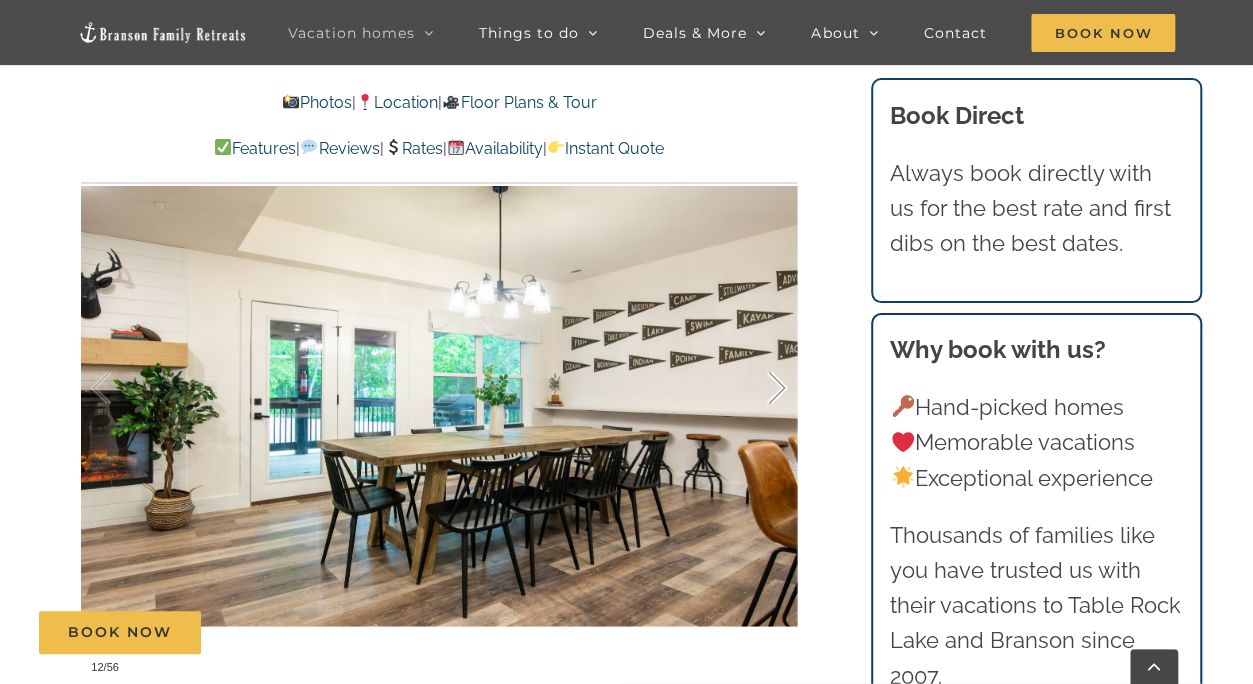 click at bounding box center (756, 388) 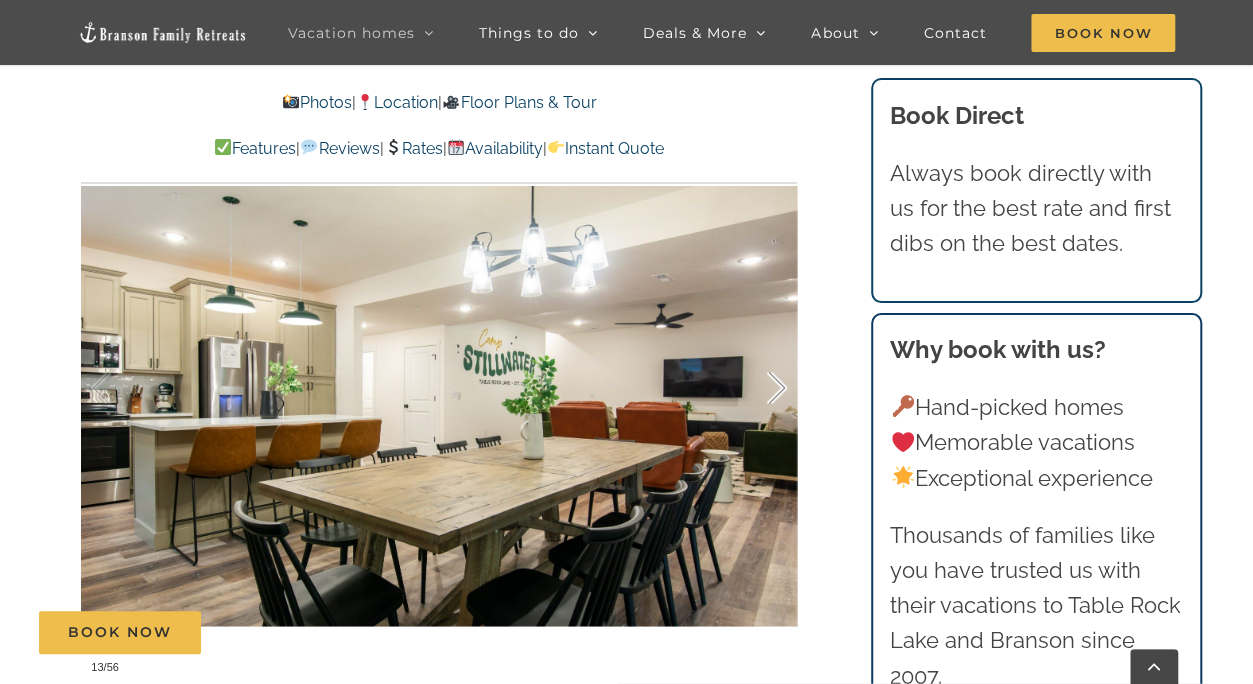 click at bounding box center [756, 388] 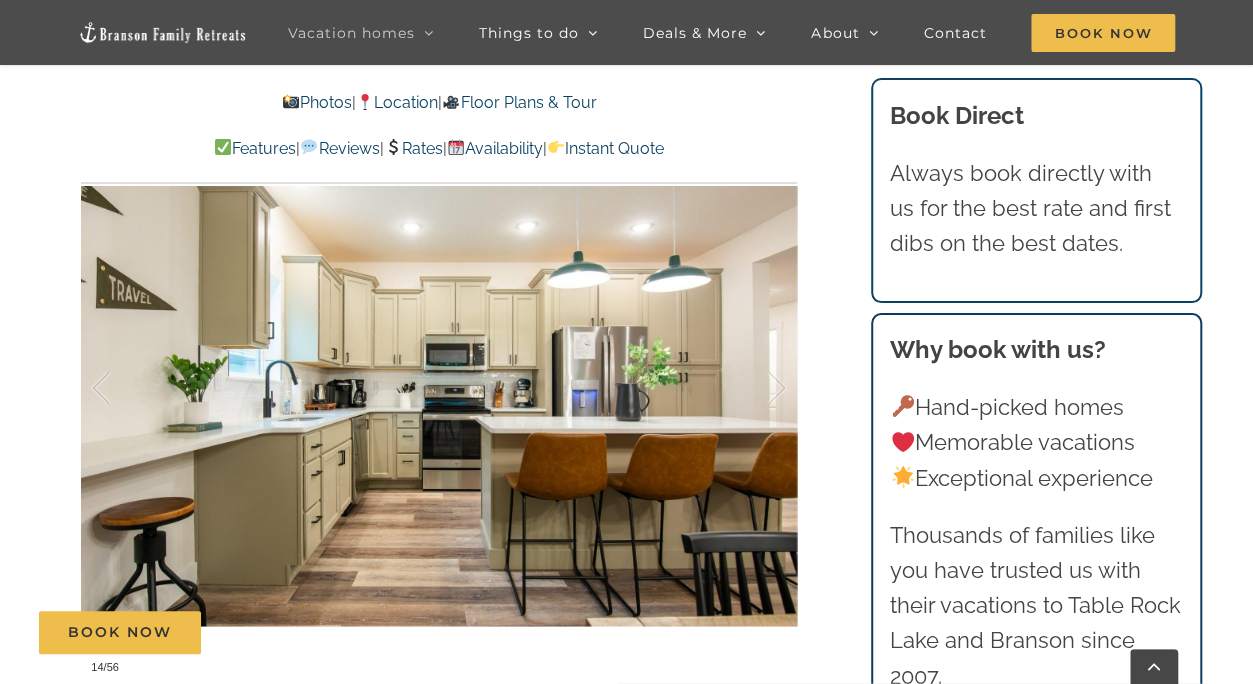 click on "Location" at bounding box center [397, 102] 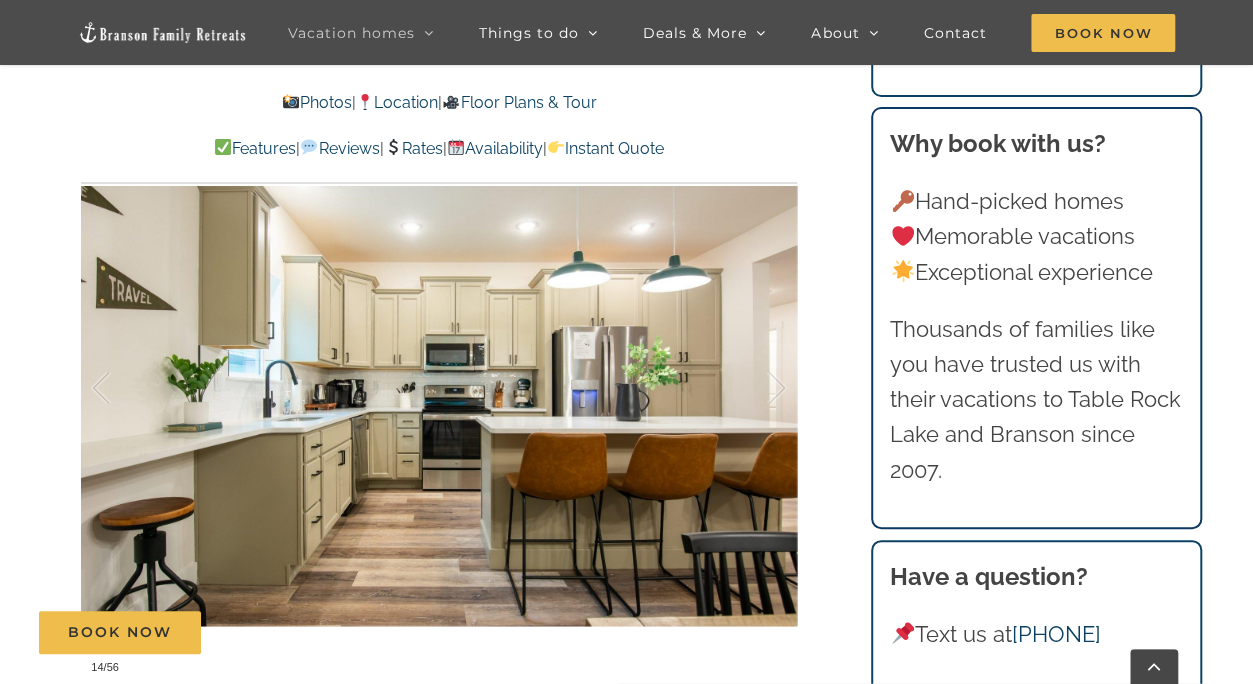 scroll, scrollTop: 4394, scrollLeft: 0, axis: vertical 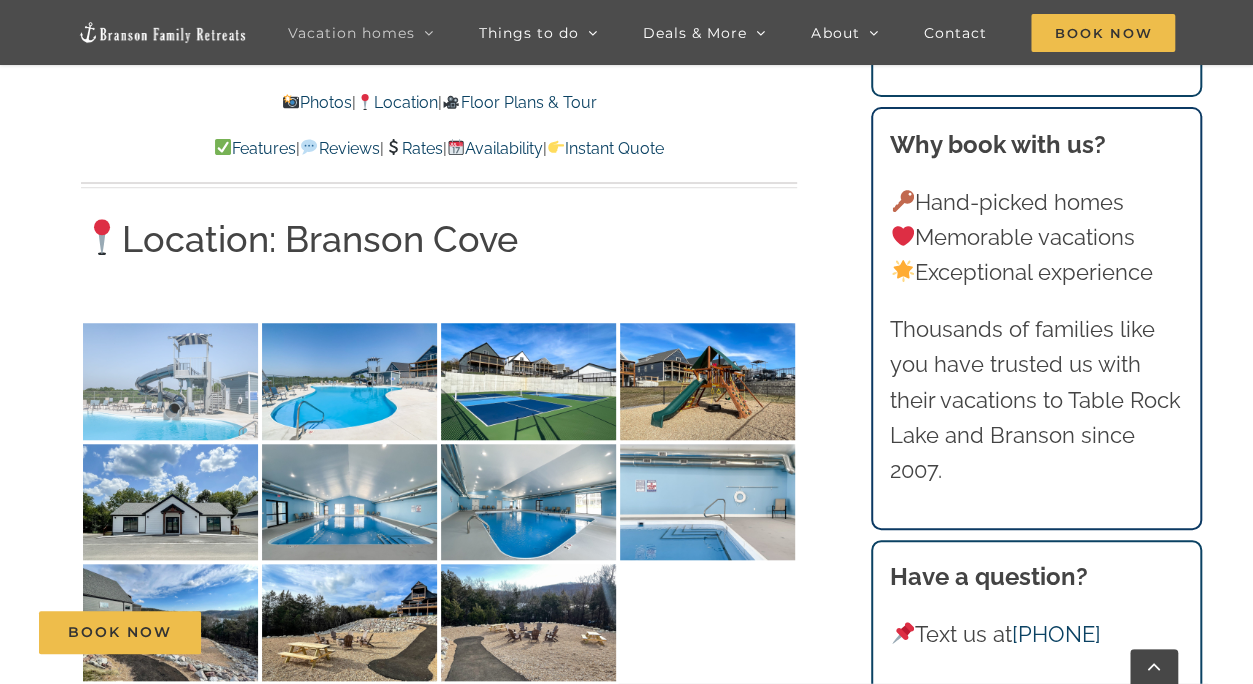 click at bounding box center [170, 381] 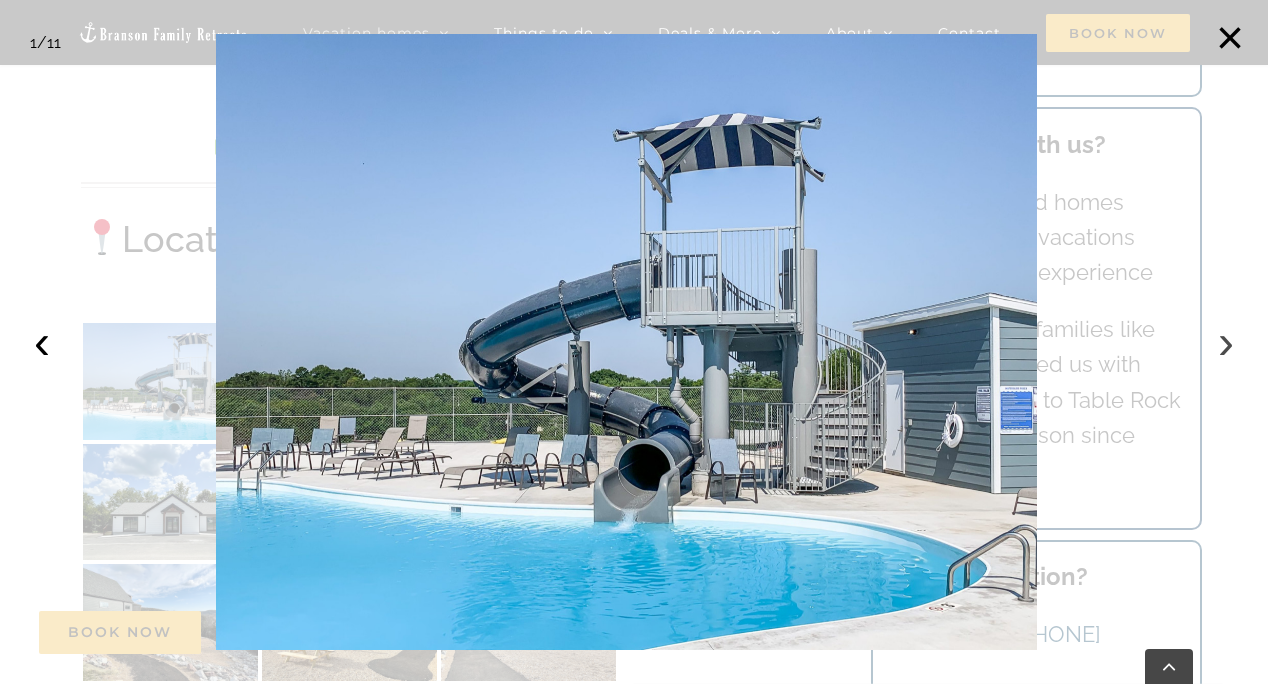 click on "›" at bounding box center [1226, 342] 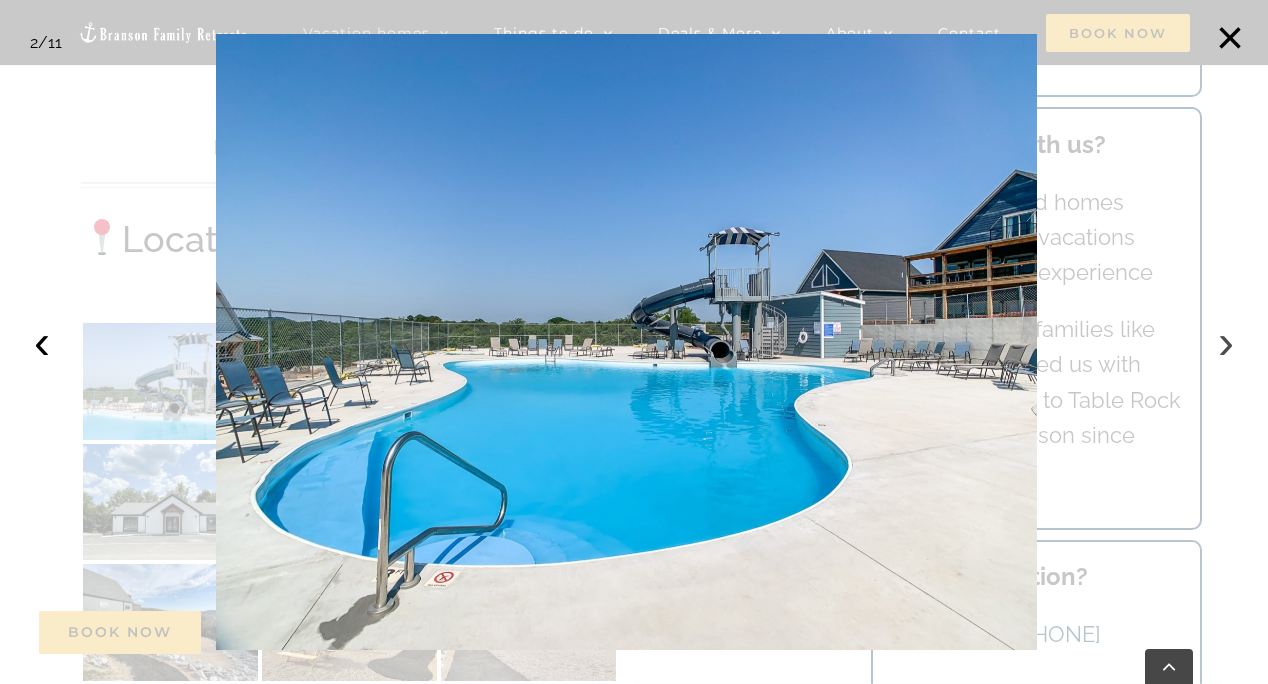 click on "›" at bounding box center (1226, 342) 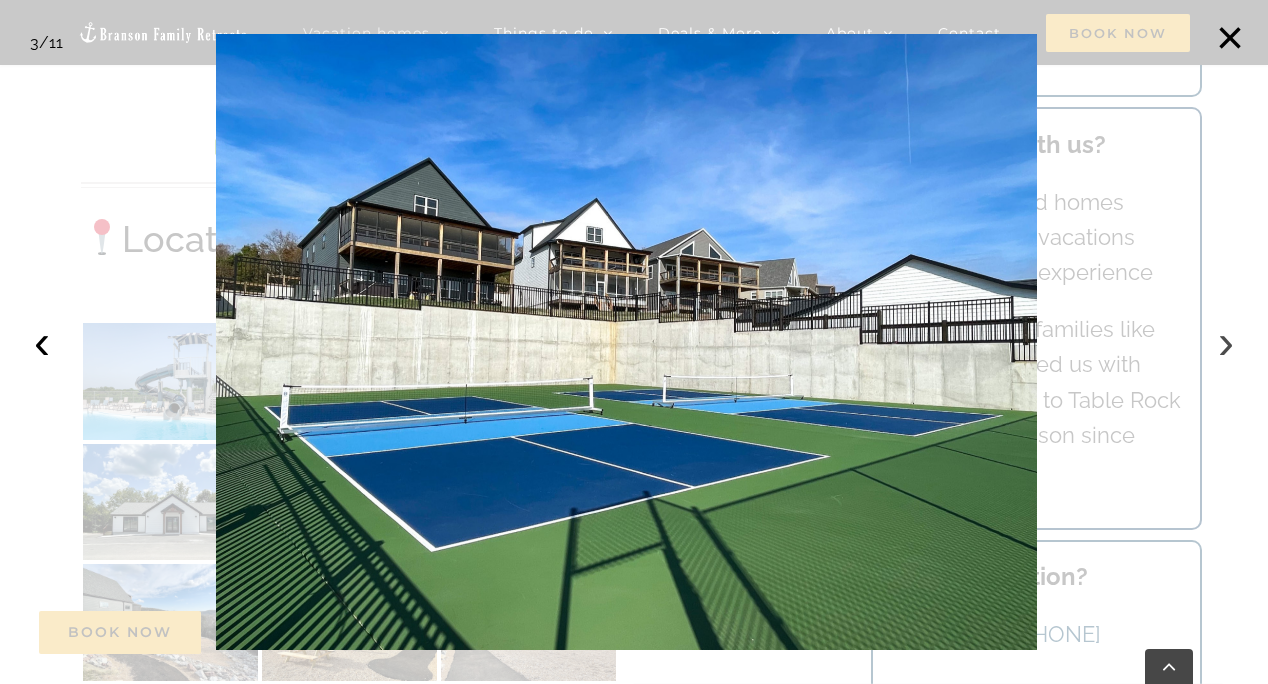 click on "›" at bounding box center (1226, 342) 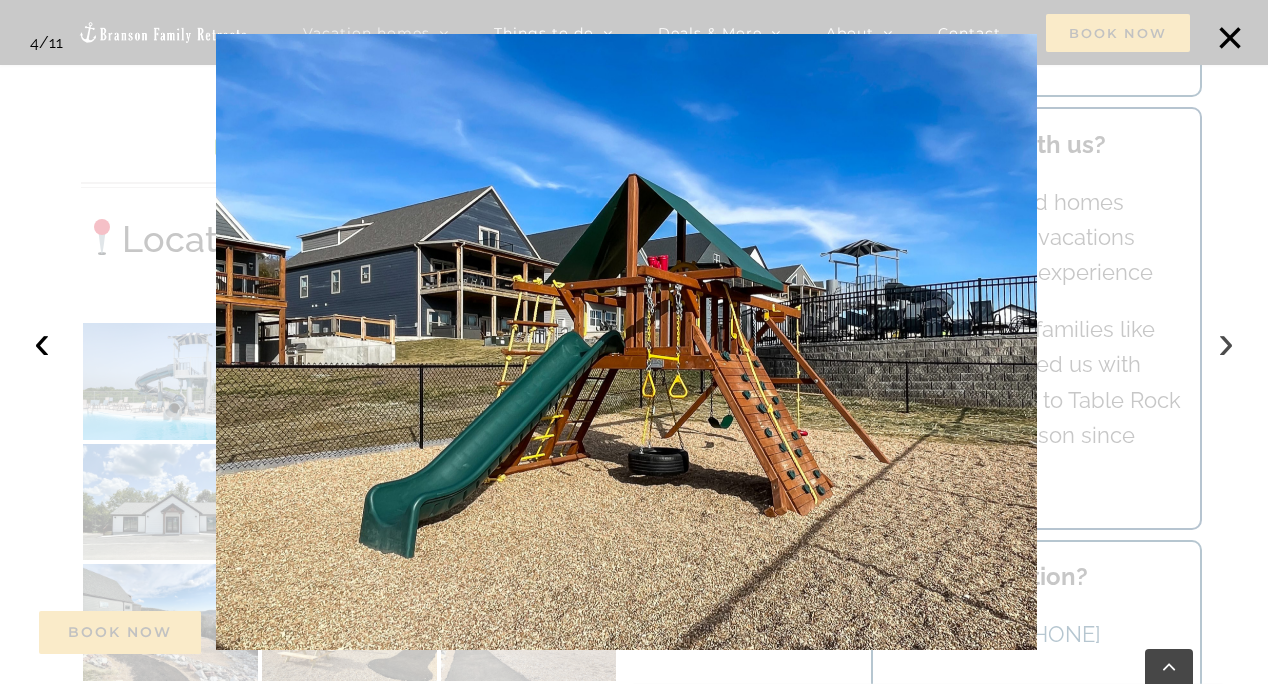 click on "›" at bounding box center (1226, 342) 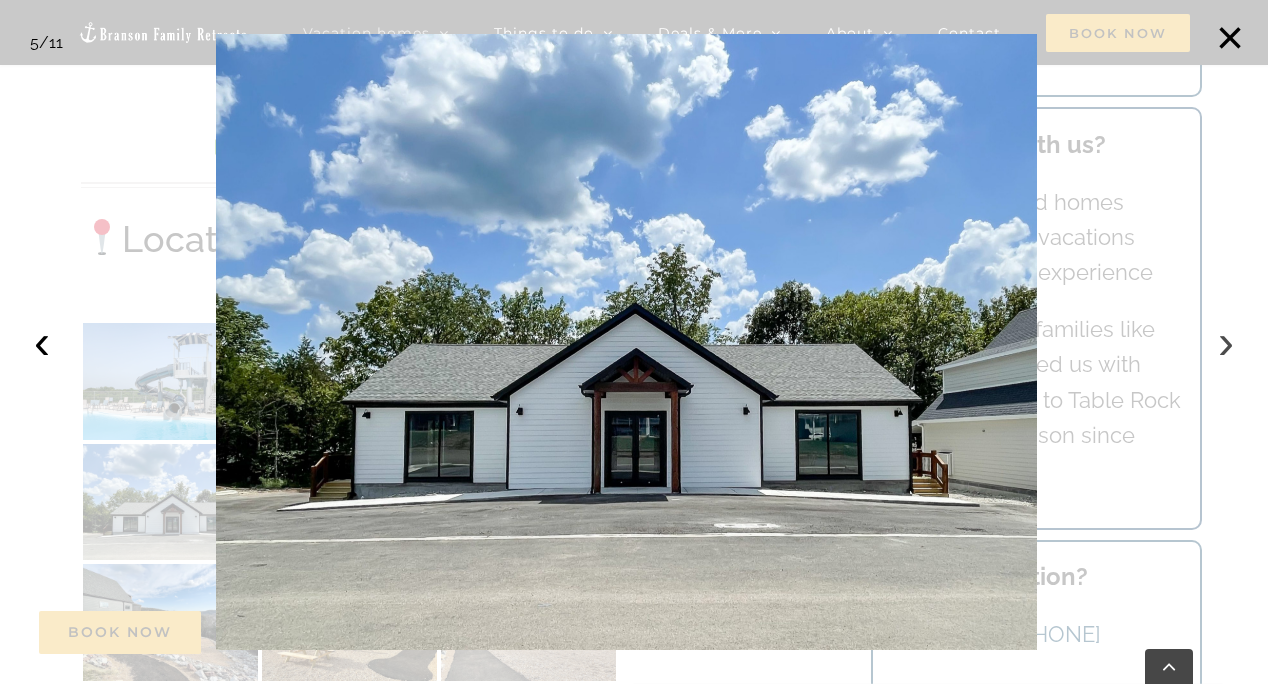 click on "›" at bounding box center [1226, 342] 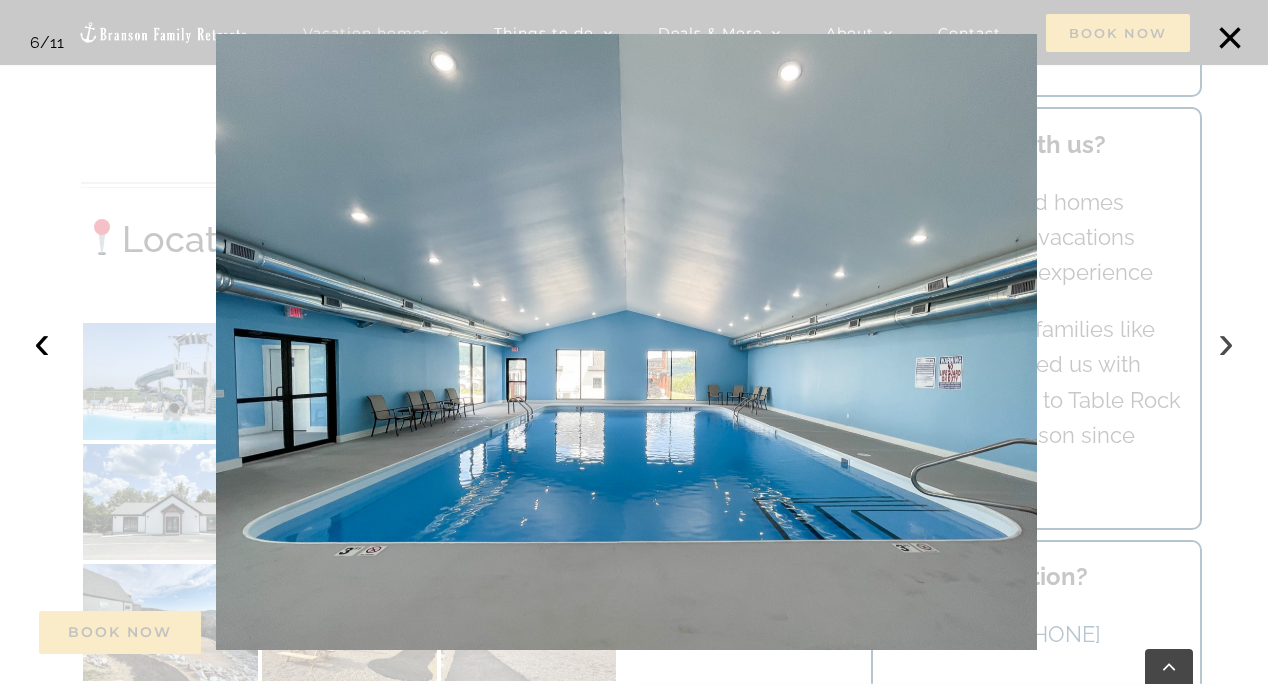click on "›" at bounding box center [1226, 342] 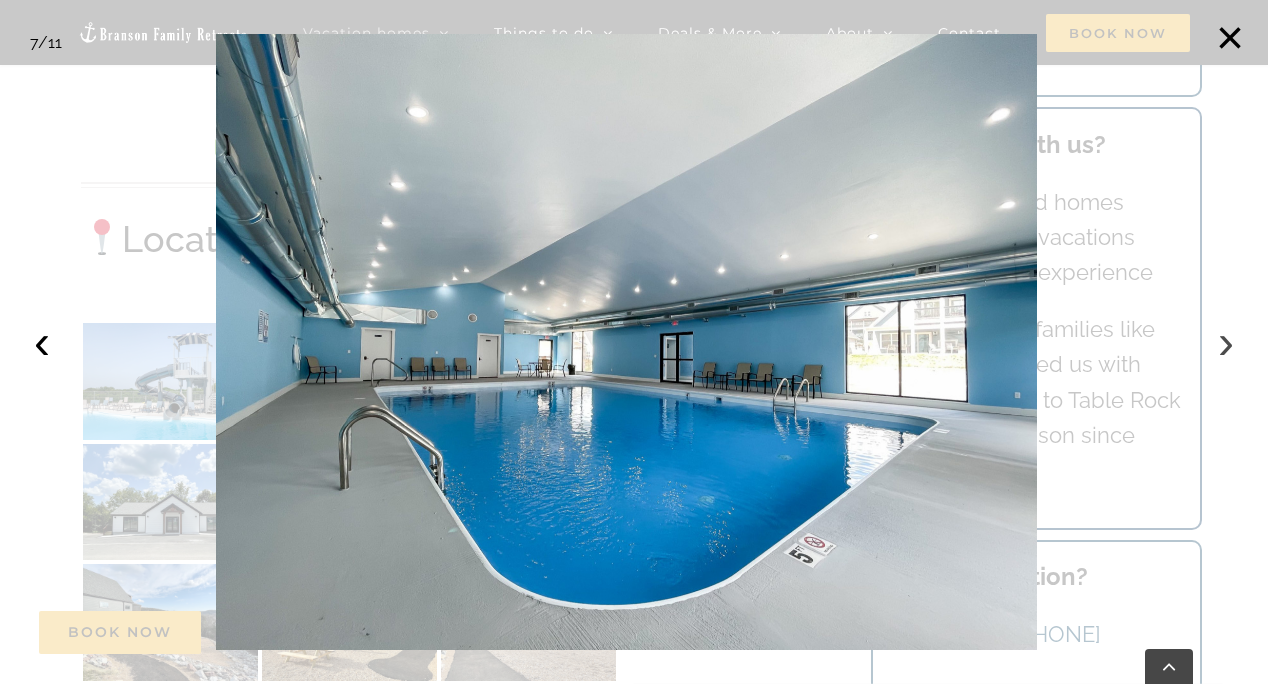 click on "›" at bounding box center (1226, 342) 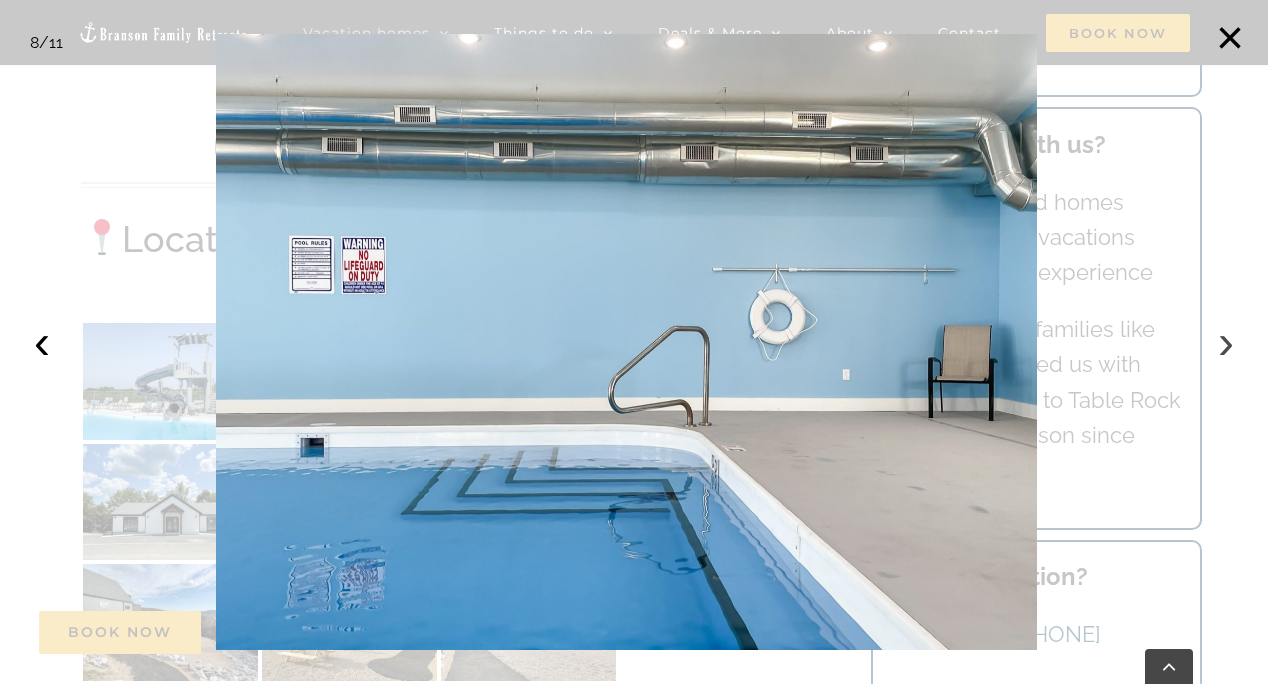 click on "›" at bounding box center (1226, 342) 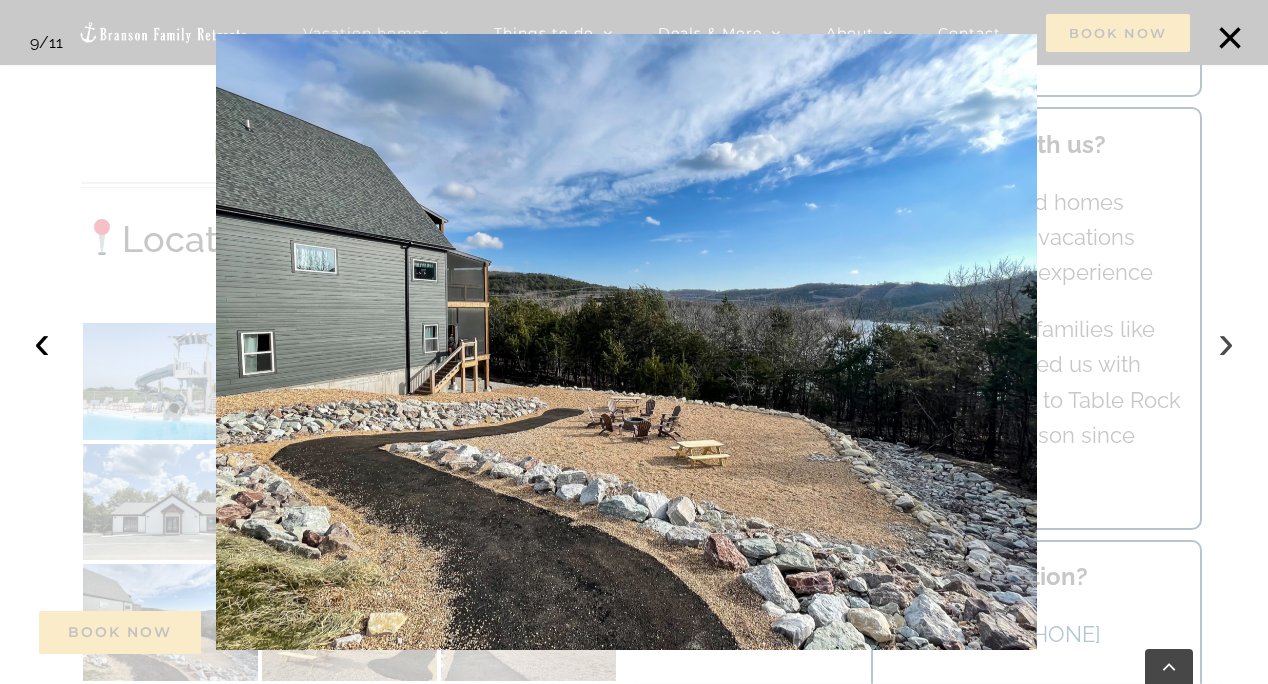 click on "›" at bounding box center (1226, 342) 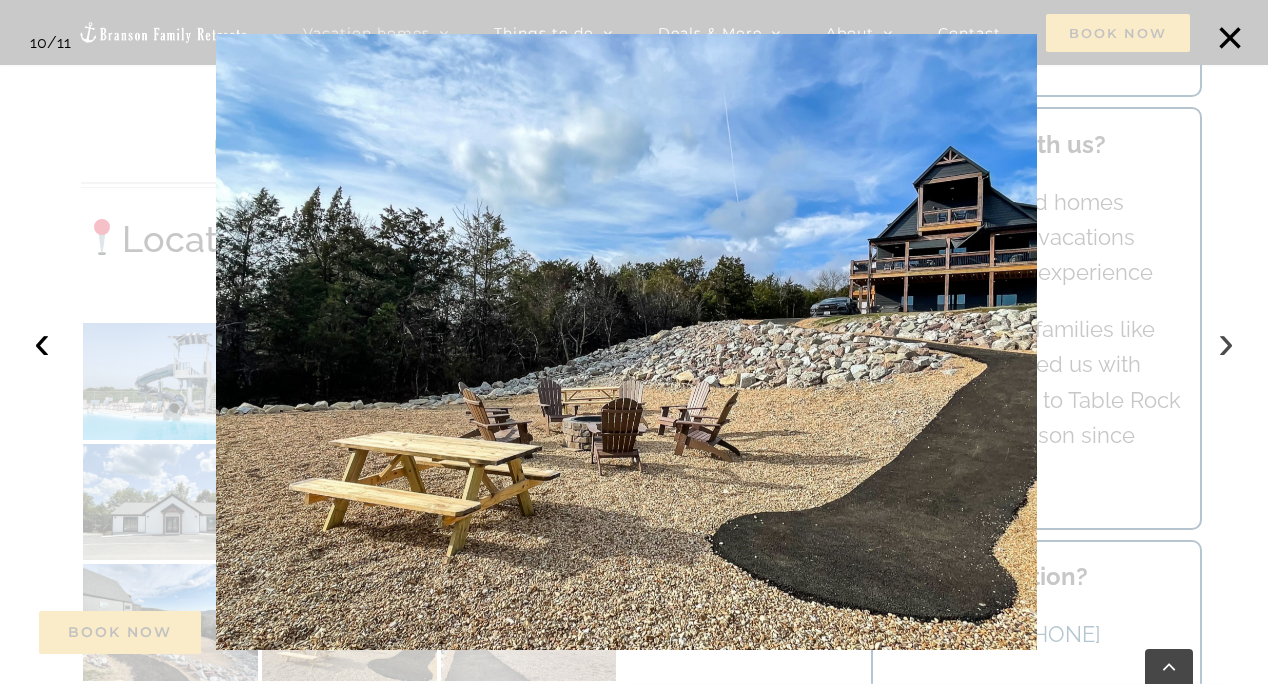 click on "›" at bounding box center (1226, 342) 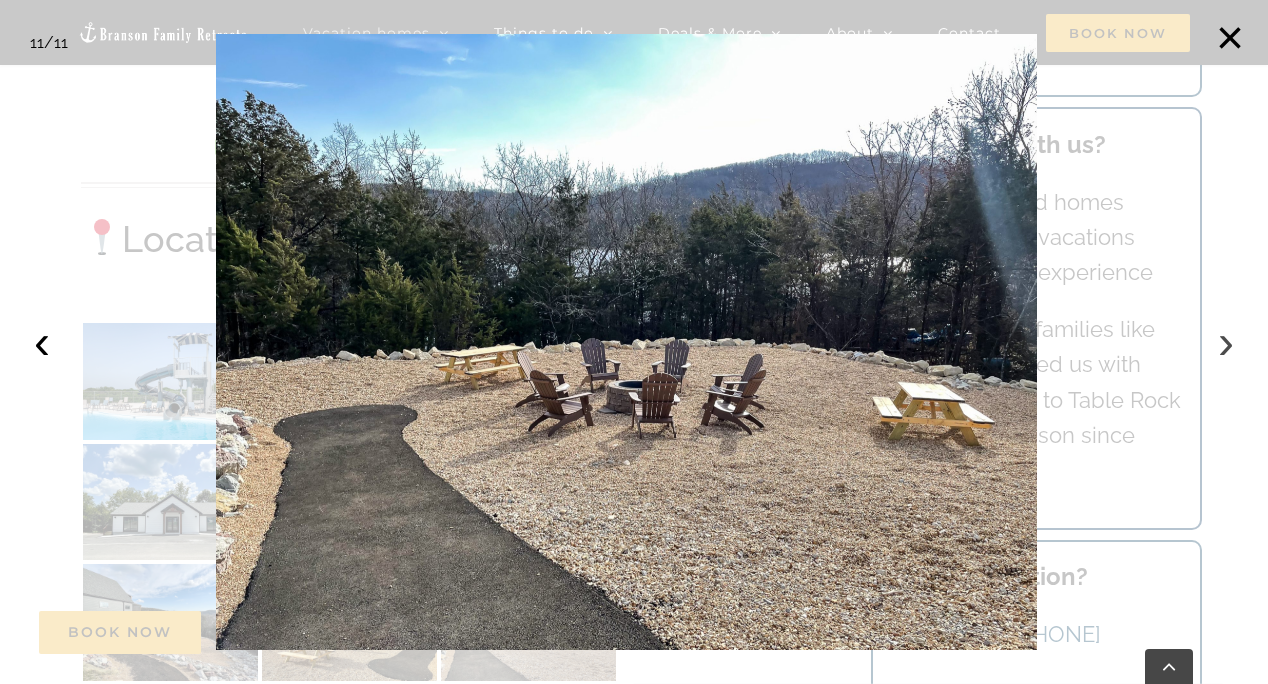 click on "›" at bounding box center [1226, 342] 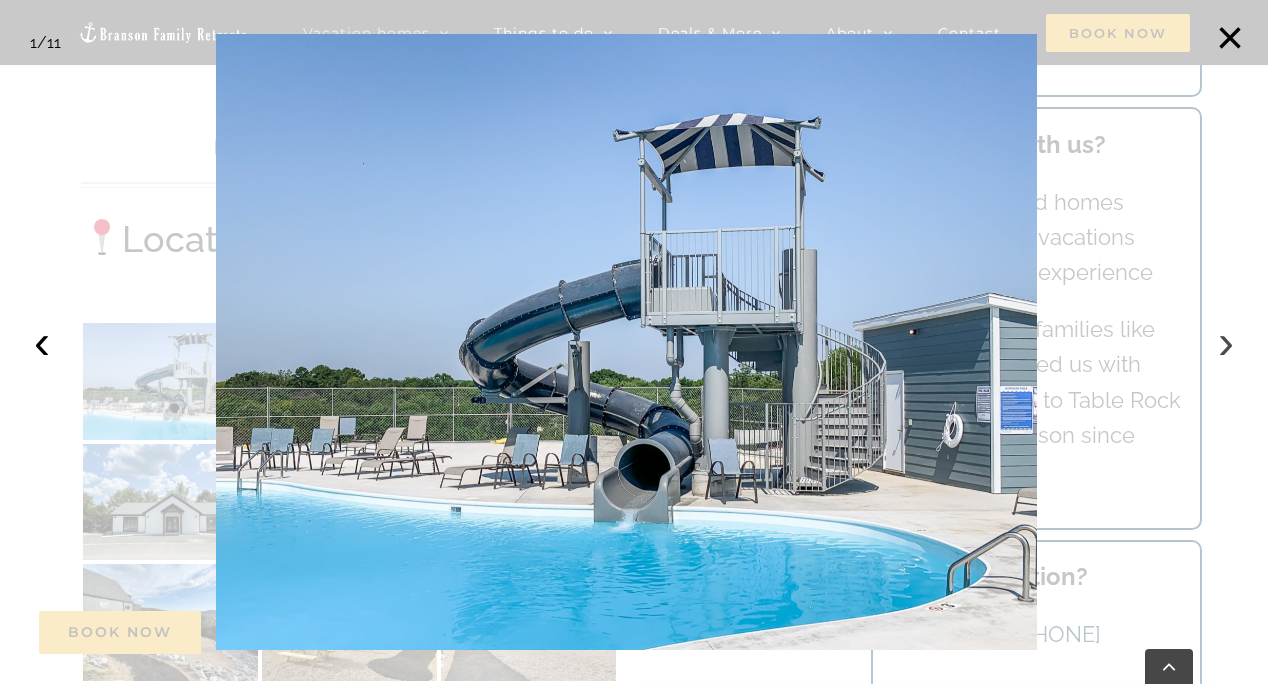 click on "›" at bounding box center (1226, 342) 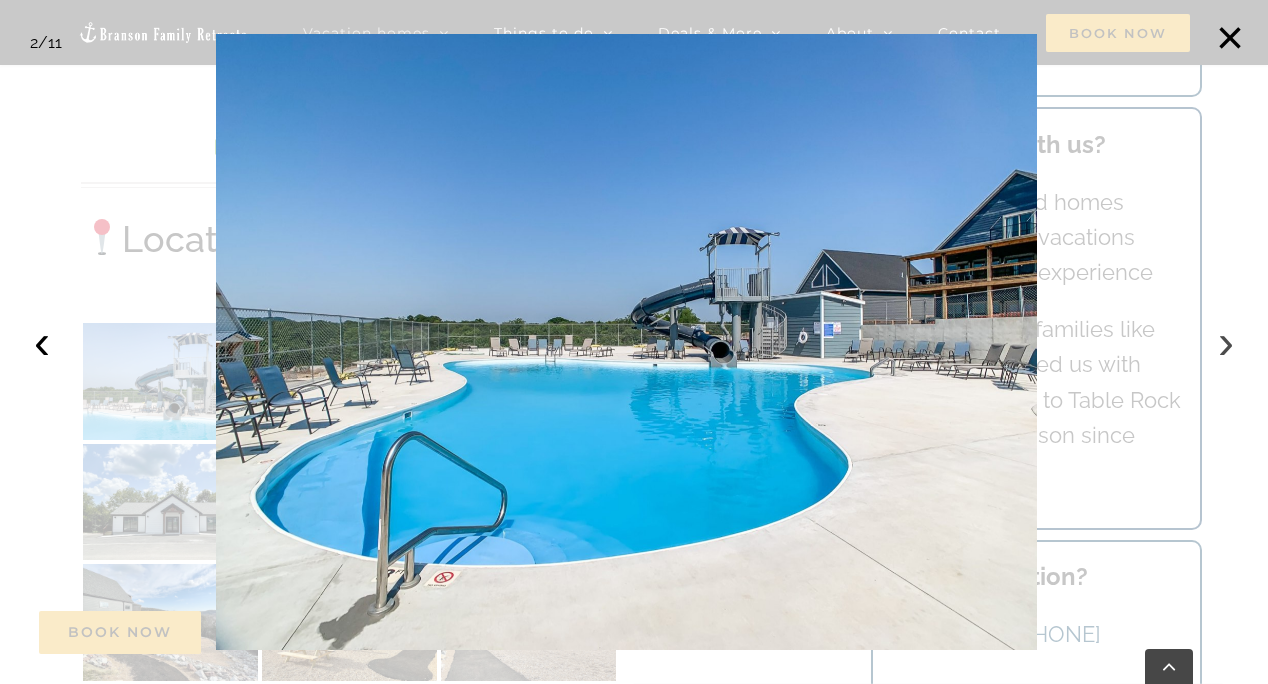 click on "›" at bounding box center (1226, 342) 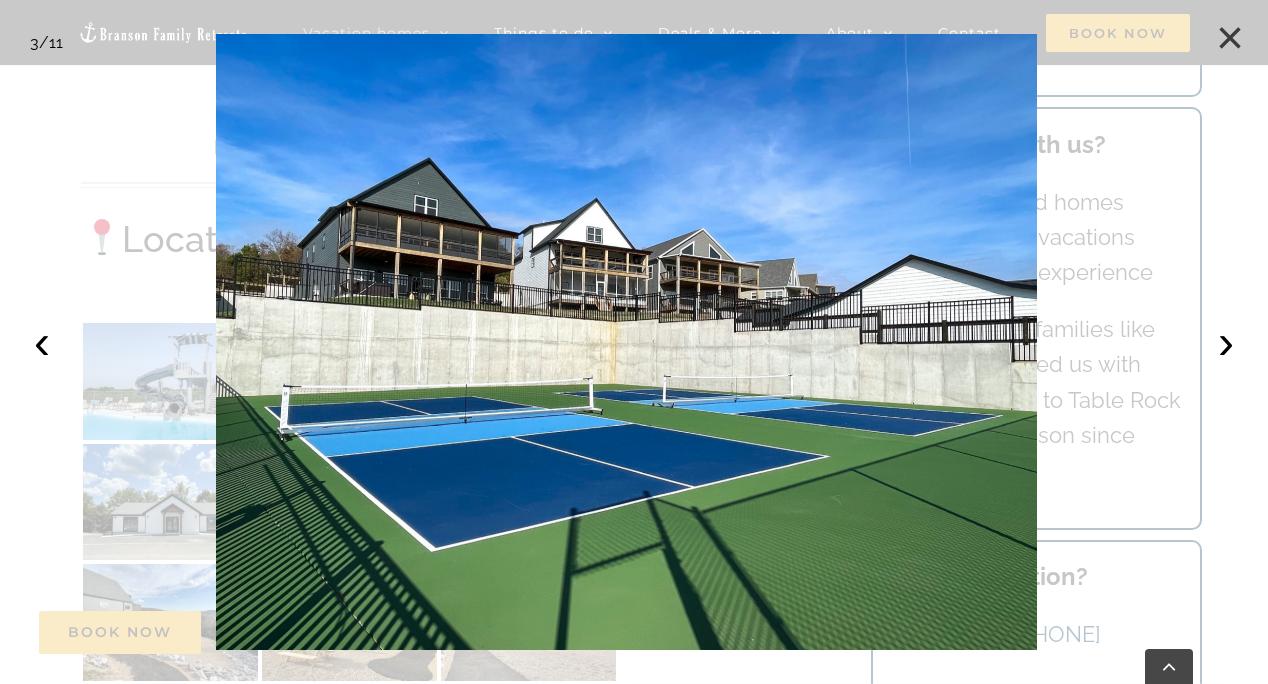 click on "×" at bounding box center [1230, 38] 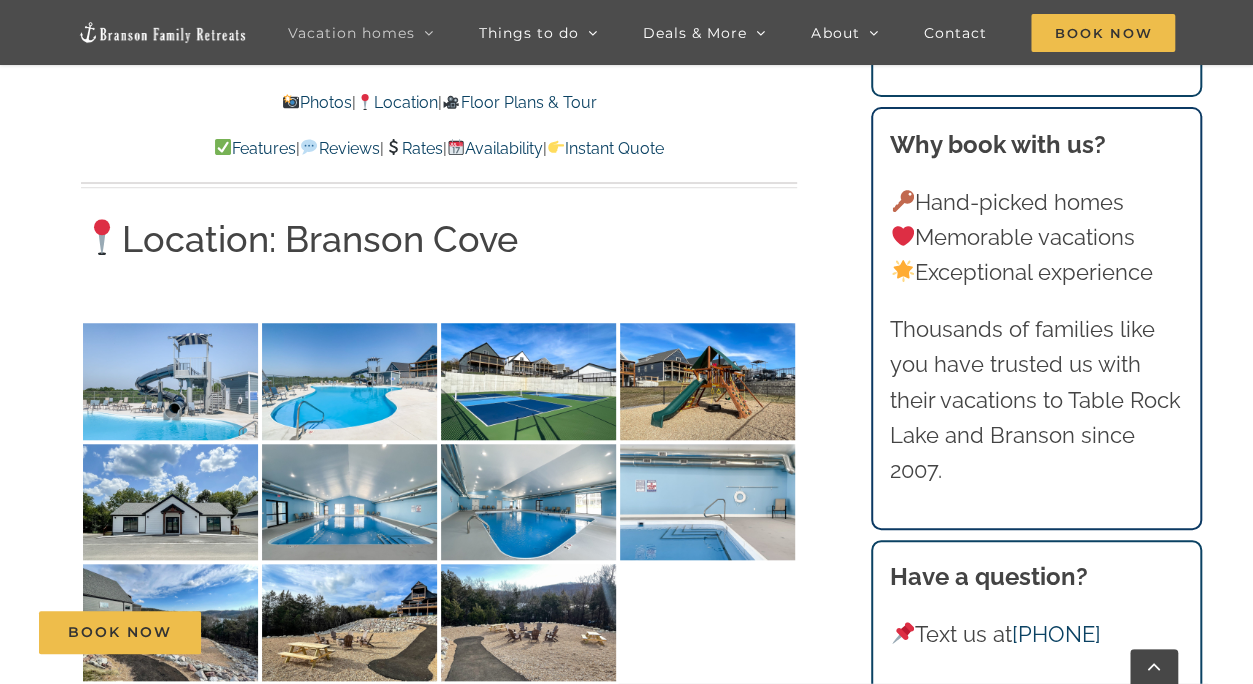 click on "Location" at bounding box center (397, 102) 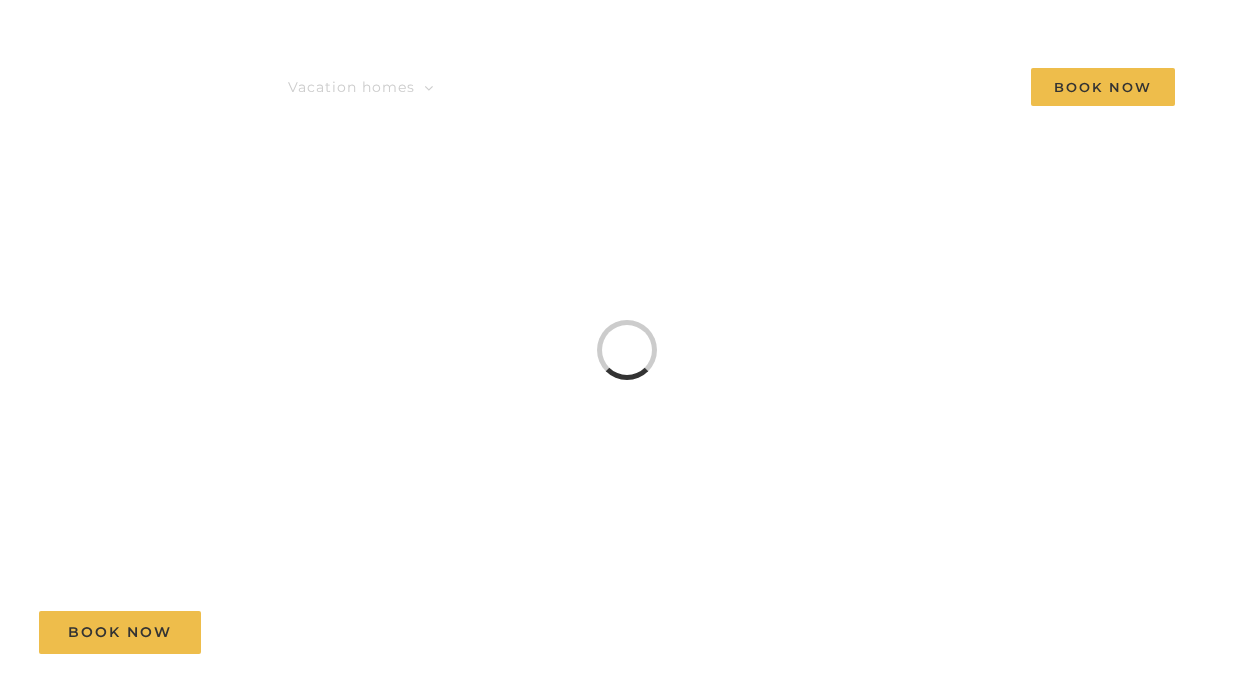 scroll, scrollTop: 0, scrollLeft: 0, axis: both 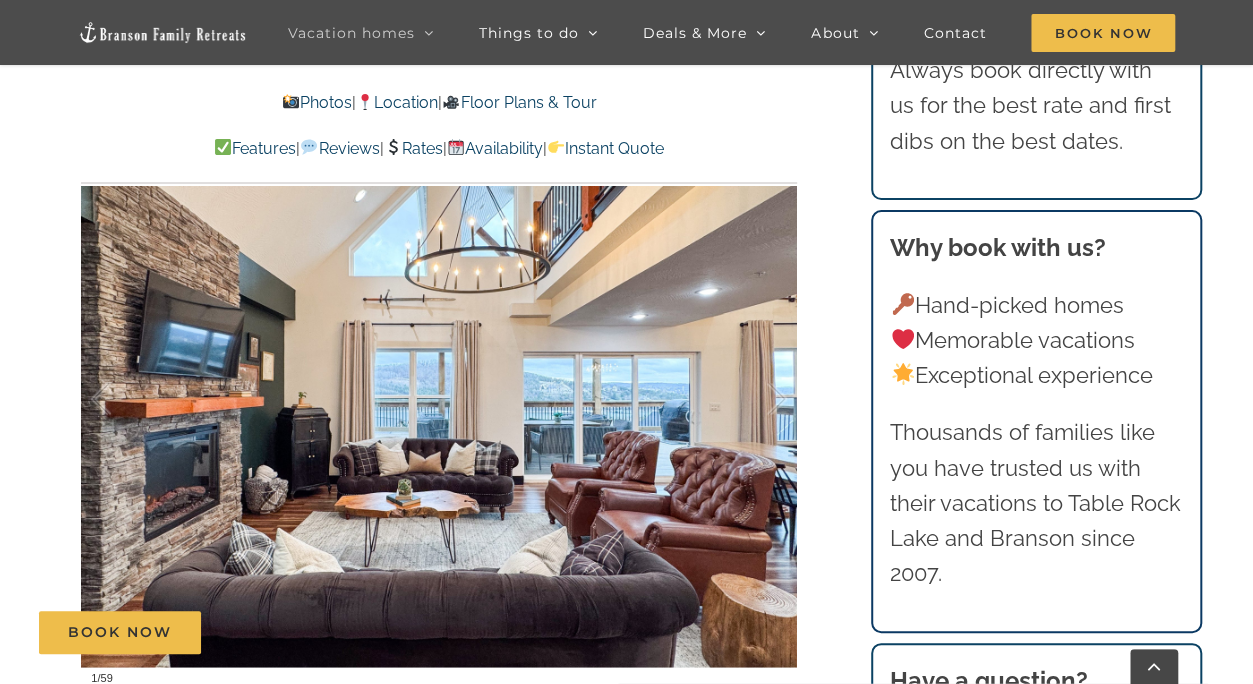 click at bounding box center [439, 398] 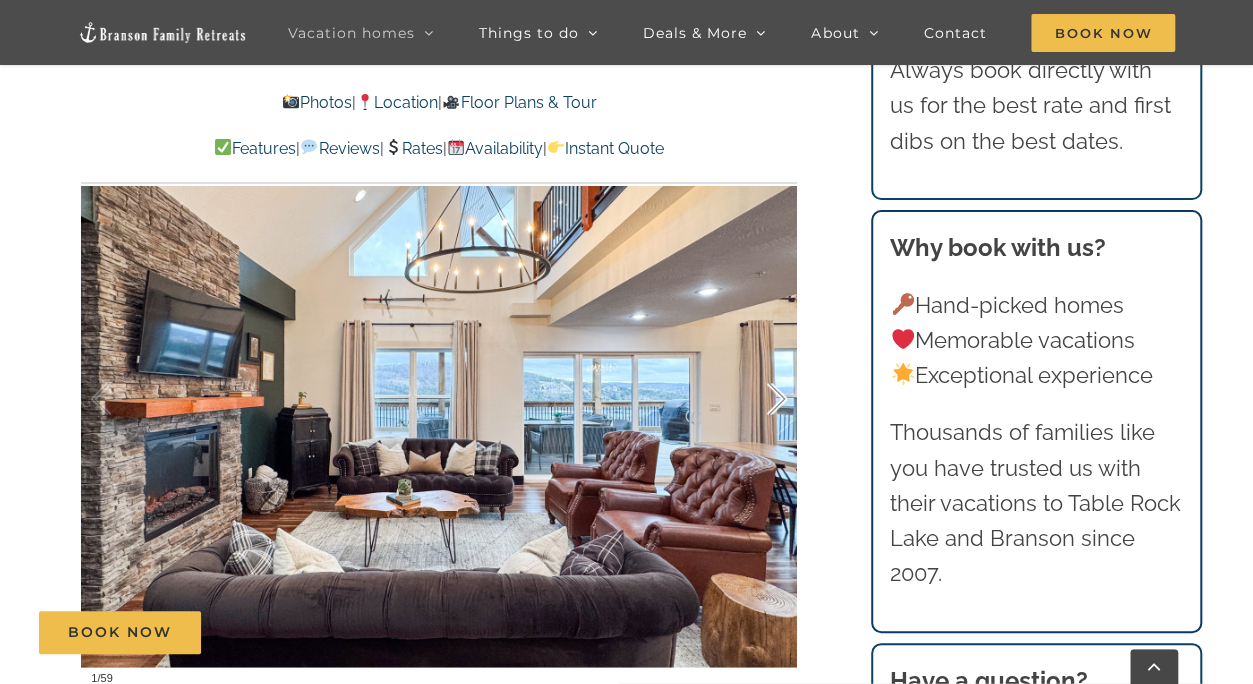 click at bounding box center (756, 399) 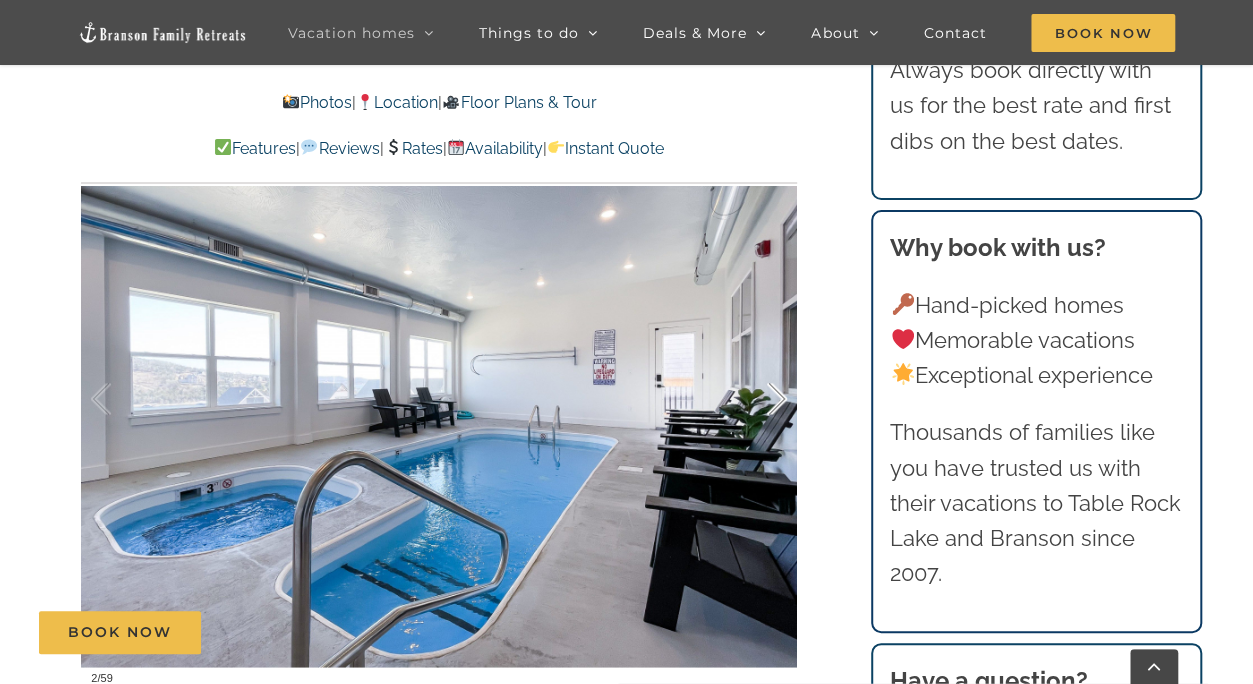click at bounding box center [756, 399] 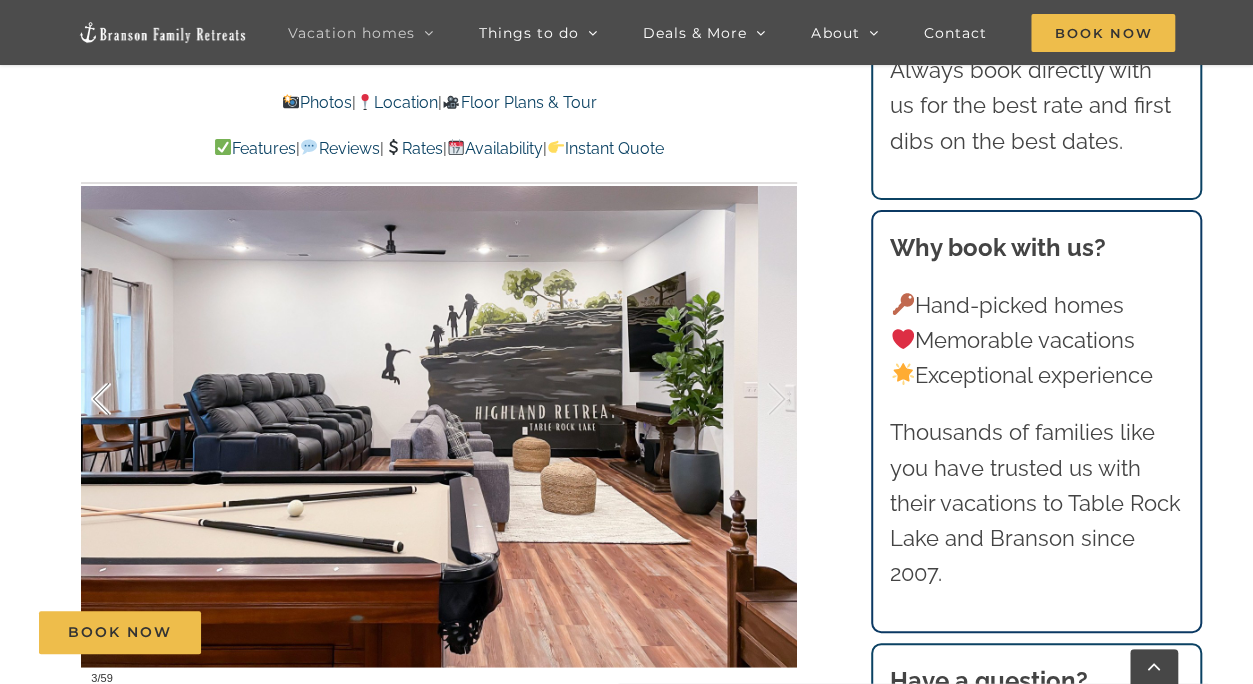 click at bounding box center (122, 399) 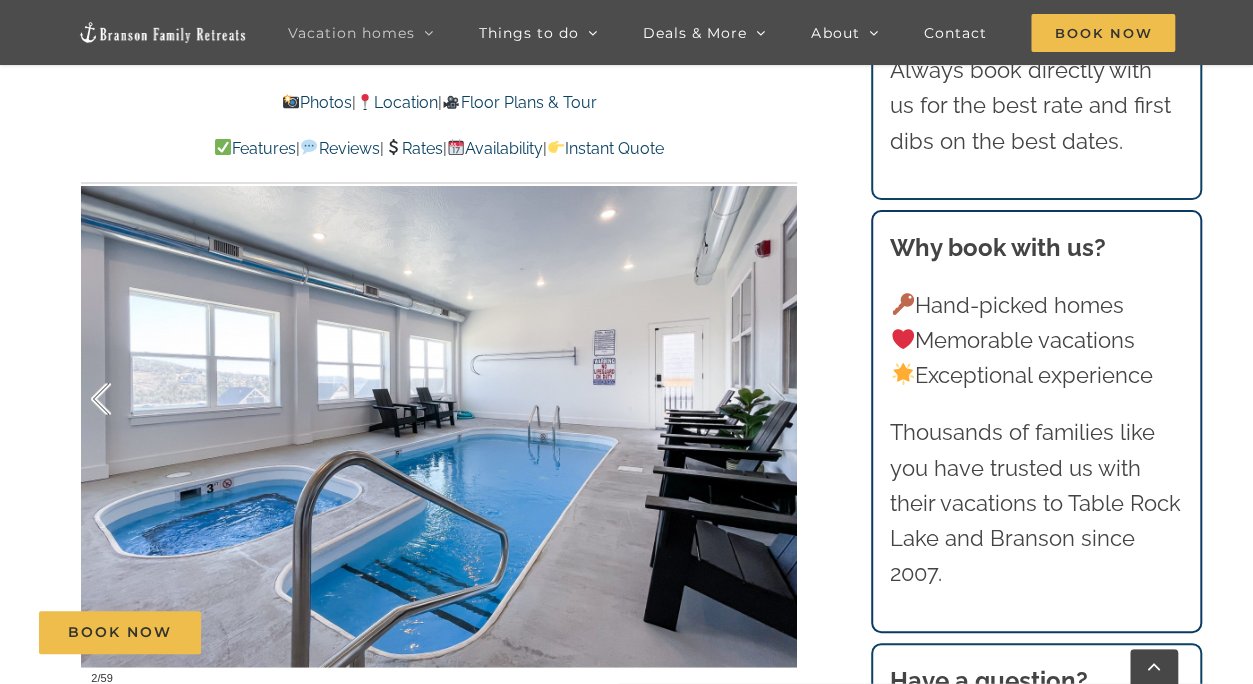 click at bounding box center (122, 399) 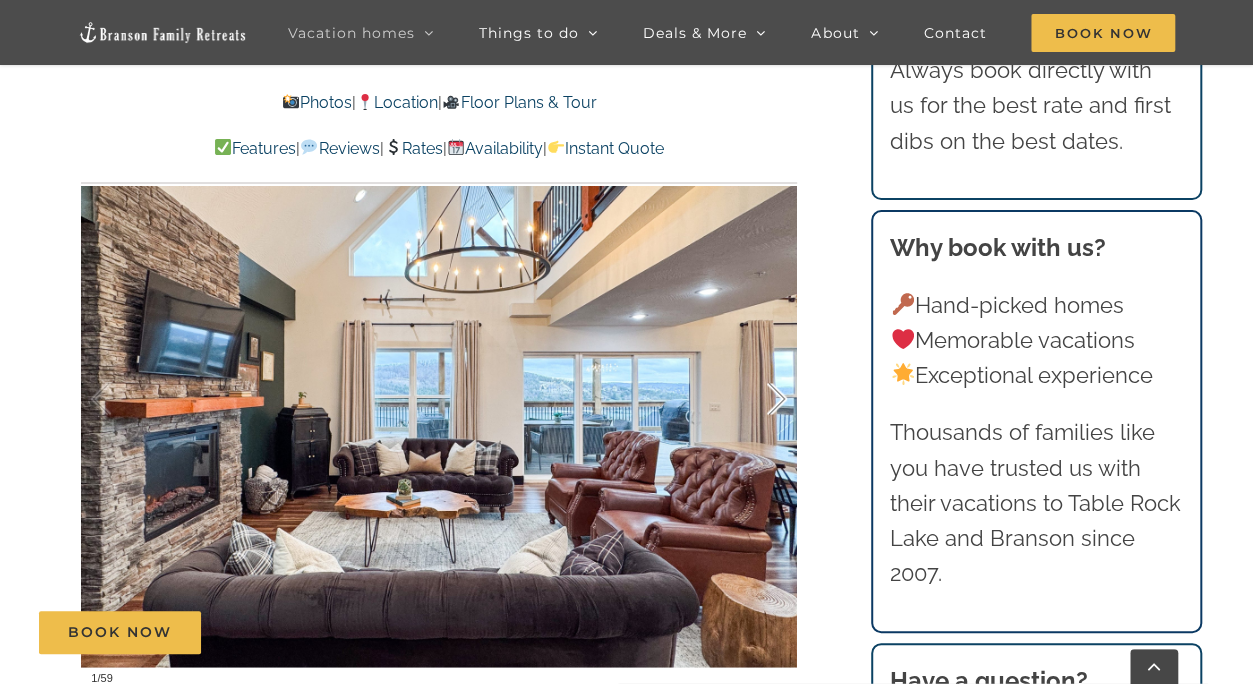 click at bounding box center [756, 399] 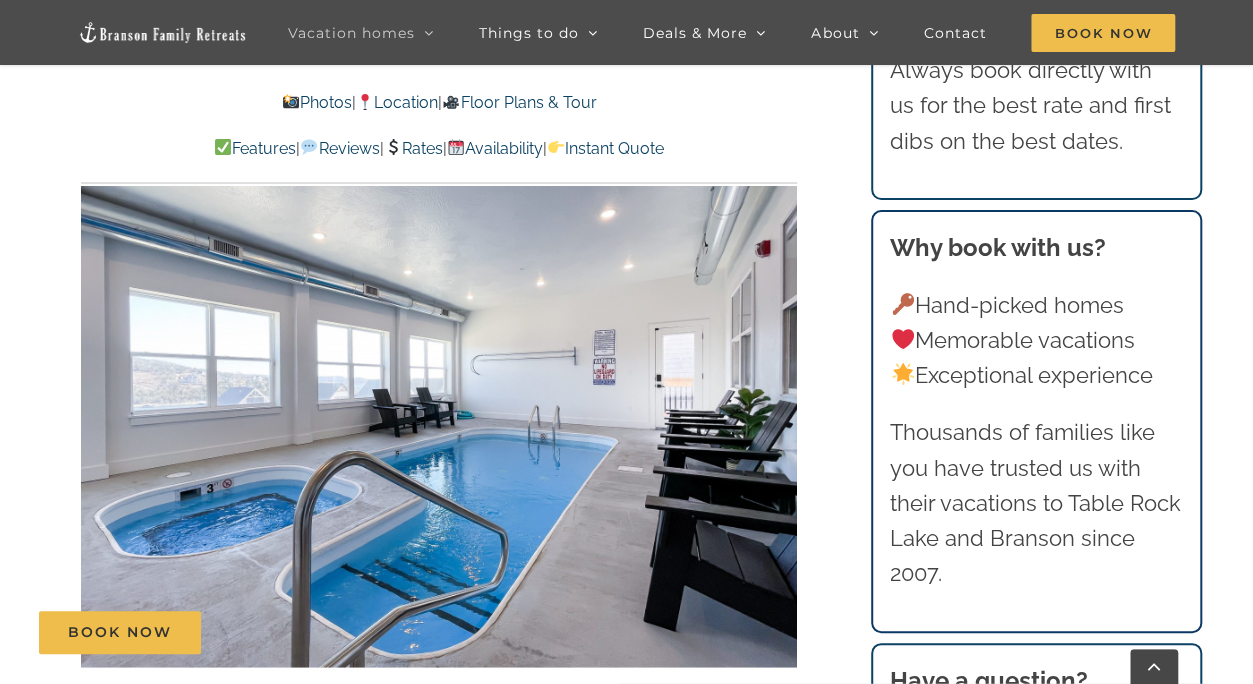 click at bounding box center [816, 399] 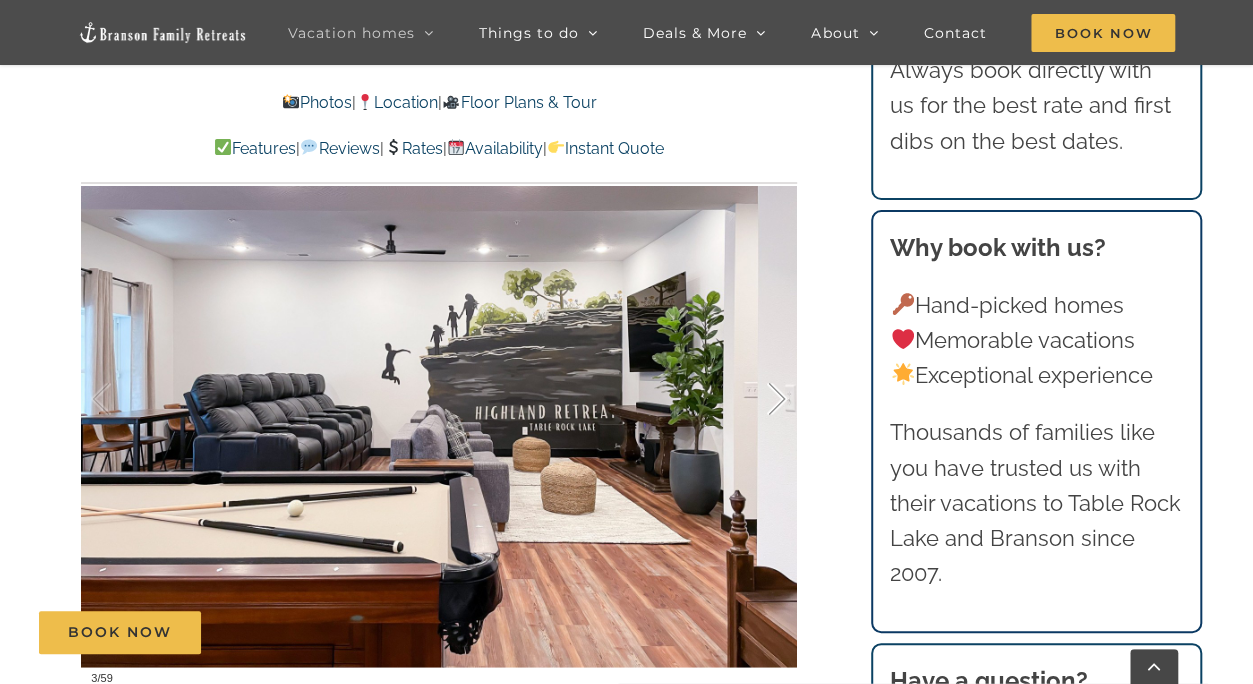 click at bounding box center [756, 399] 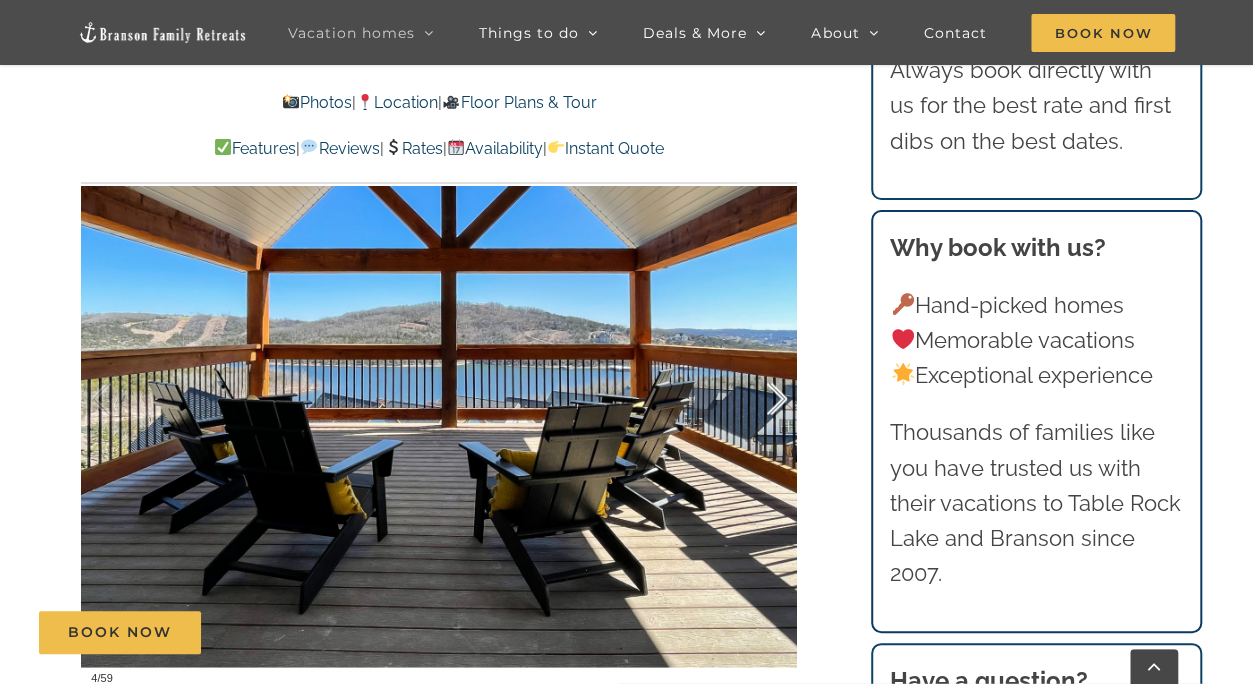 click at bounding box center (756, 399) 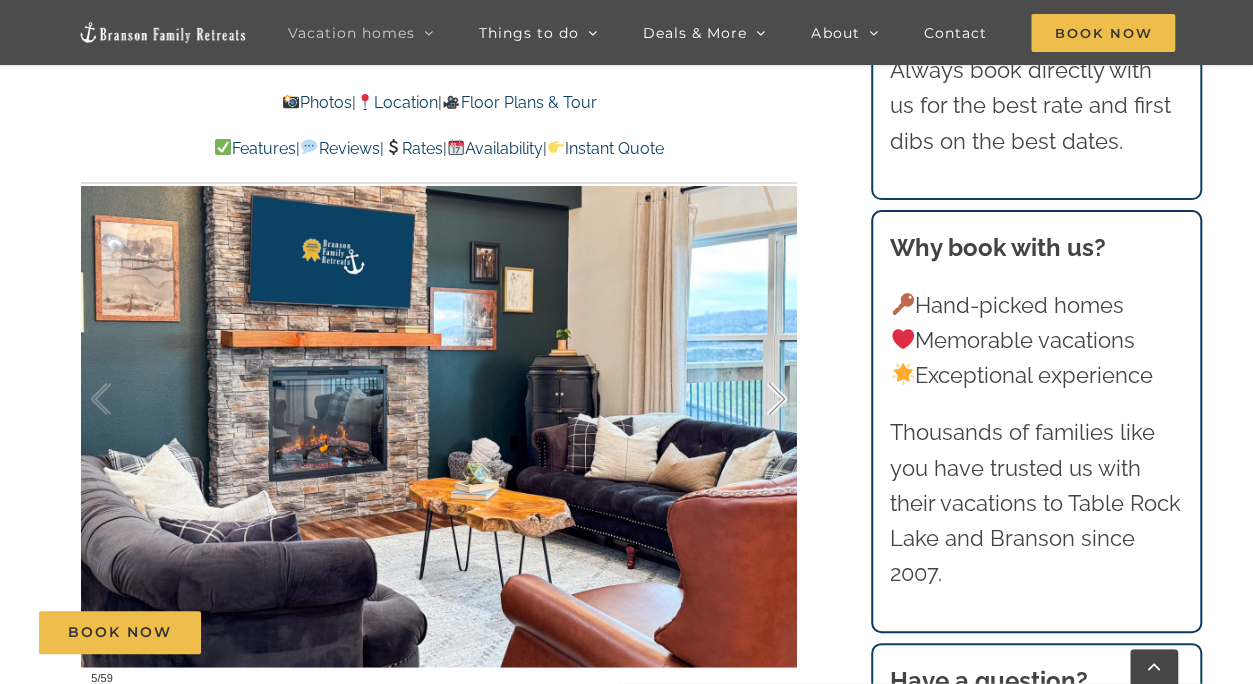 click at bounding box center [756, 399] 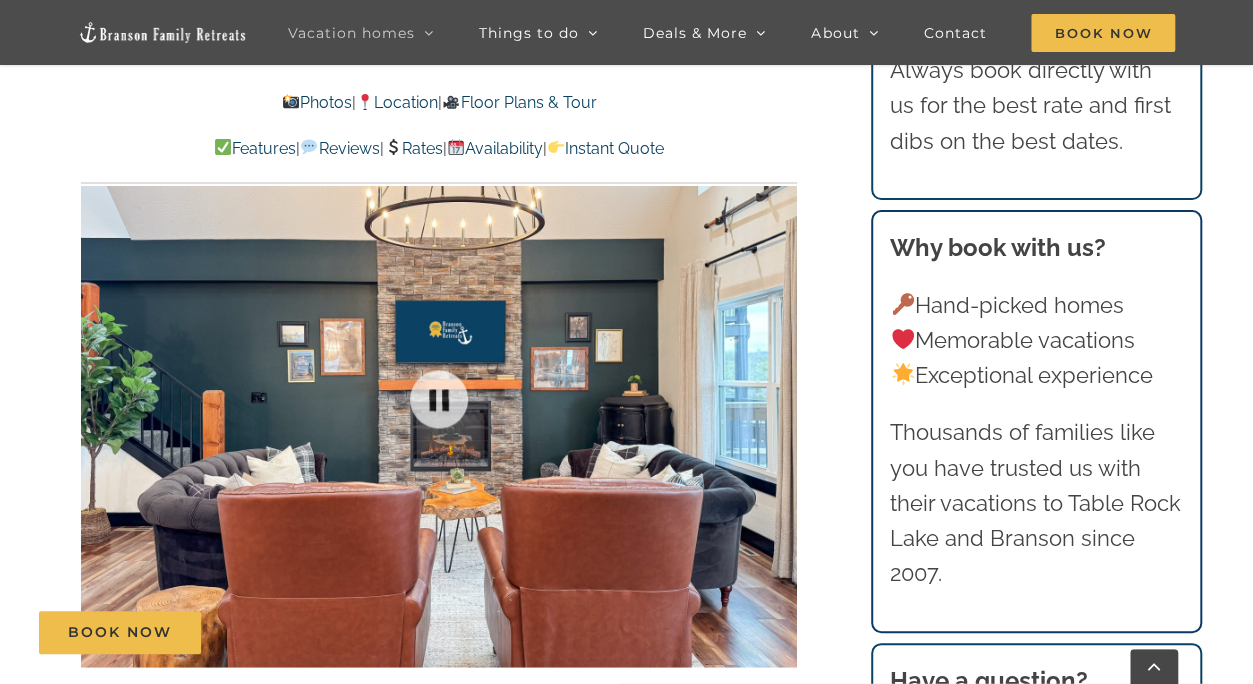 click at bounding box center [439, 398] 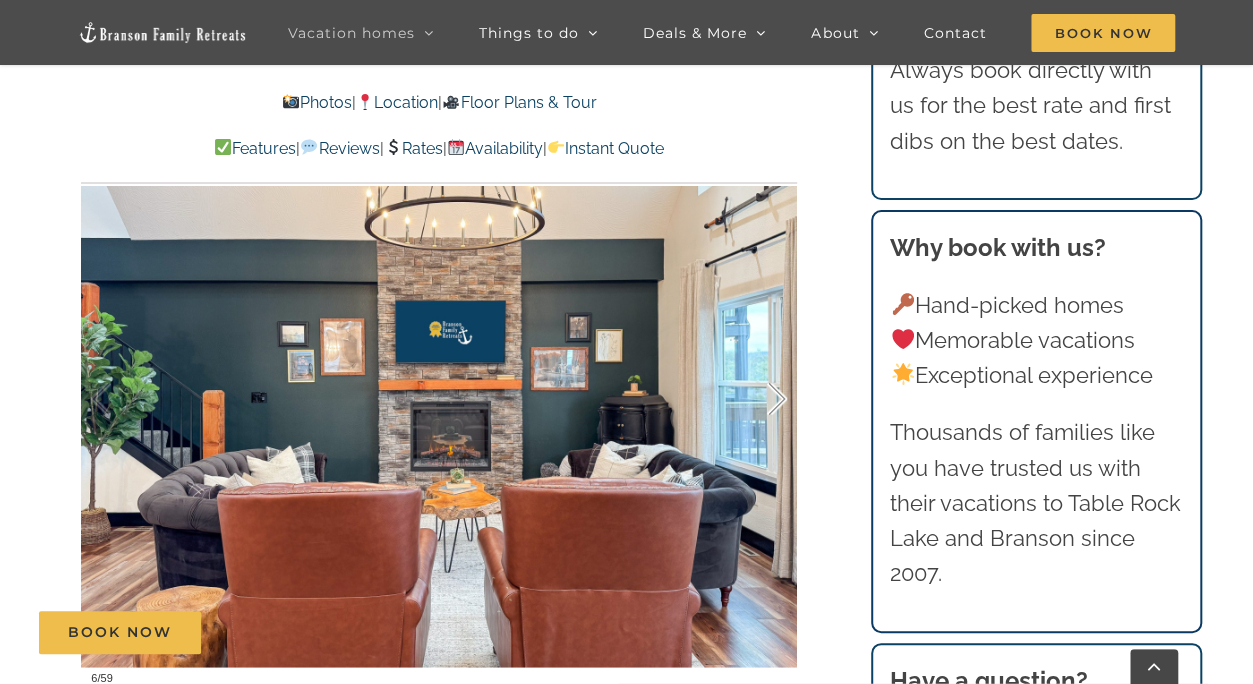 click at bounding box center (756, 399) 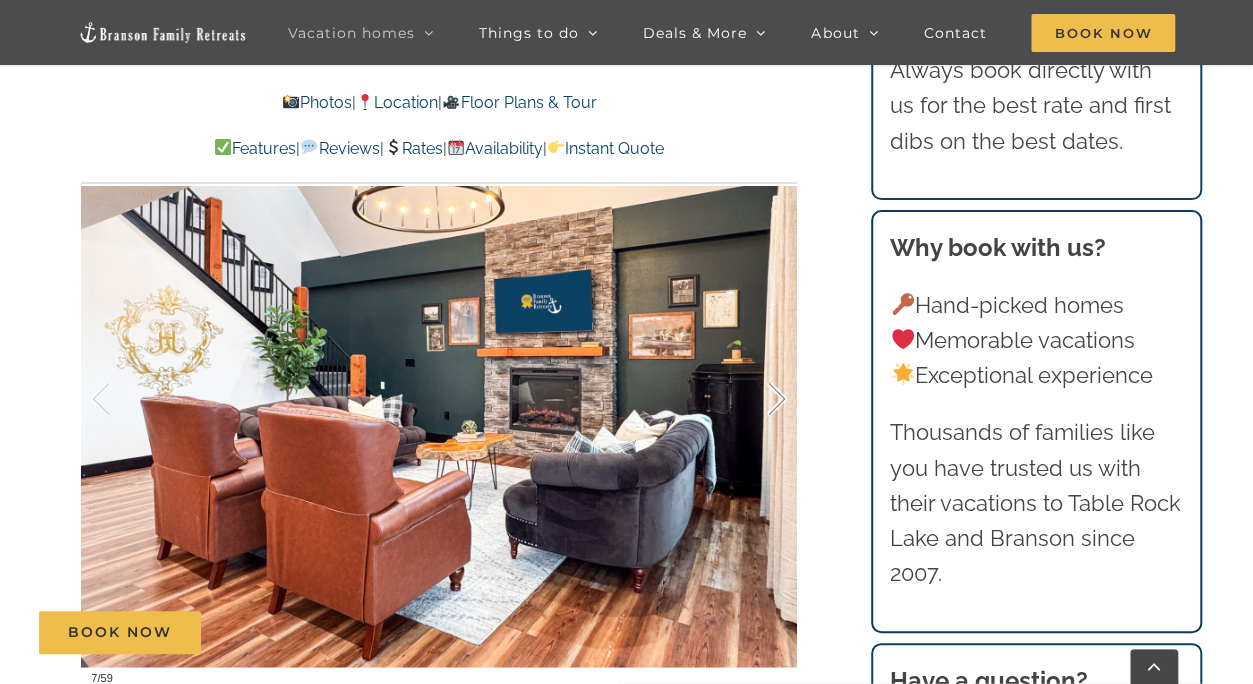 click at bounding box center [756, 399] 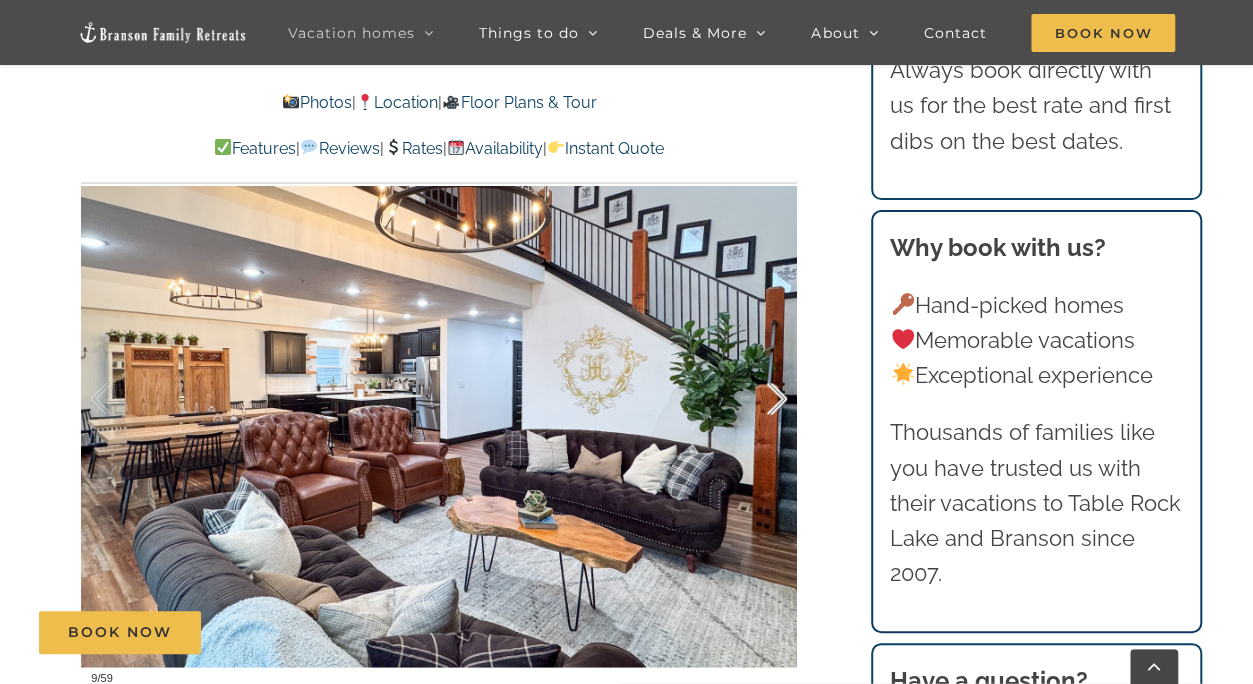 click at bounding box center (756, 399) 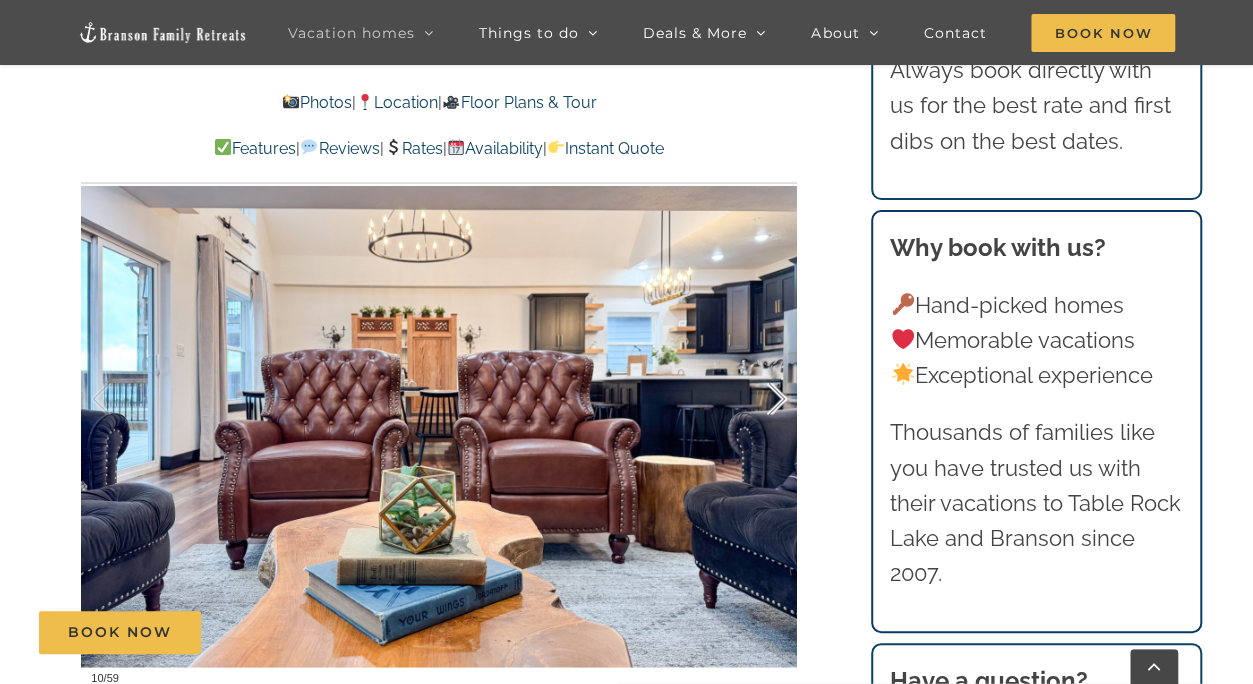 click at bounding box center (756, 399) 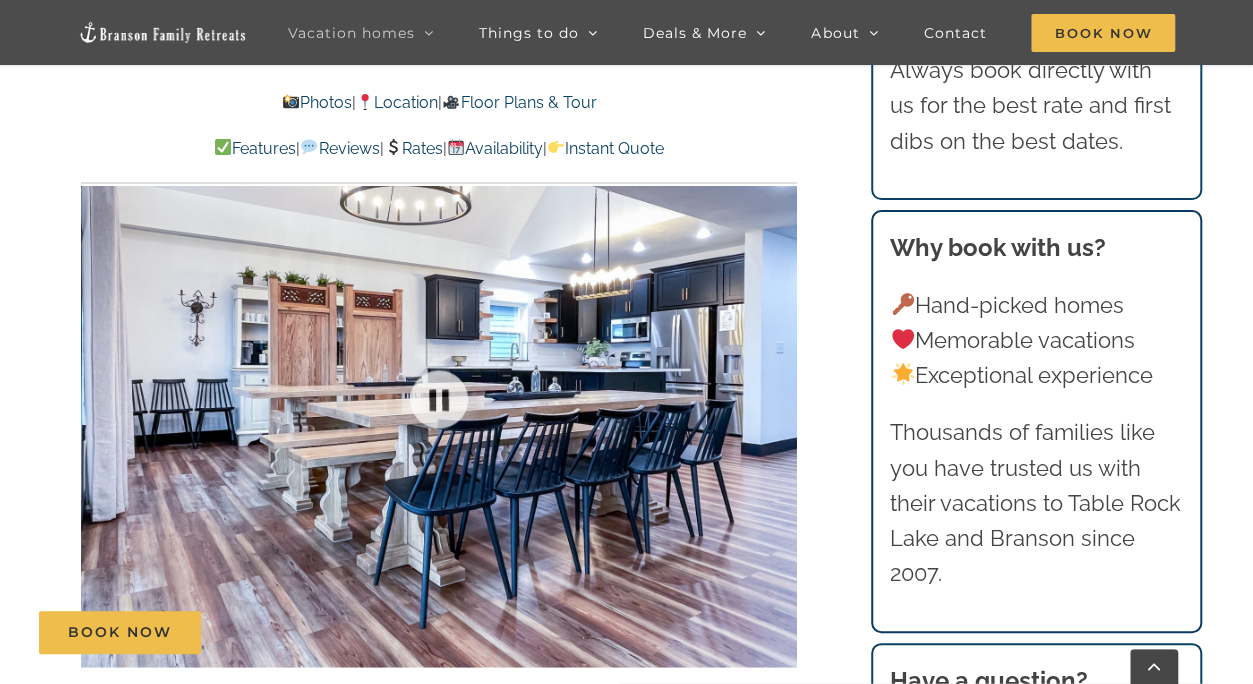 click at bounding box center [439, 398] 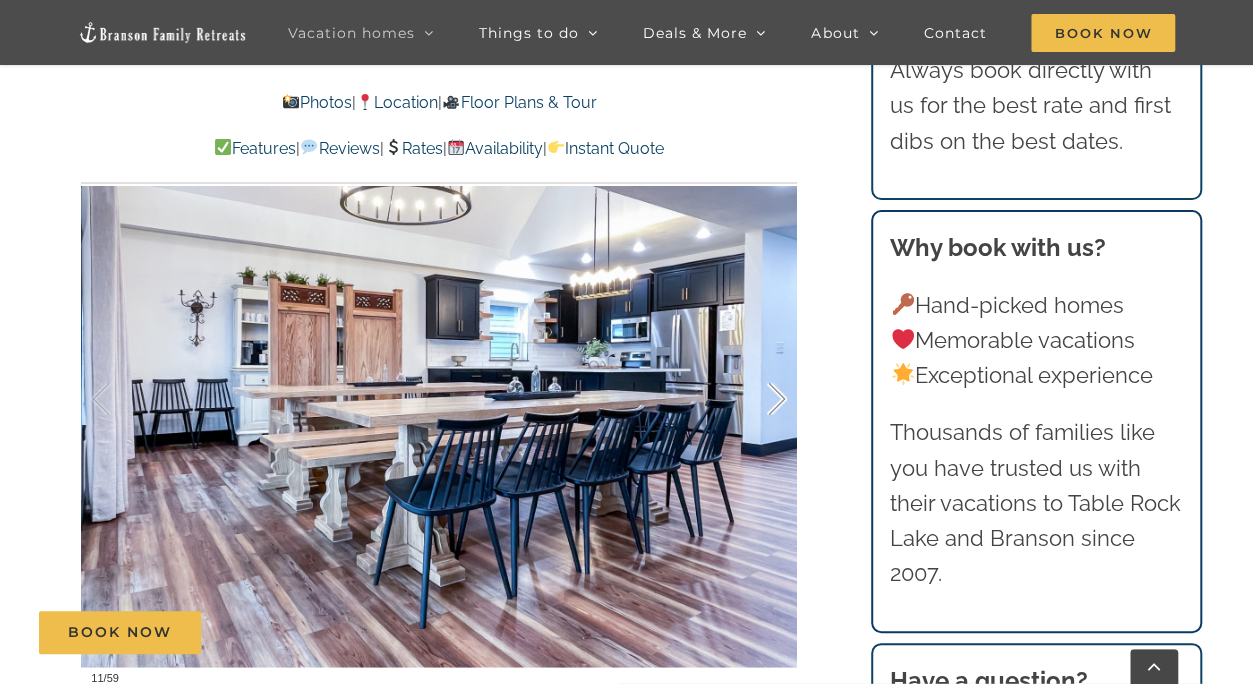 click at bounding box center [756, 399] 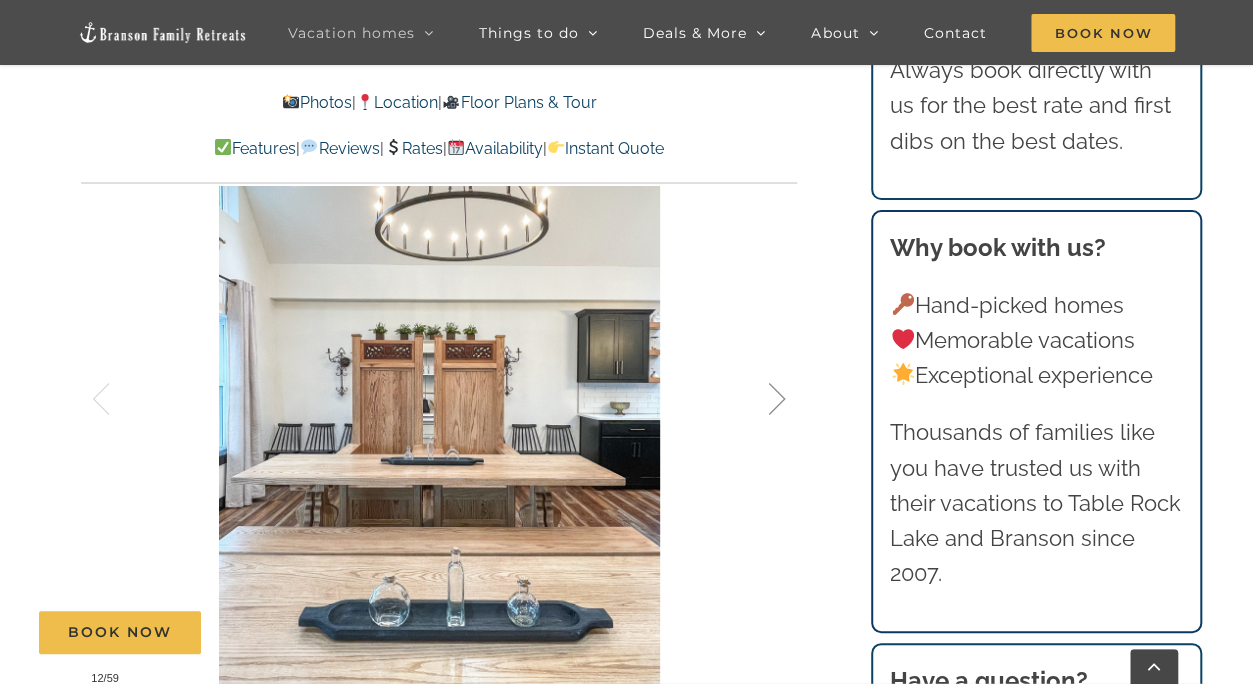 click at bounding box center [756, 399] 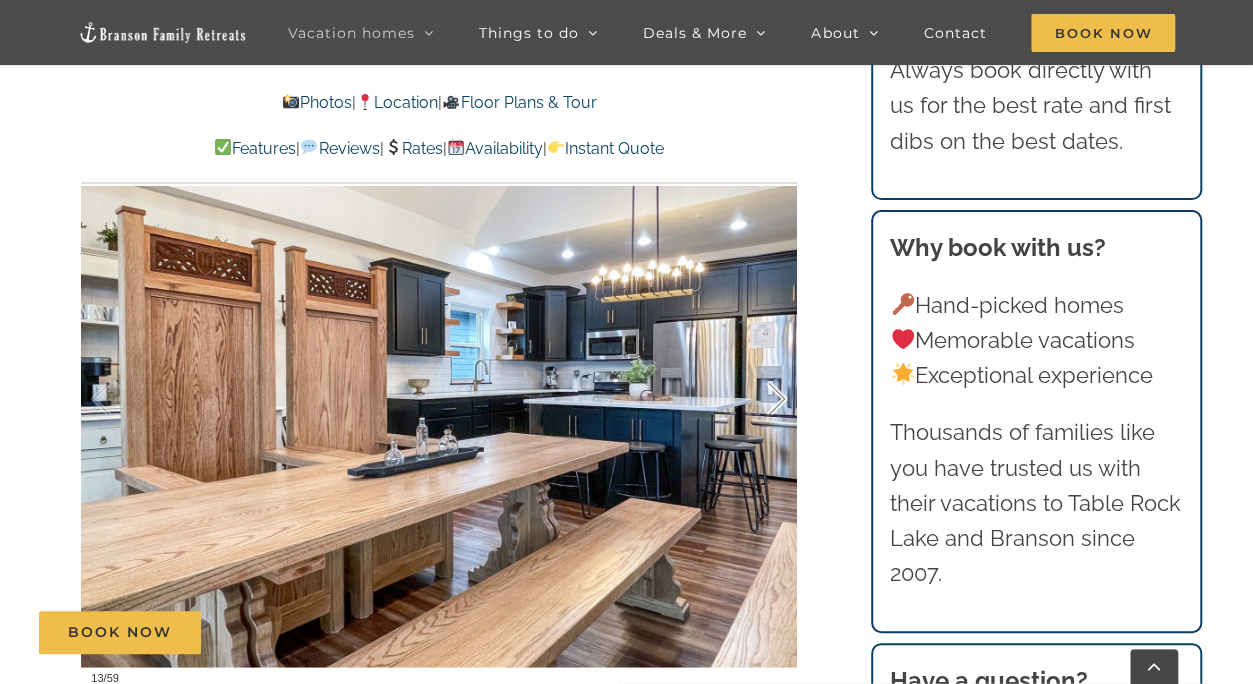 click at bounding box center [756, 399] 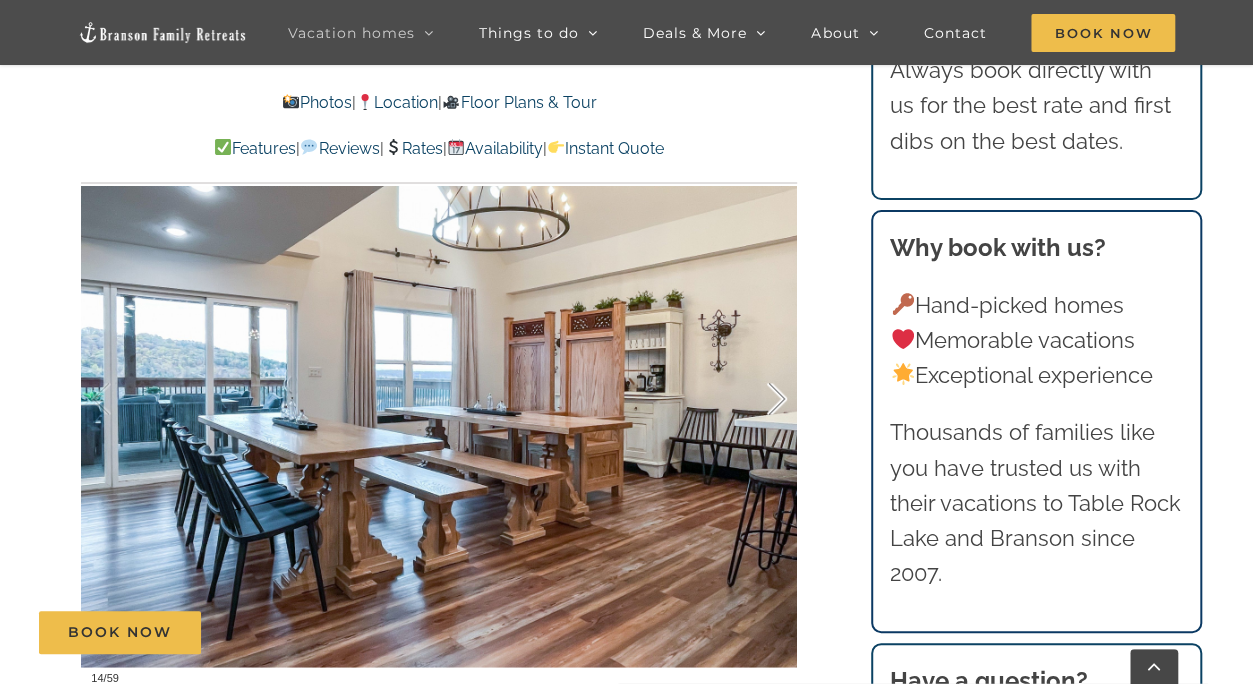 click at bounding box center [756, 399] 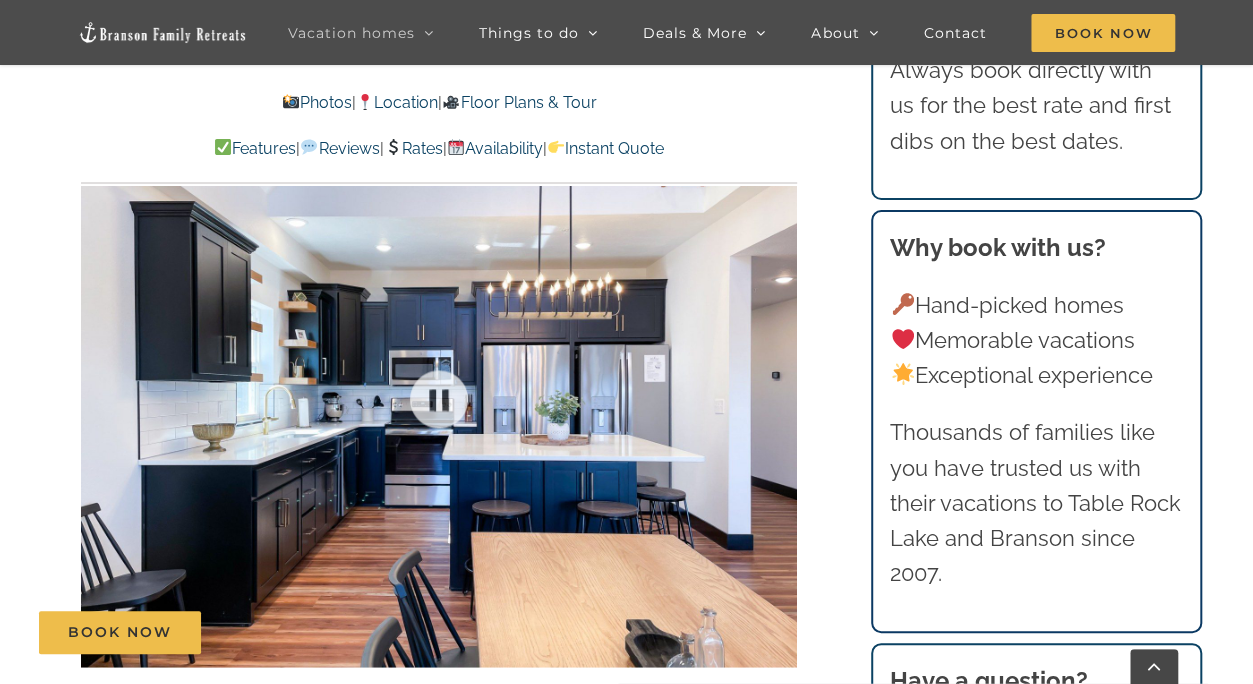 click at bounding box center [439, 398] 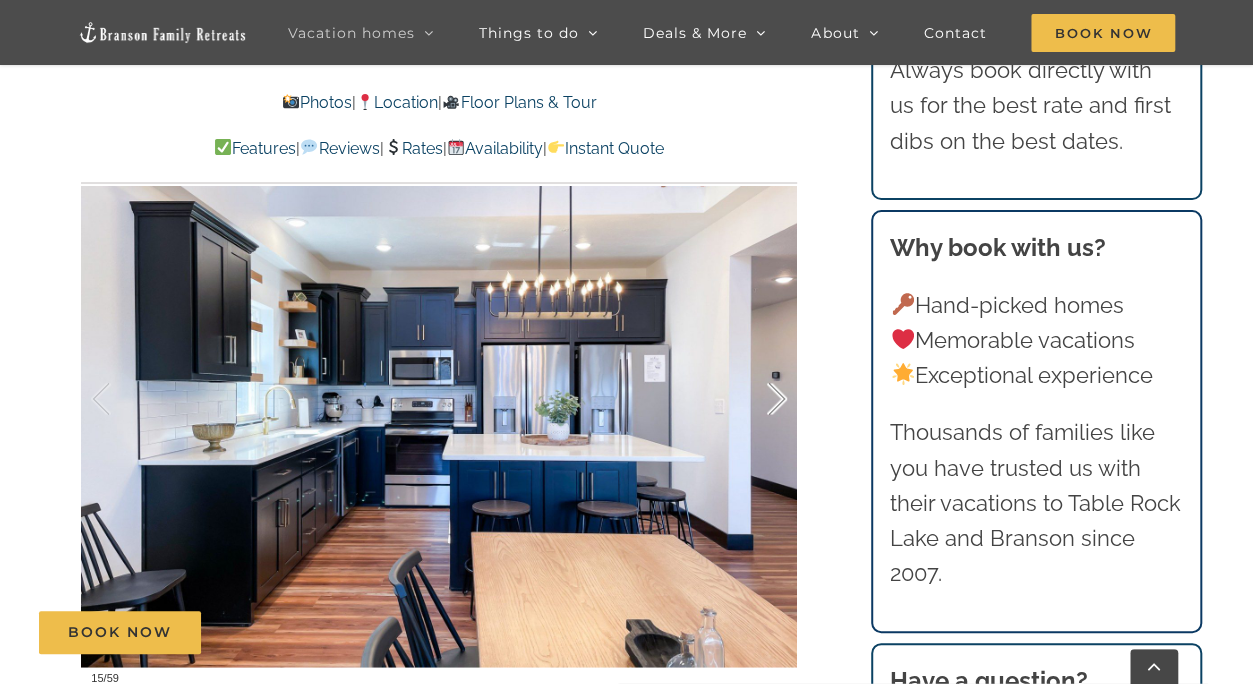 click at bounding box center [756, 399] 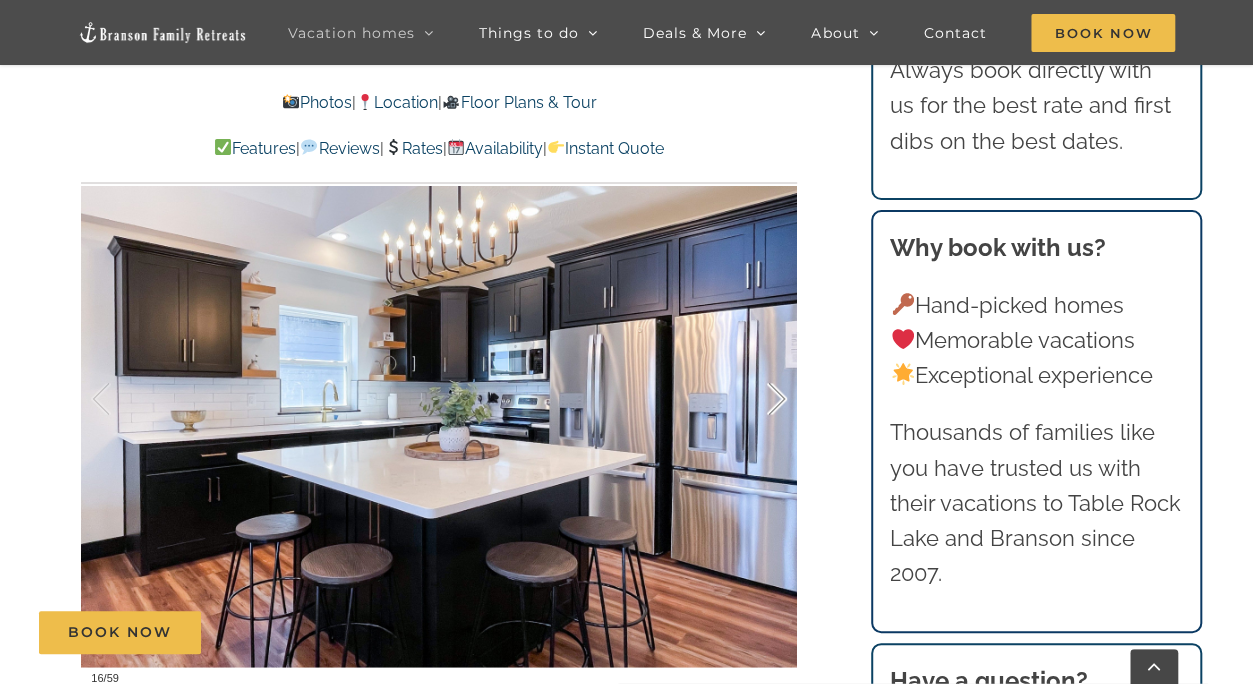 click at bounding box center (756, 399) 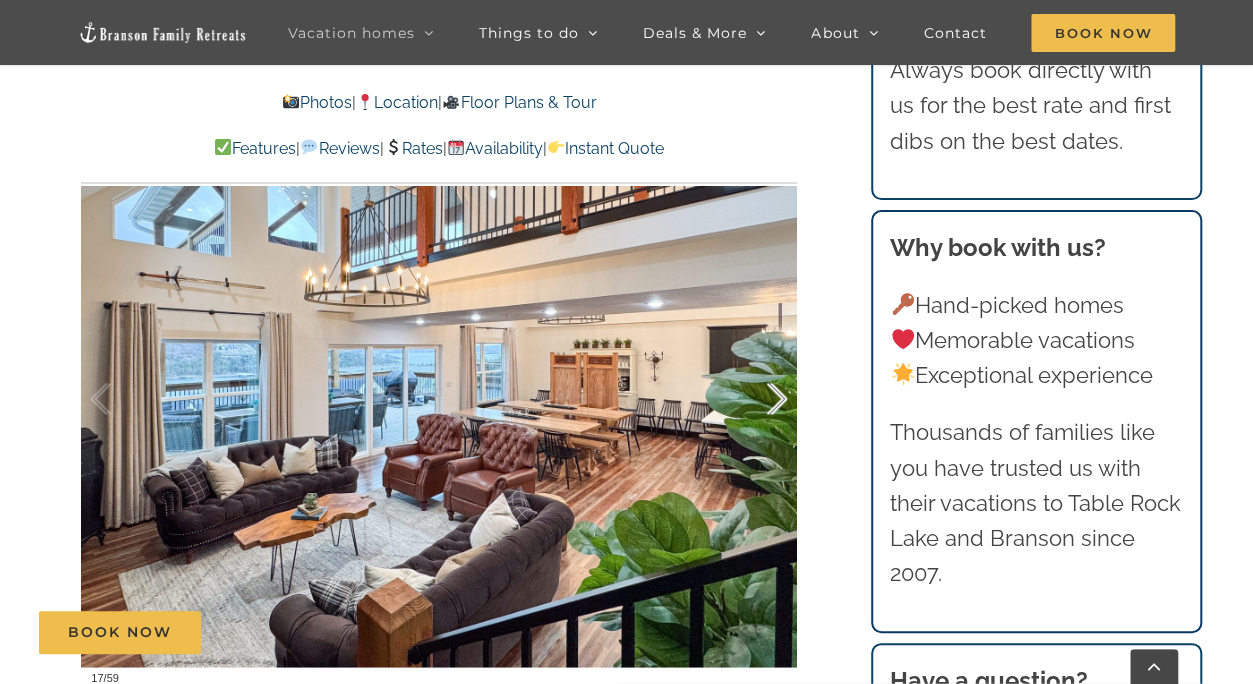 click at bounding box center (756, 399) 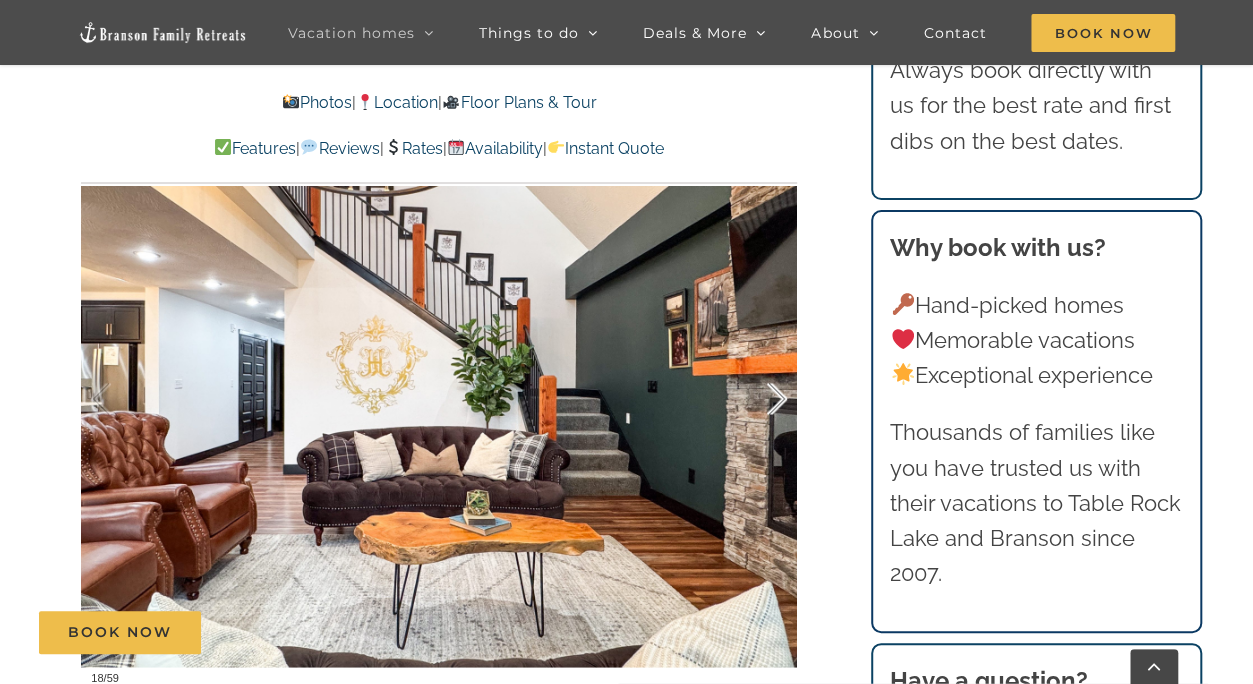 click at bounding box center (756, 399) 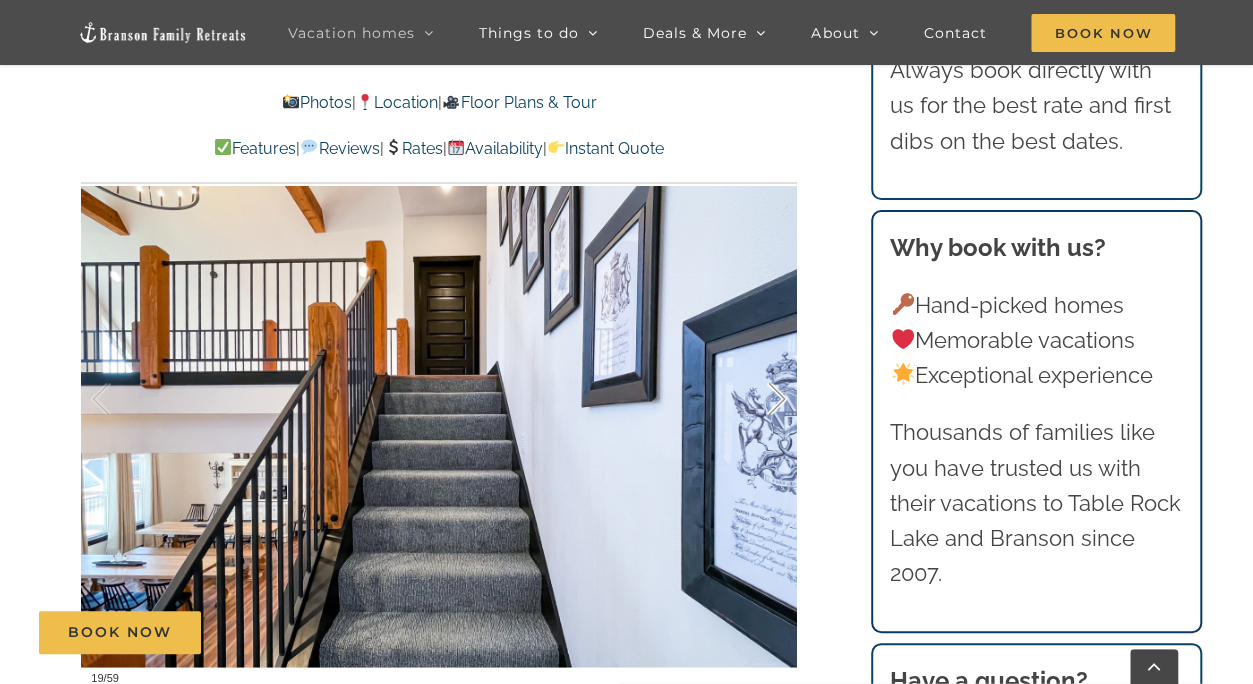click at bounding box center (756, 399) 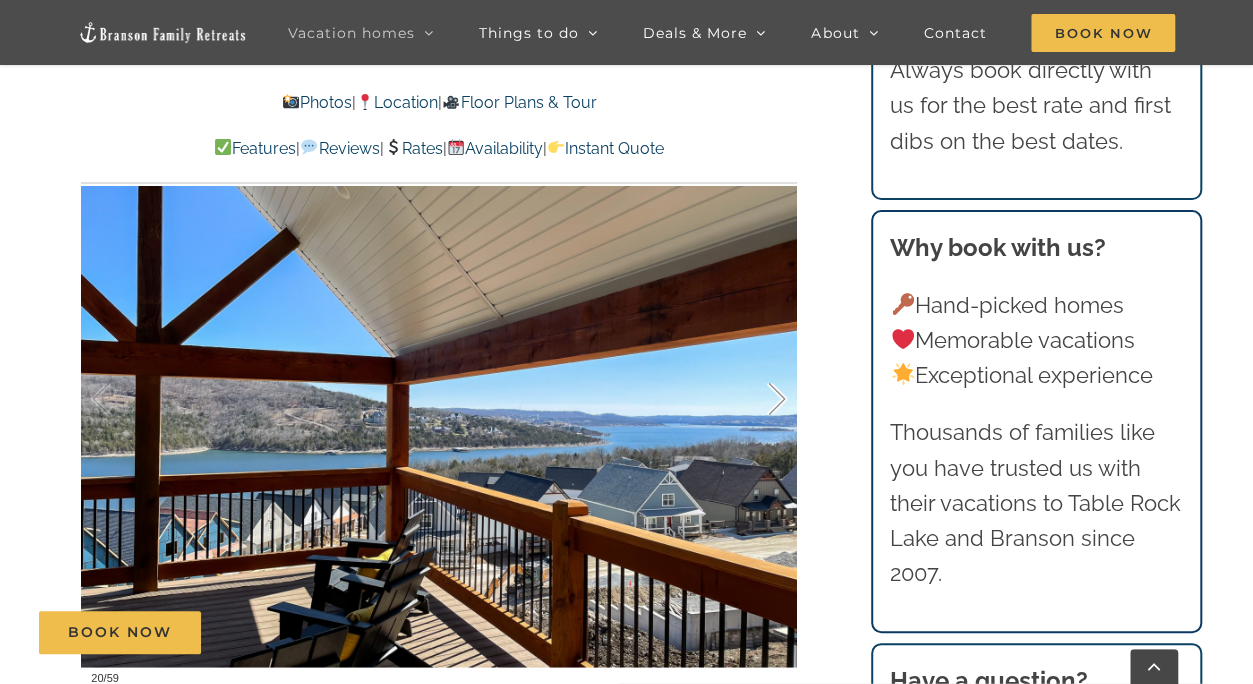 click at bounding box center (756, 399) 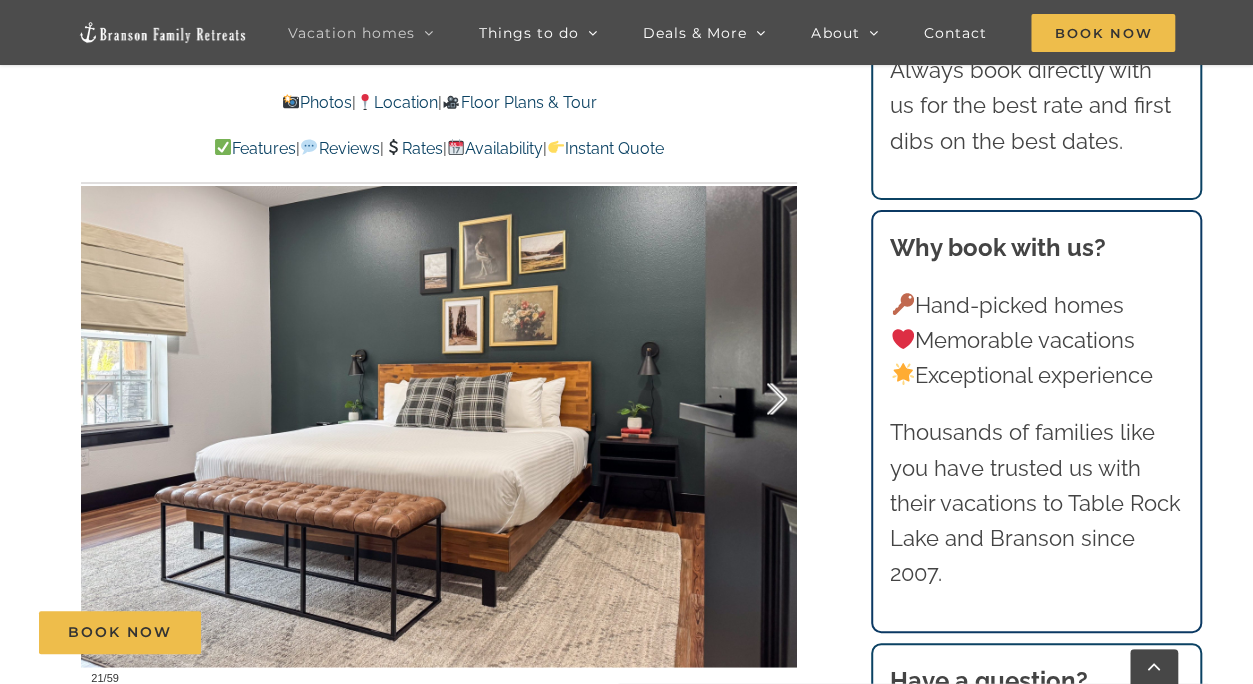 click at bounding box center [756, 399] 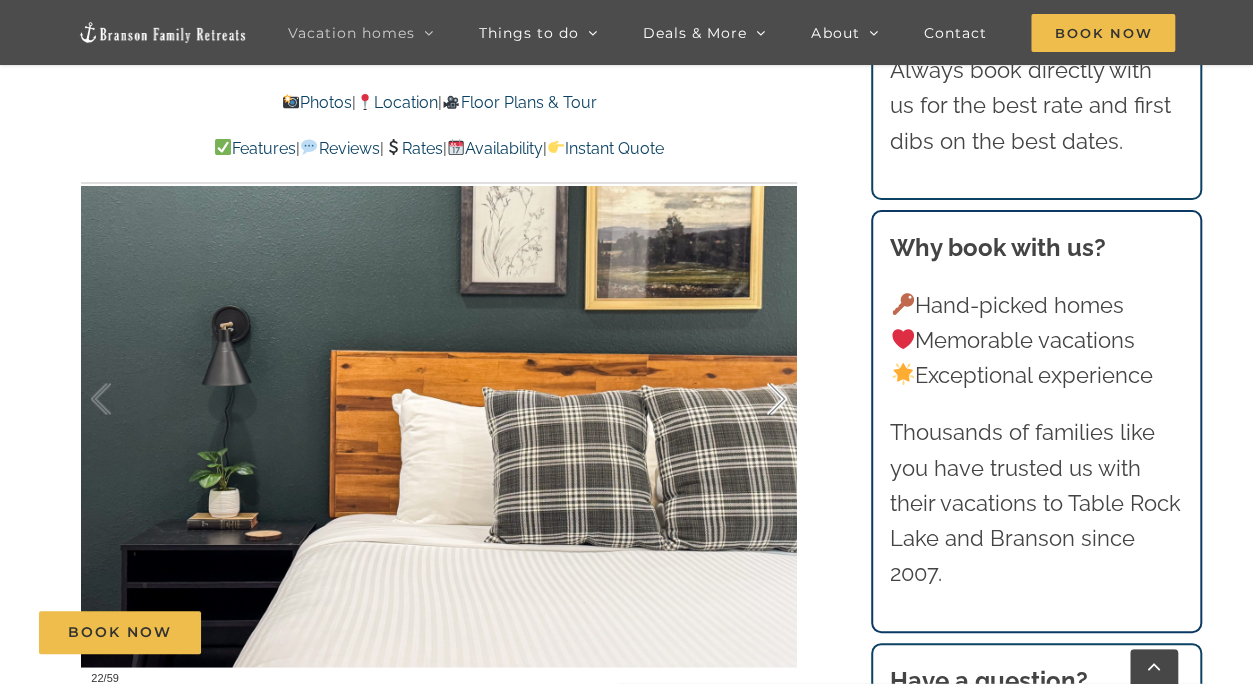 click at bounding box center [756, 399] 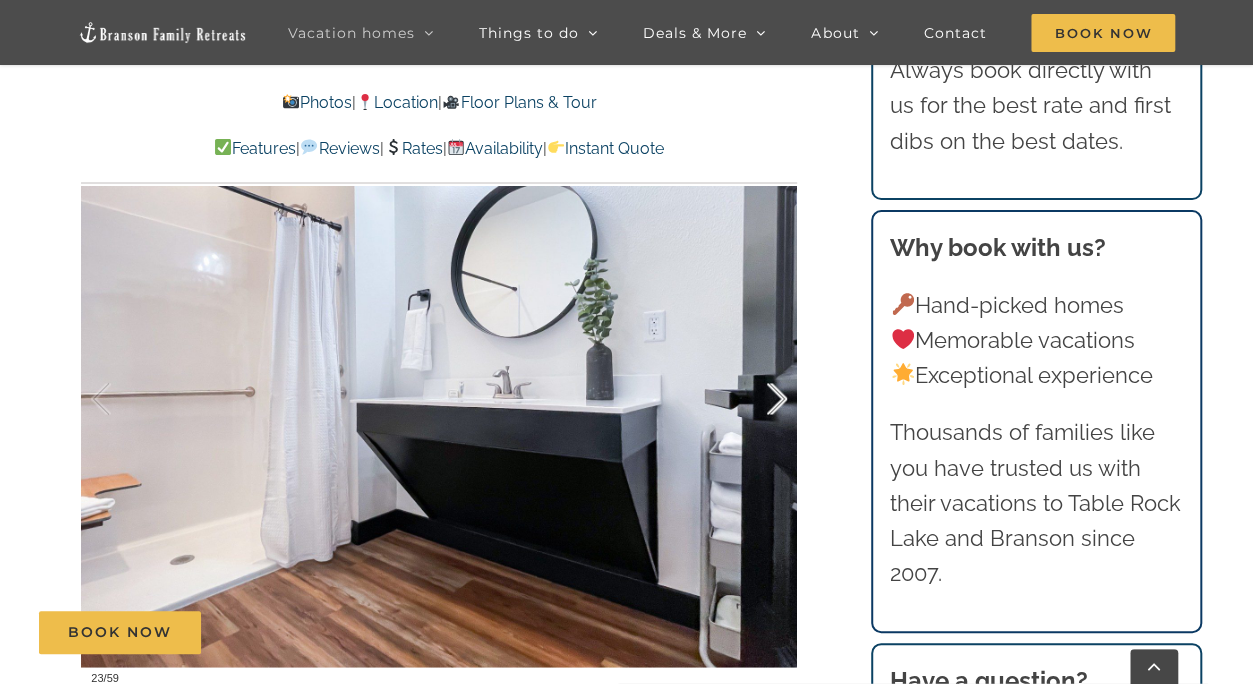 click at bounding box center (756, 399) 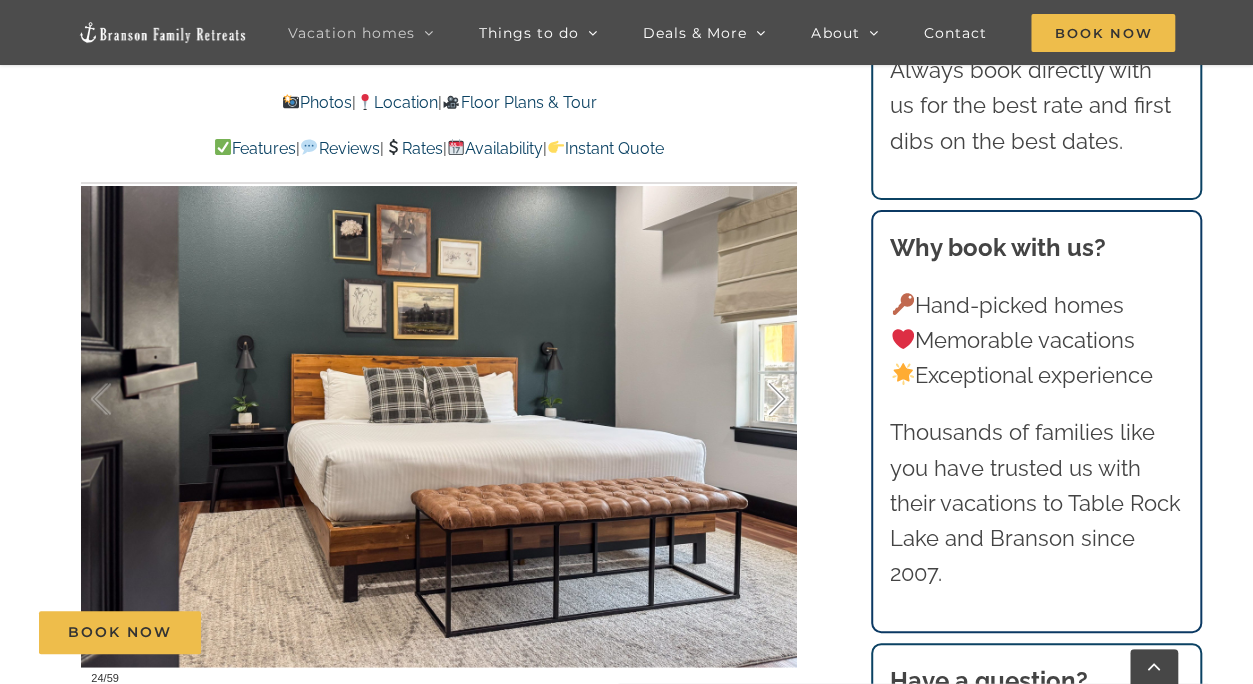 click at bounding box center (756, 399) 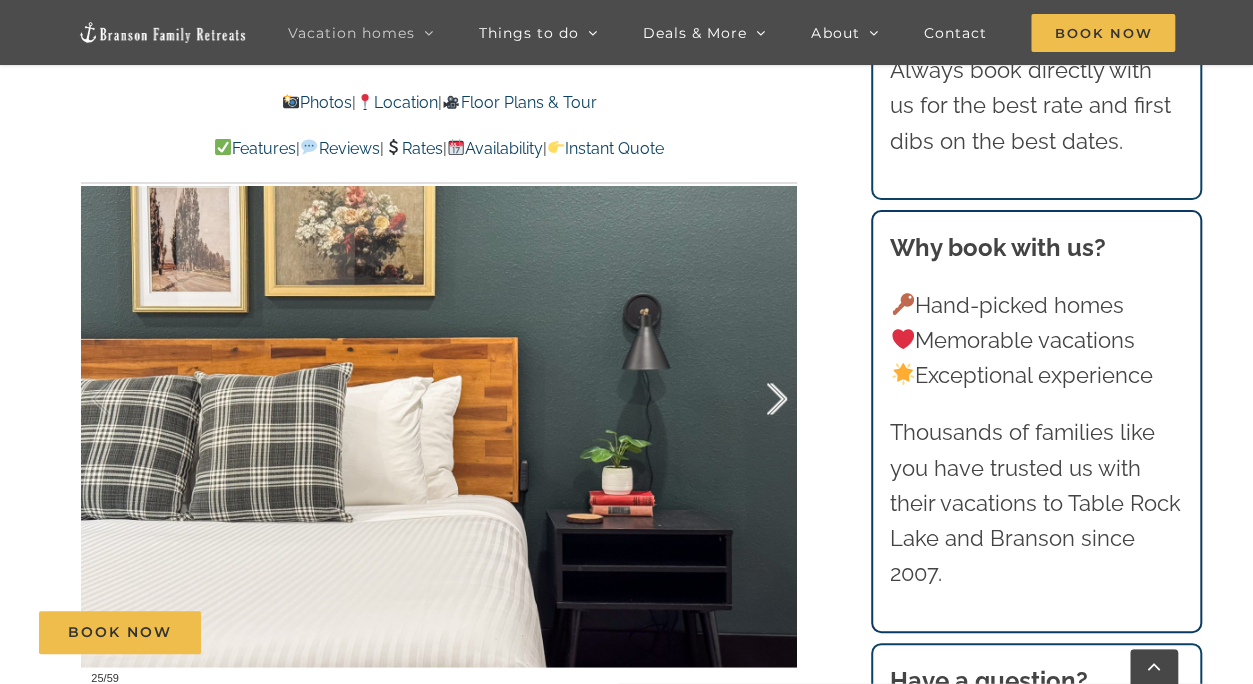 click at bounding box center (756, 399) 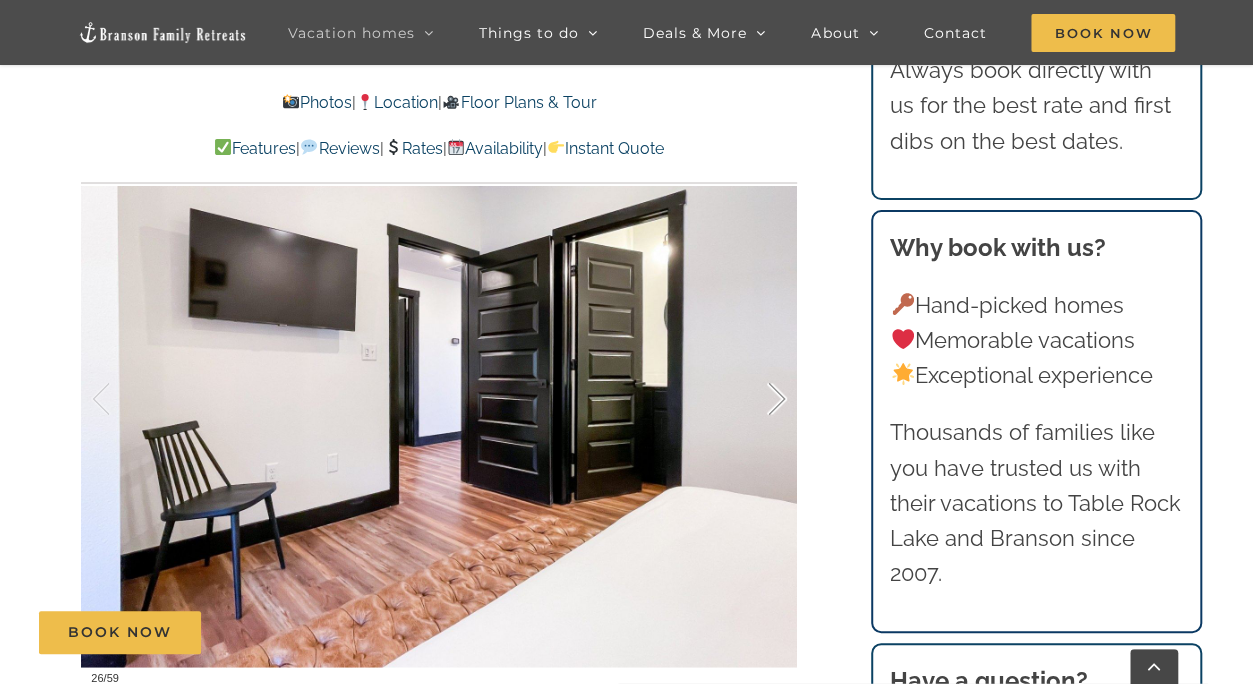 click at bounding box center [756, 399] 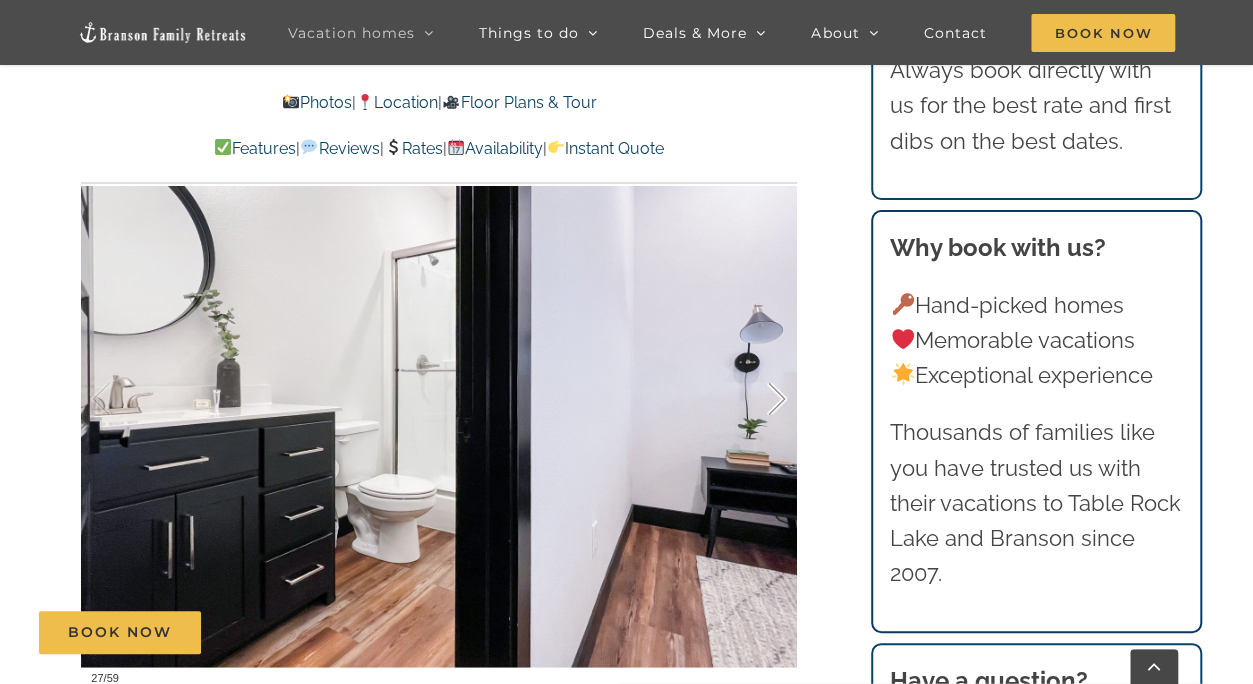 click at bounding box center [756, 399] 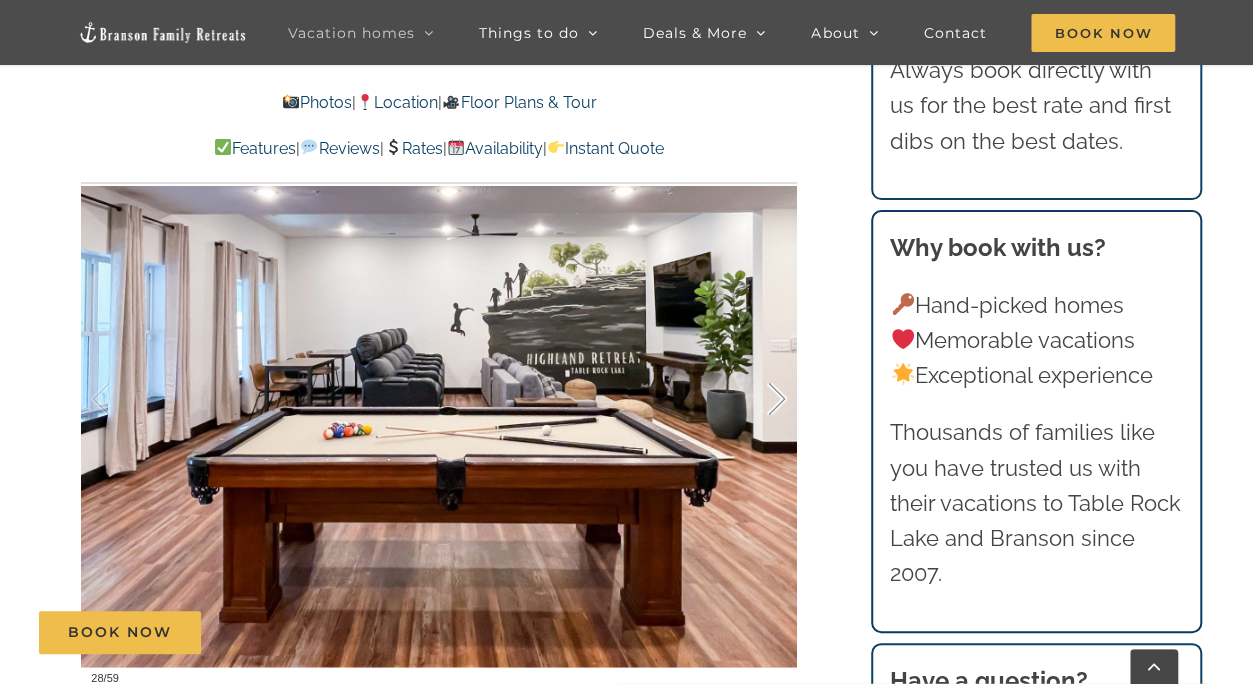 click at bounding box center [756, 399] 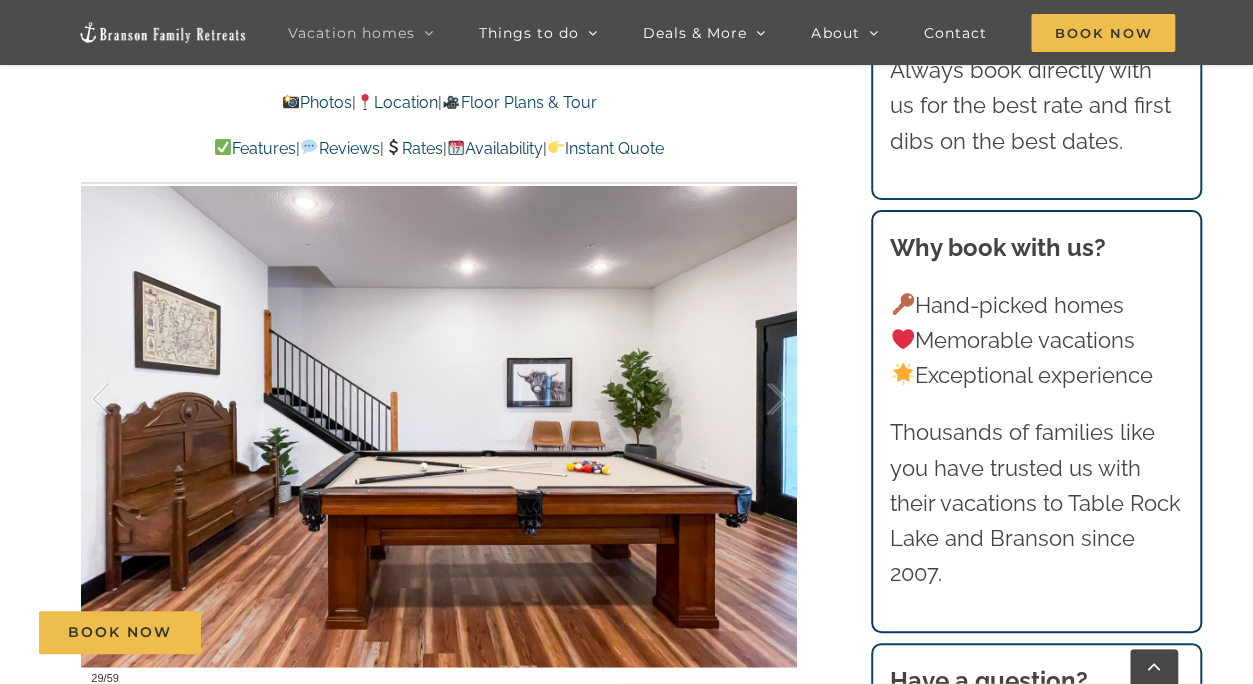 click on "Photos" at bounding box center [317, 102] 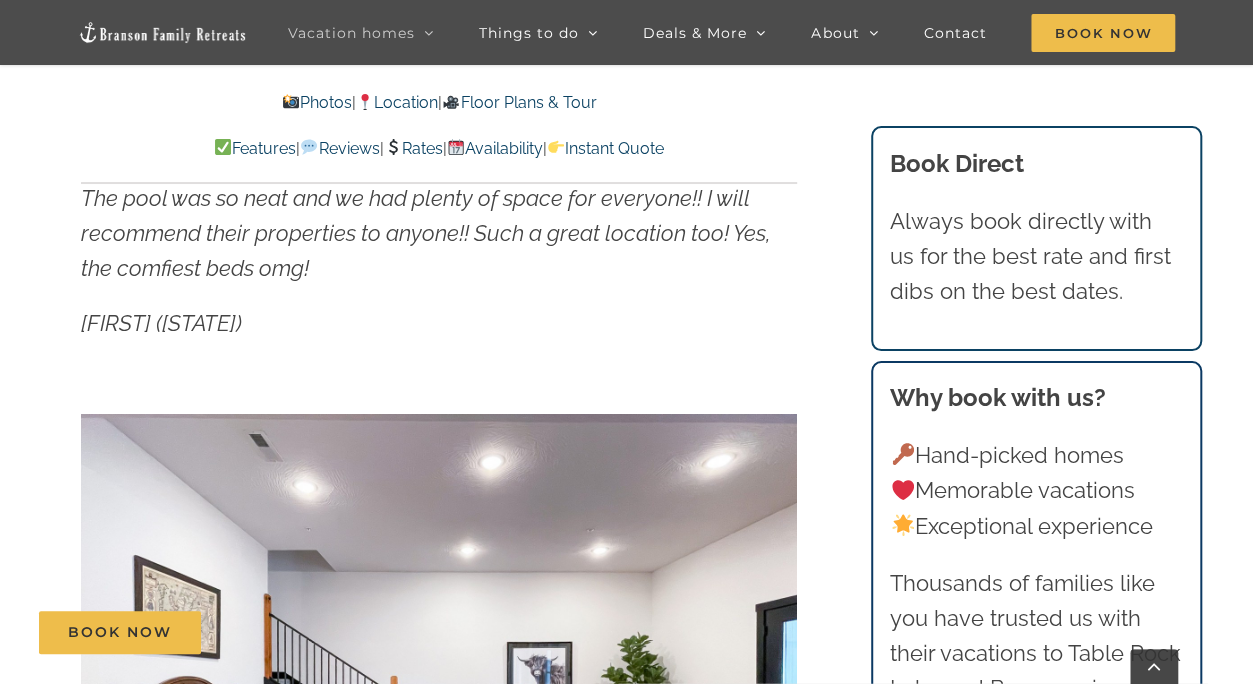 click on "Location" at bounding box center (397, 102) 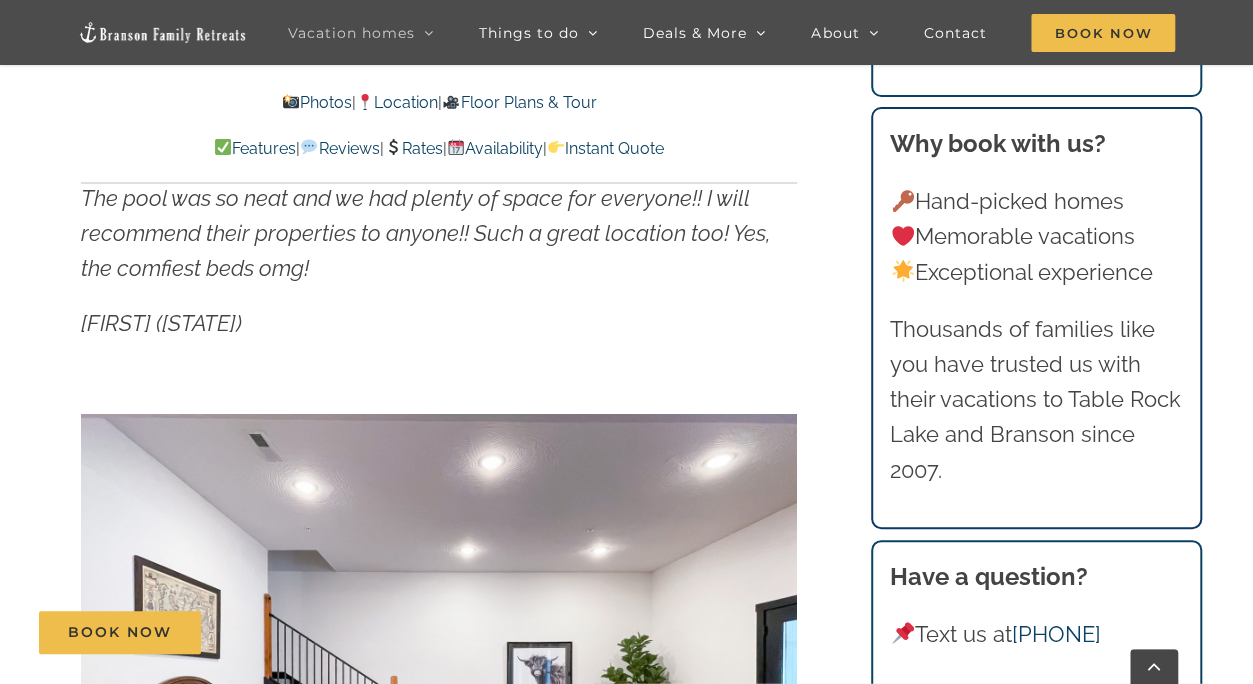 scroll, scrollTop: 4560, scrollLeft: 0, axis: vertical 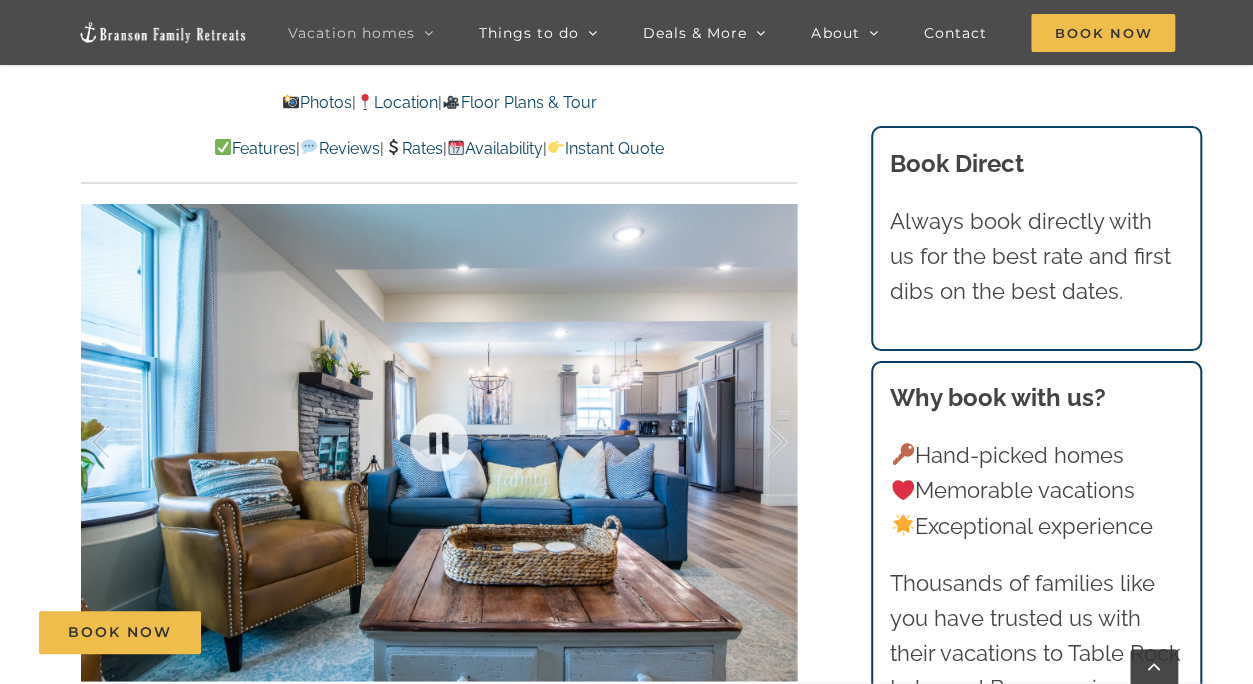 click at bounding box center (439, 442) 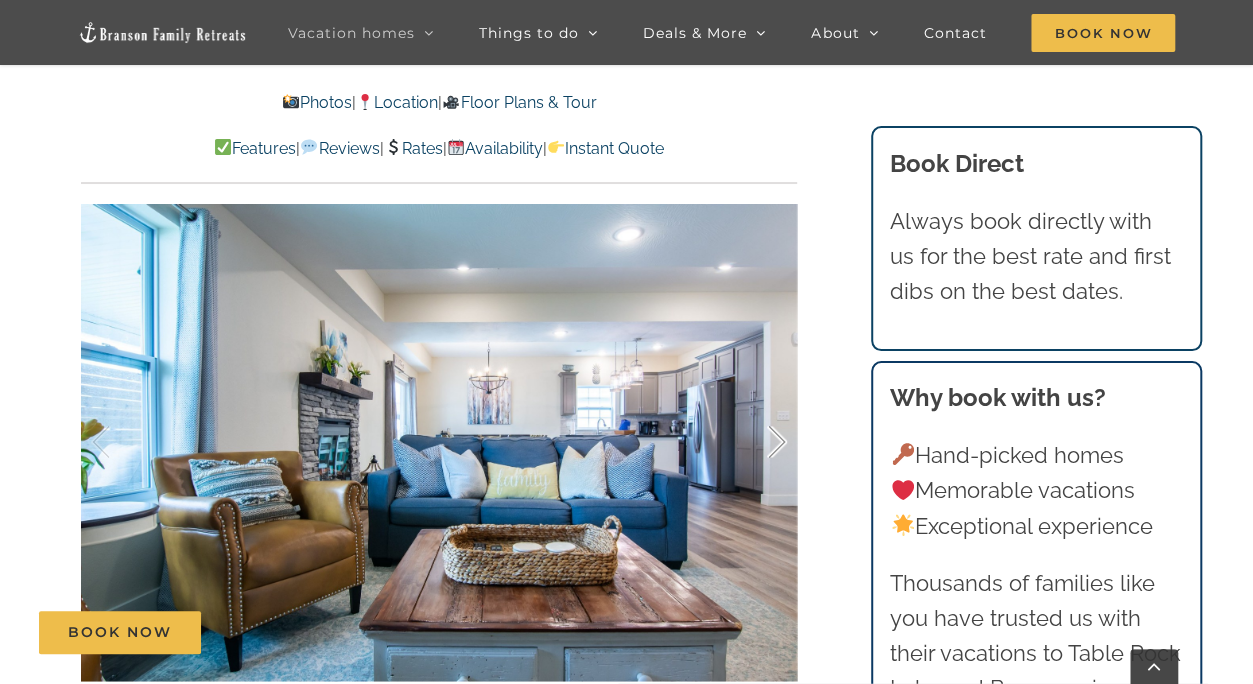 click at bounding box center [756, 442] 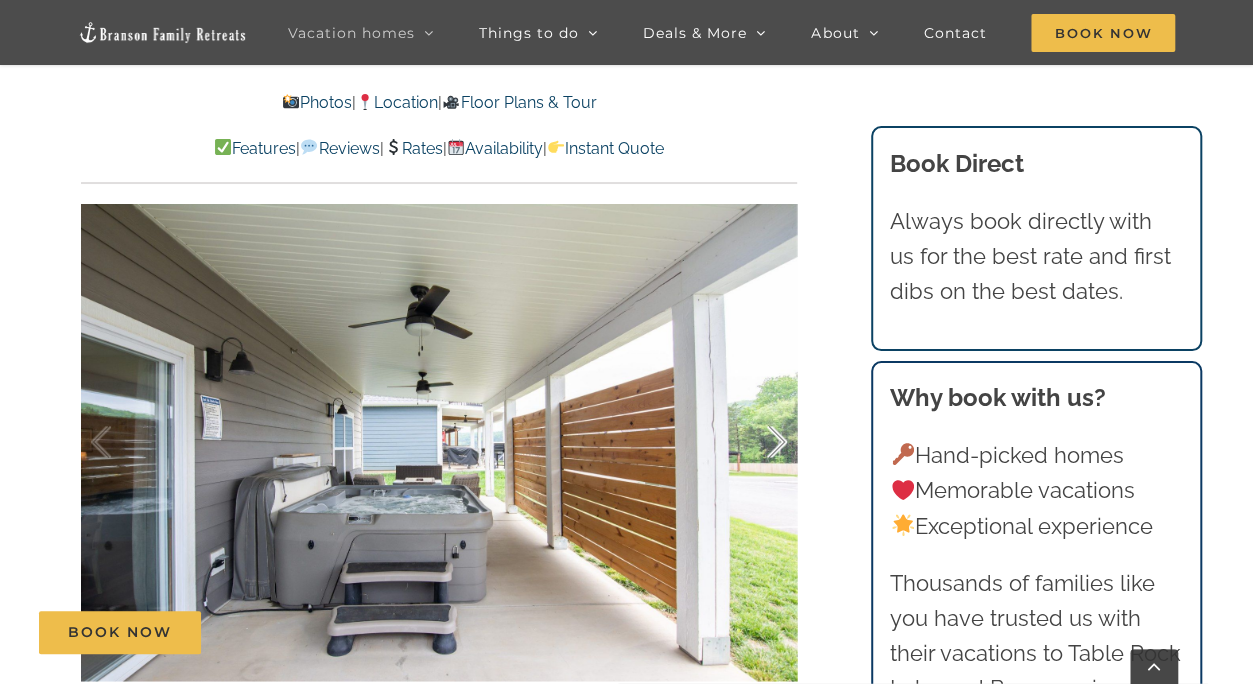 click at bounding box center [756, 442] 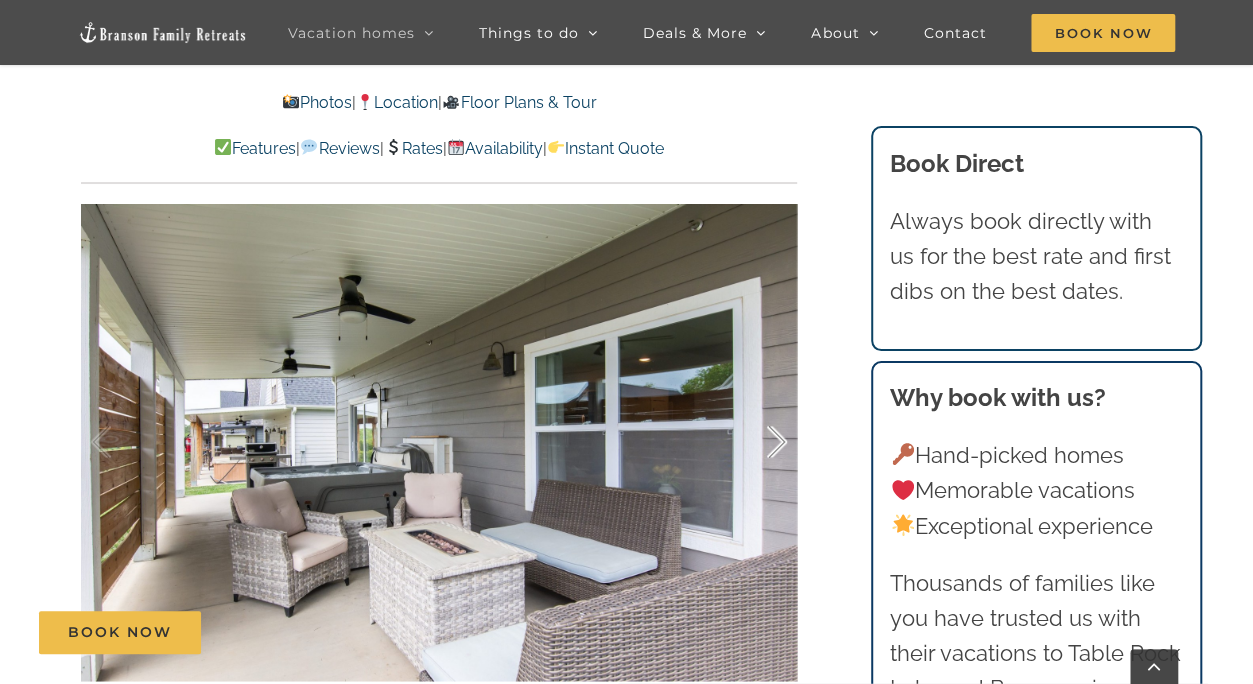 click at bounding box center (756, 442) 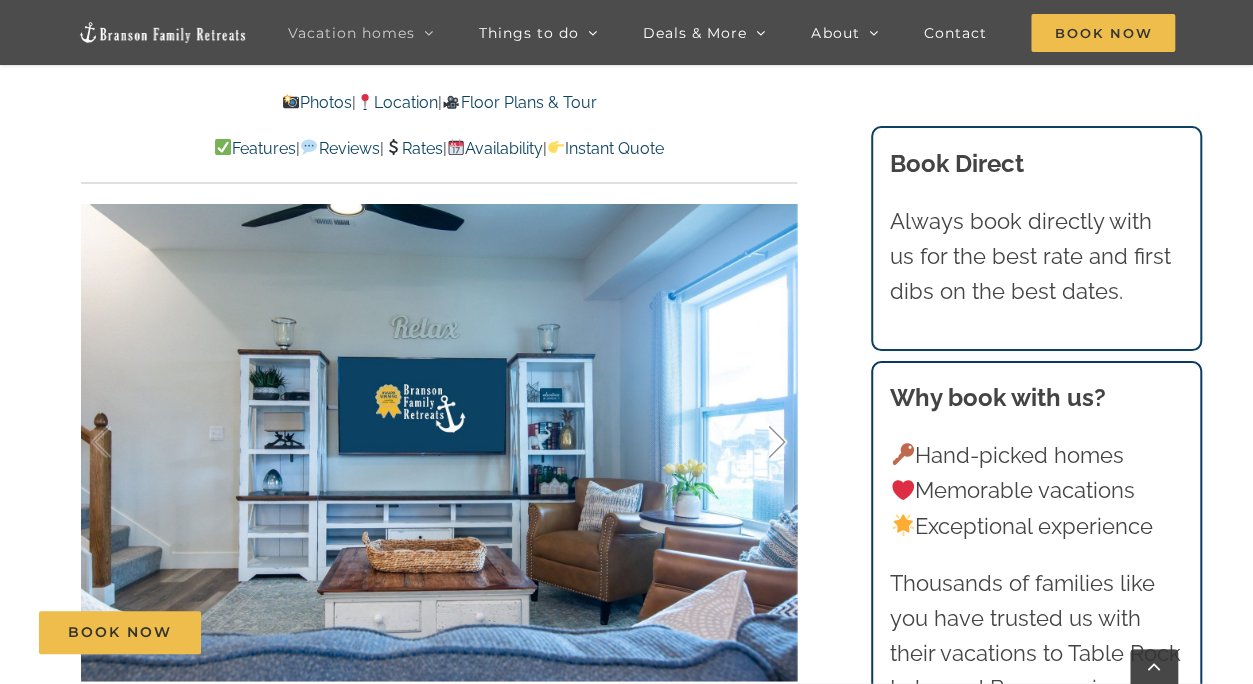click at bounding box center [756, 442] 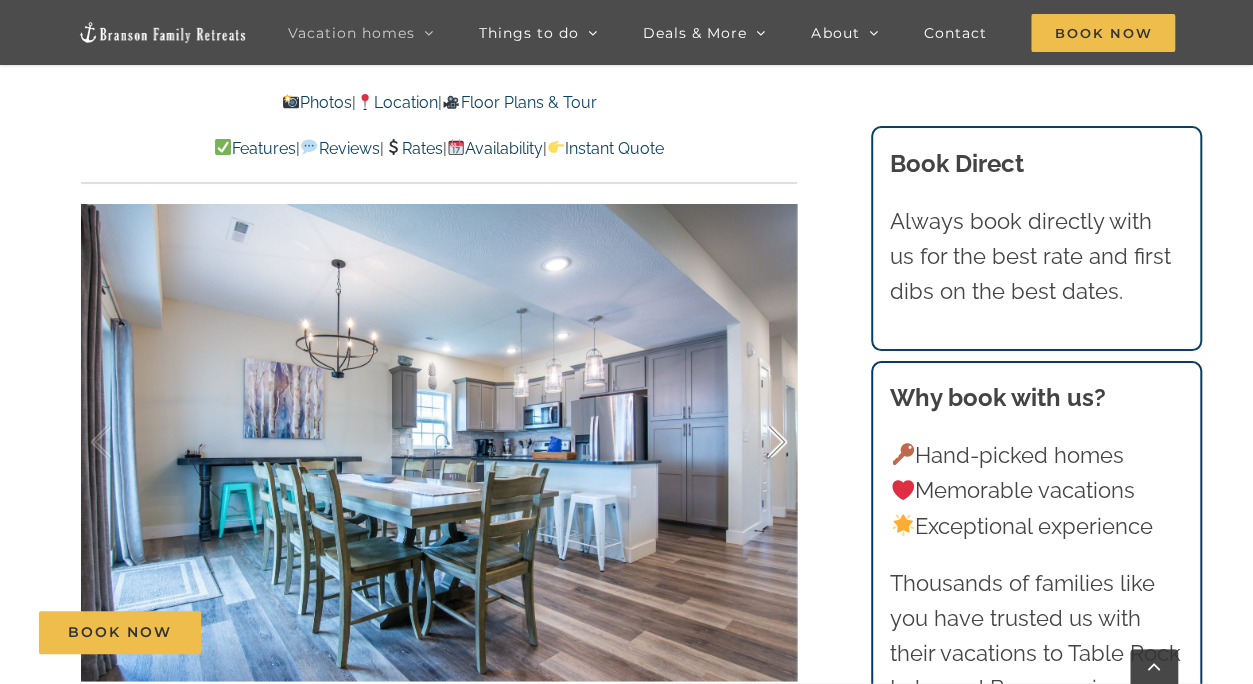 click at bounding box center [756, 442] 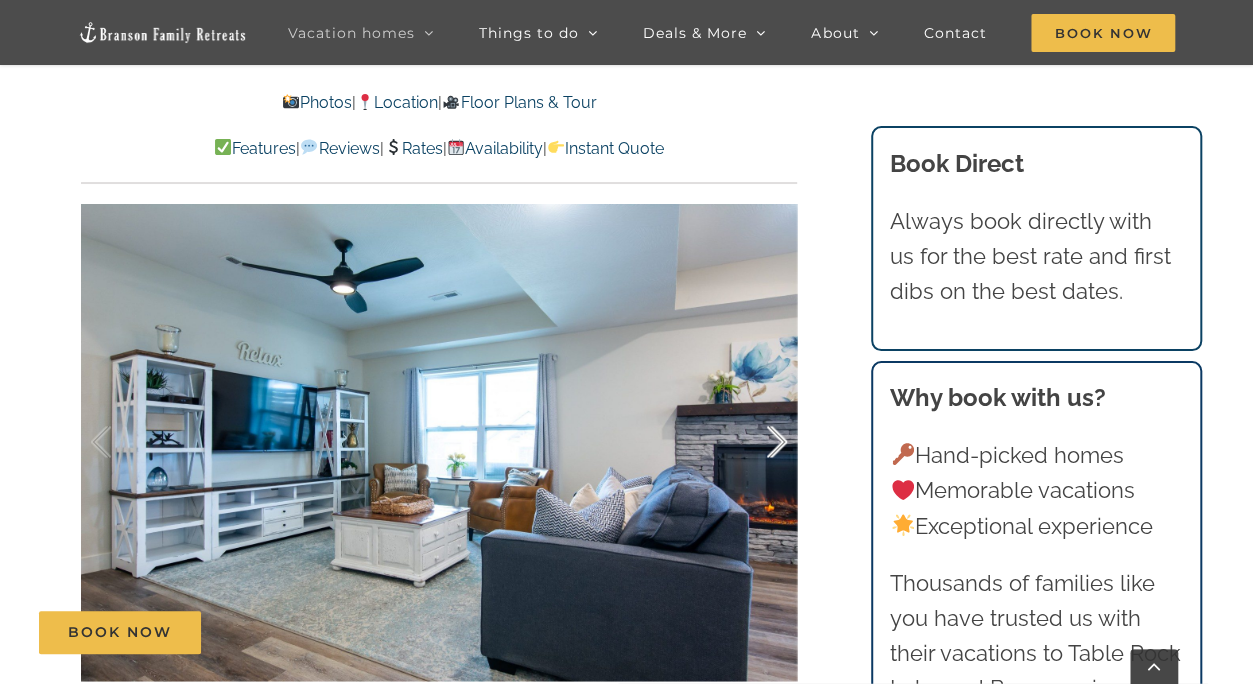 click at bounding box center (756, 442) 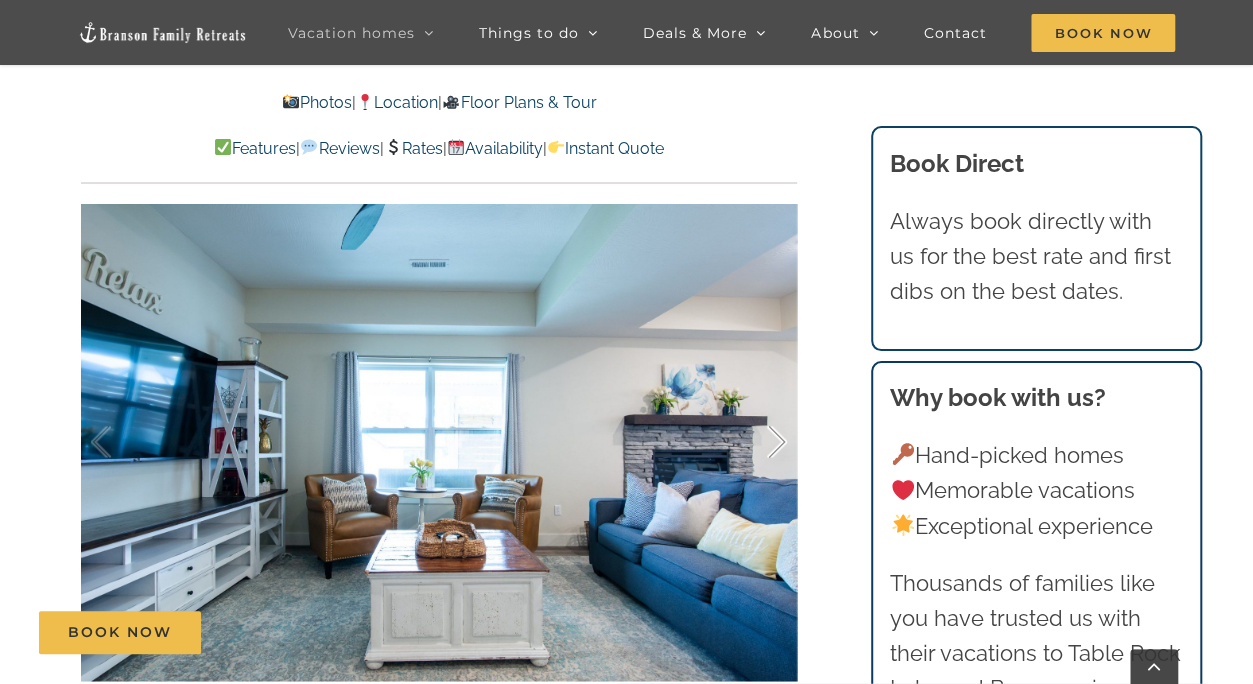 click at bounding box center [756, 442] 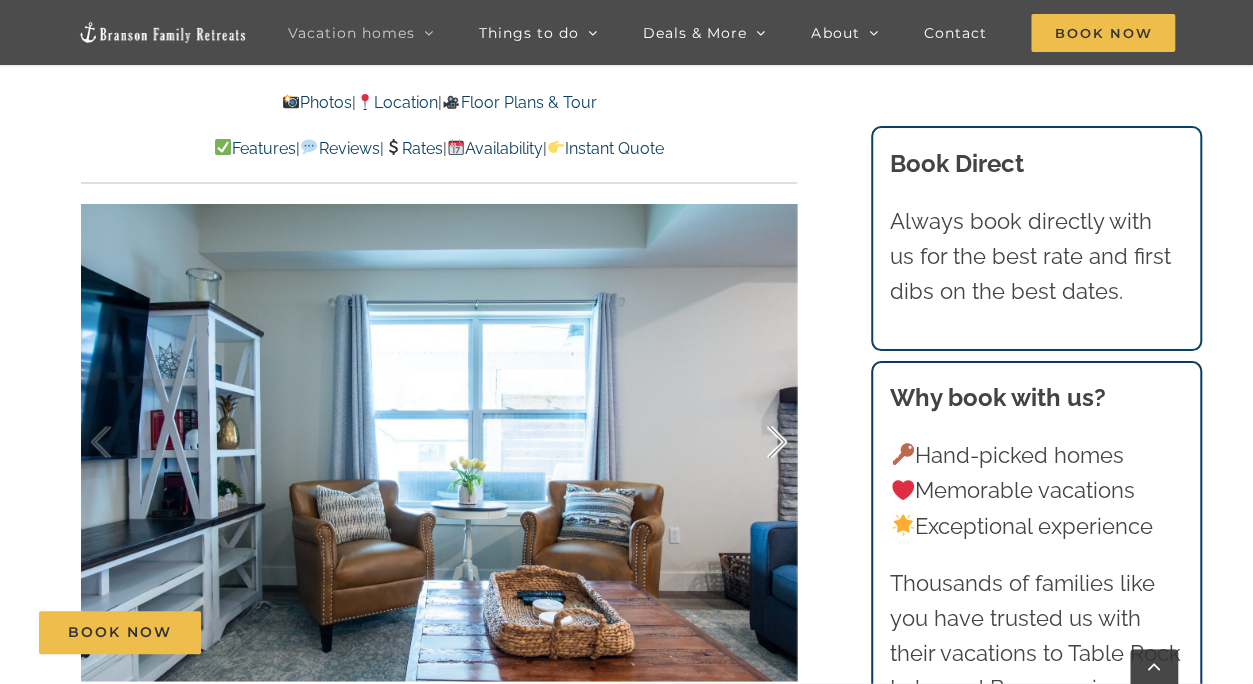 click at bounding box center [756, 442] 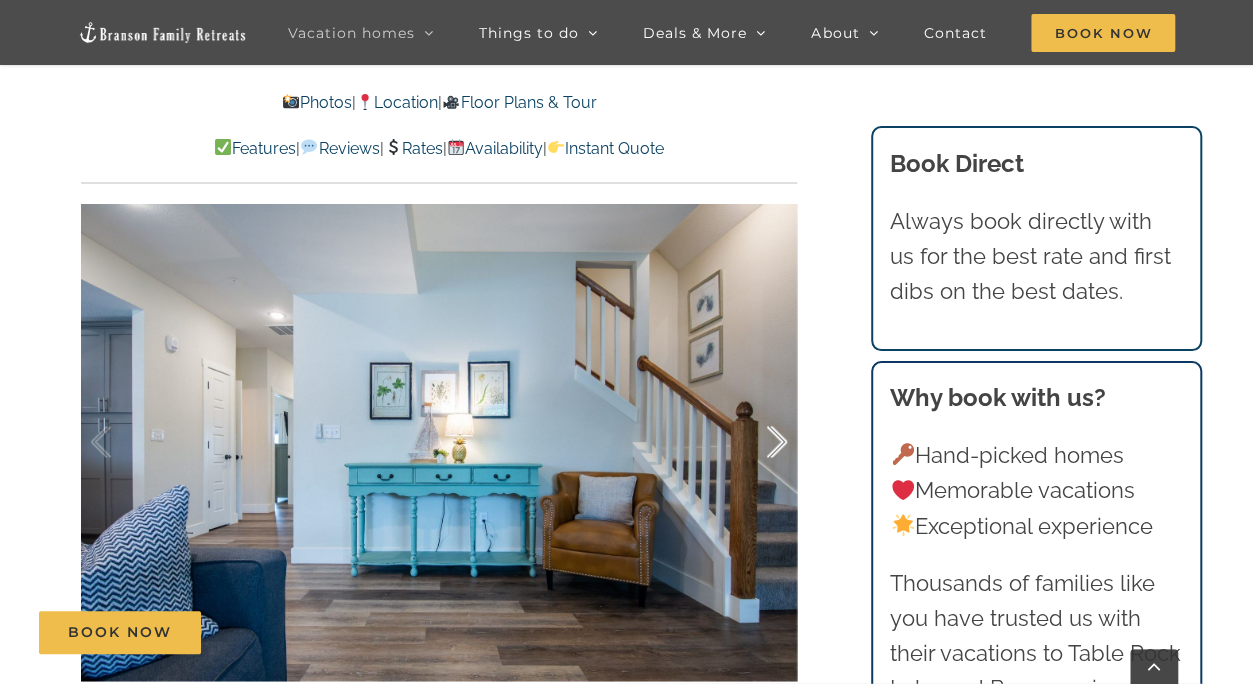 click at bounding box center [756, 442] 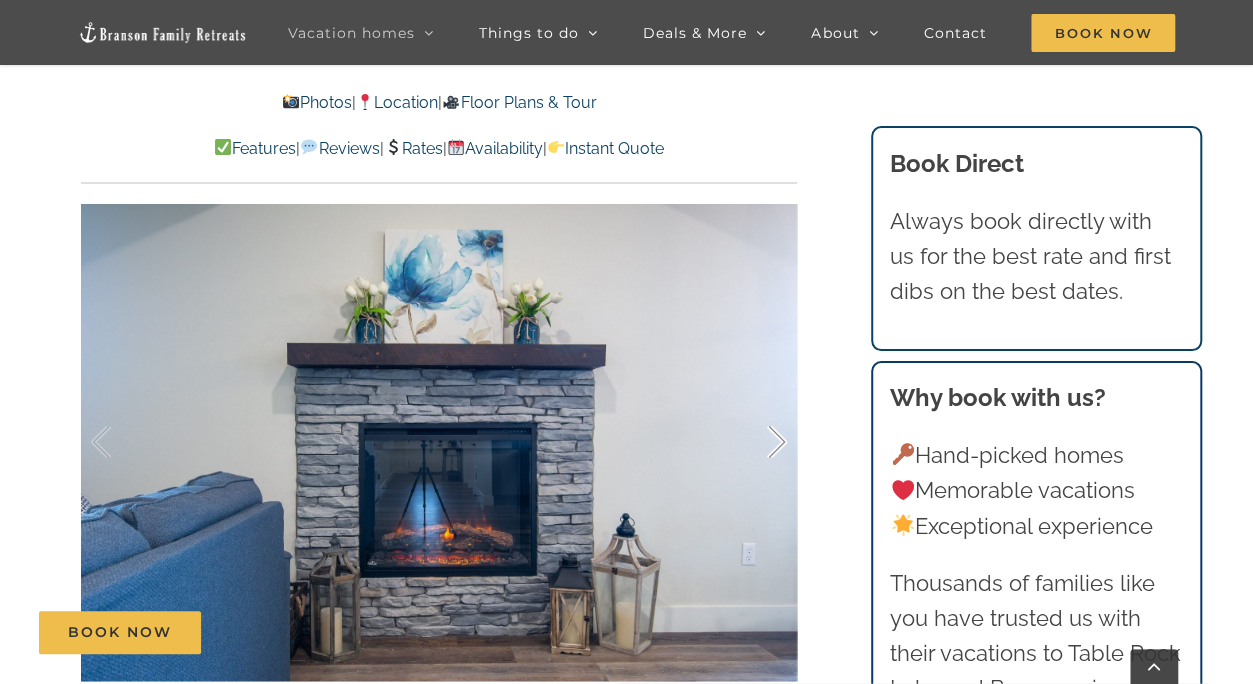 click at bounding box center [756, 442] 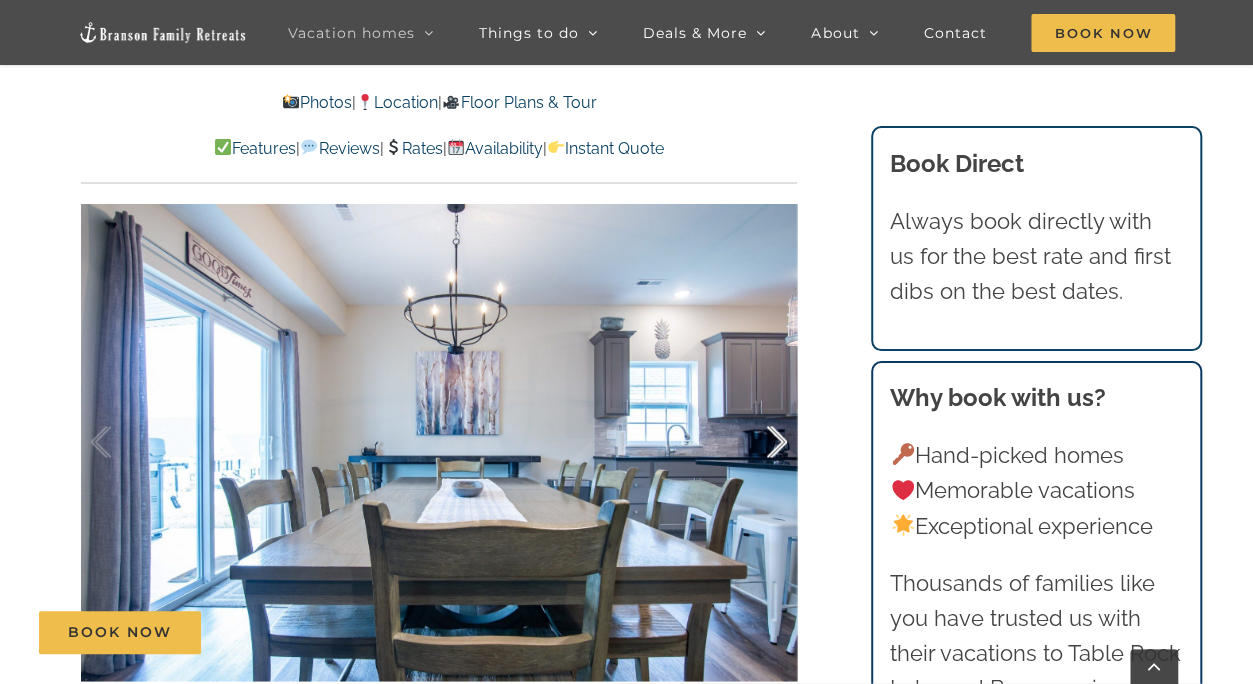 click at bounding box center [756, 442] 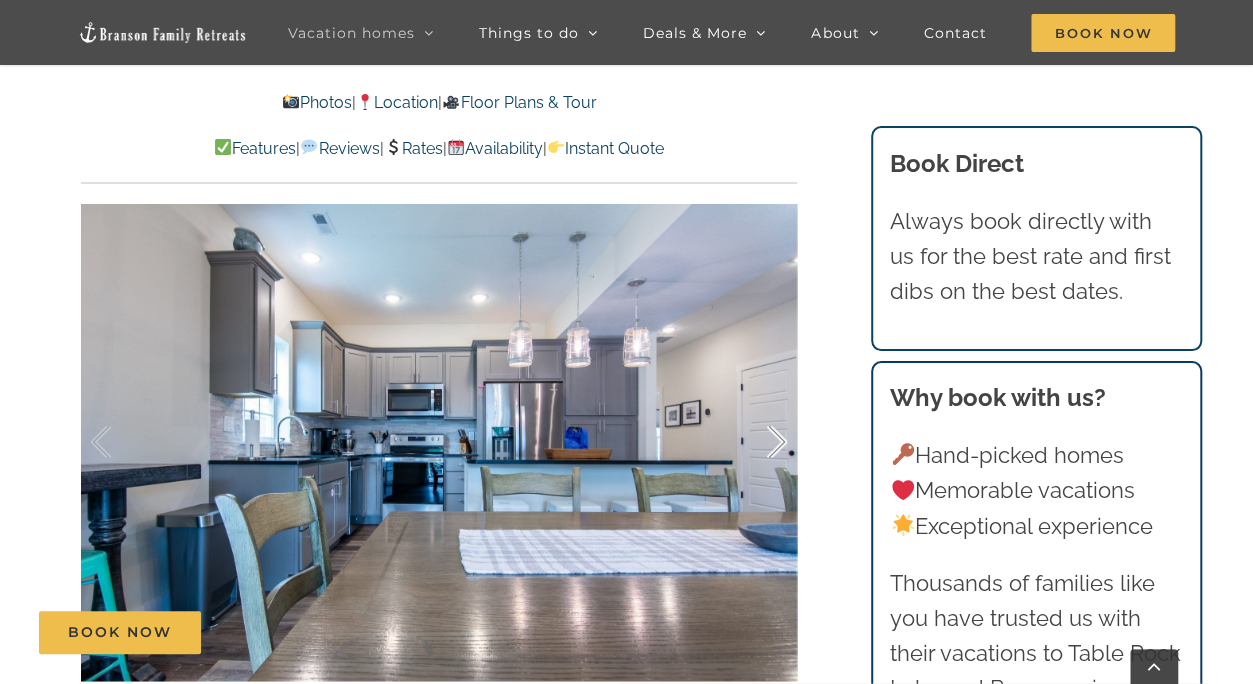 click at bounding box center (756, 442) 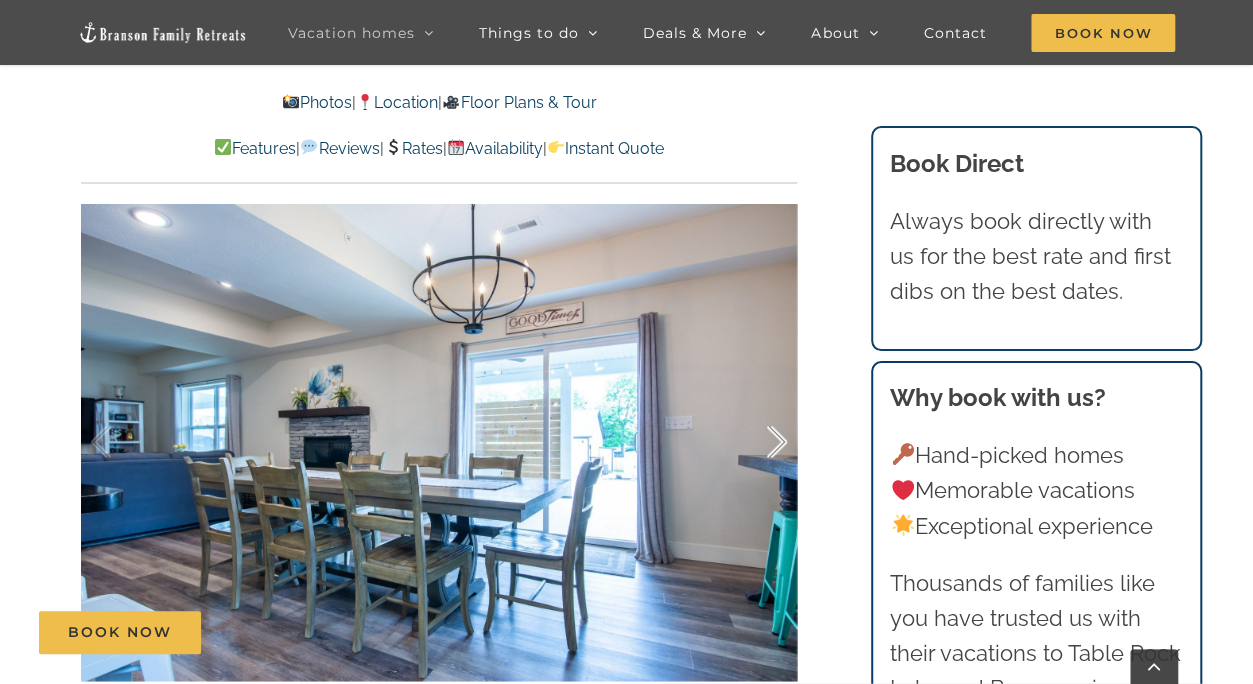 click at bounding box center (756, 442) 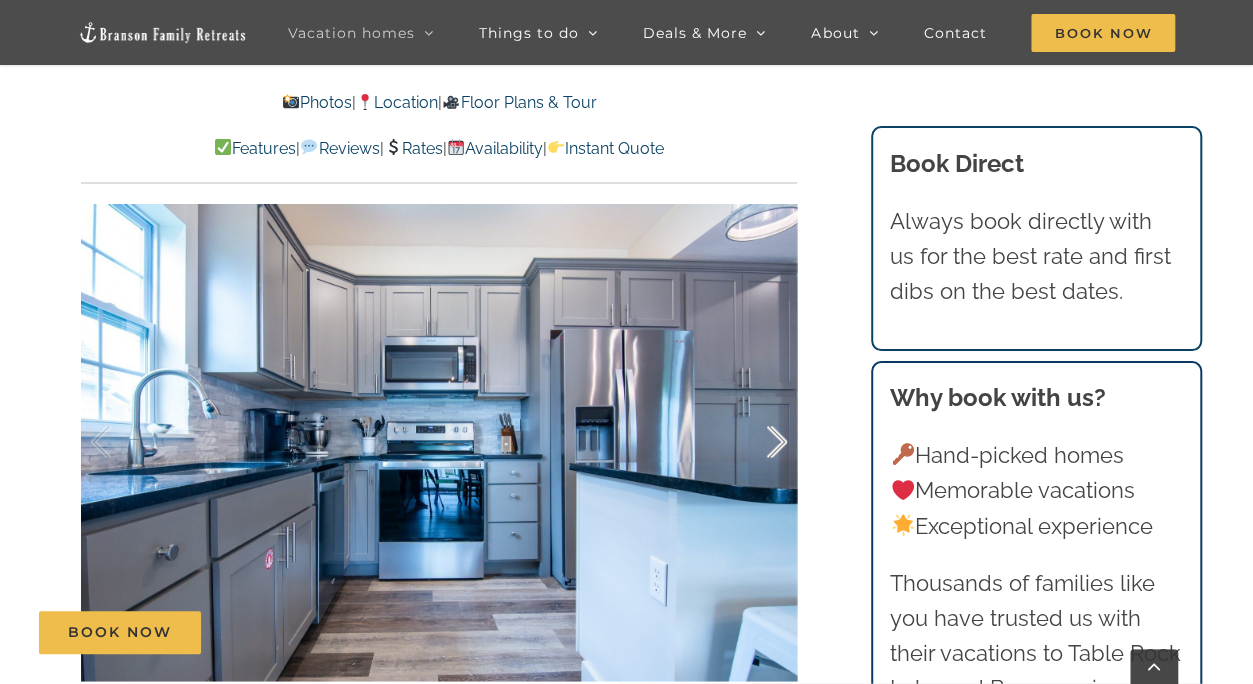 click at bounding box center (756, 442) 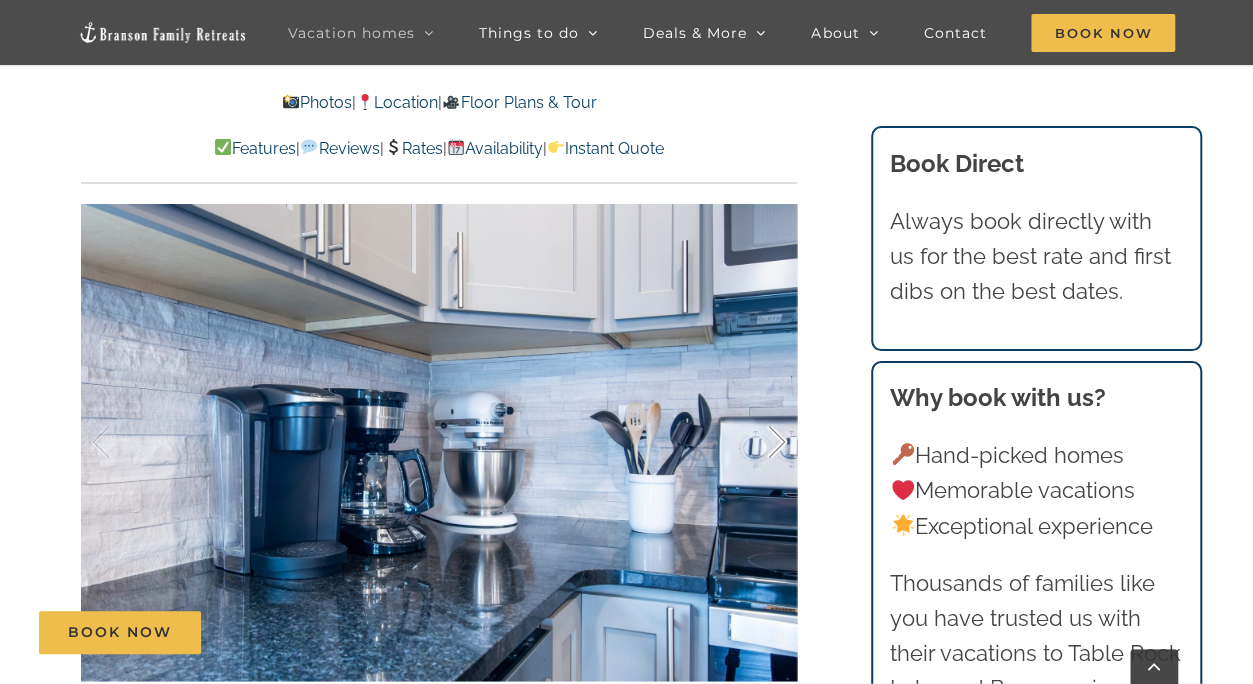 click at bounding box center (756, 442) 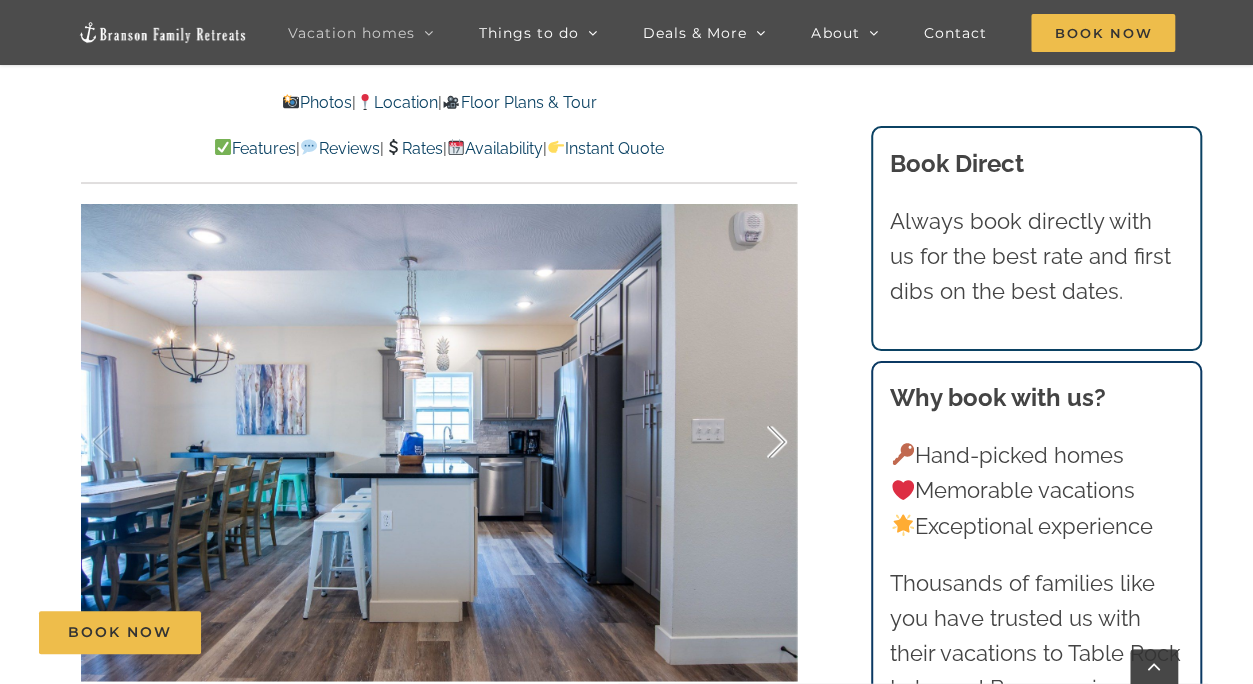 click at bounding box center (756, 442) 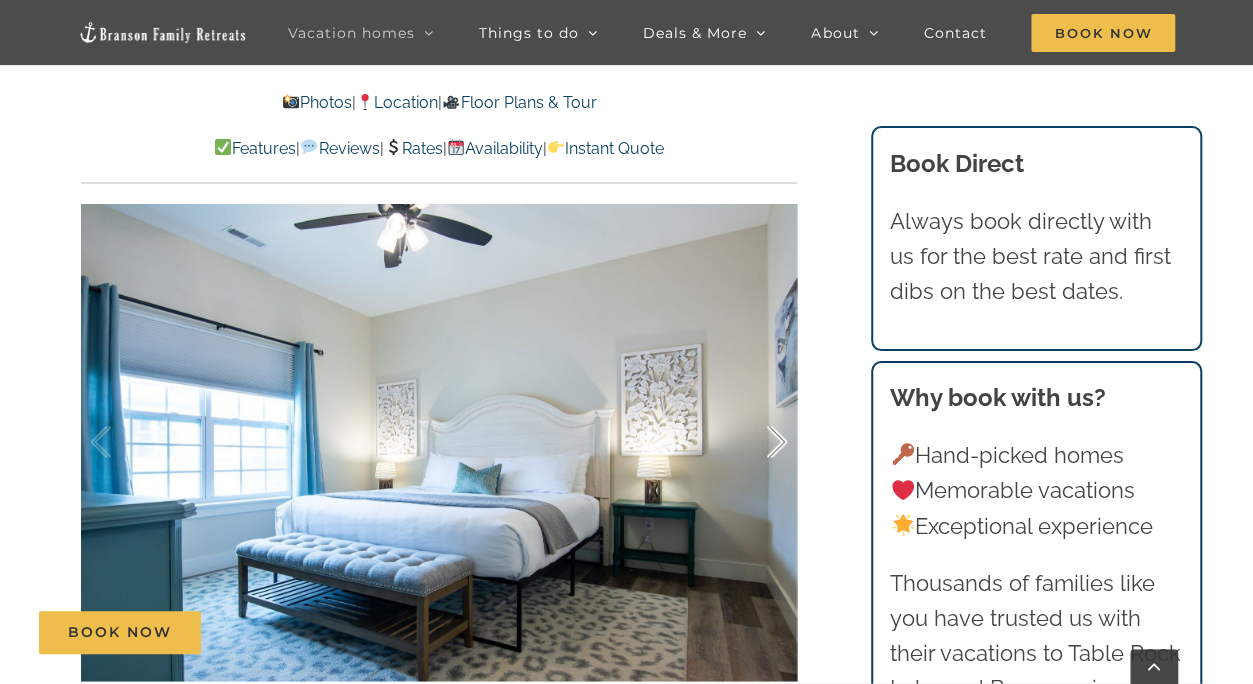click at bounding box center (756, 442) 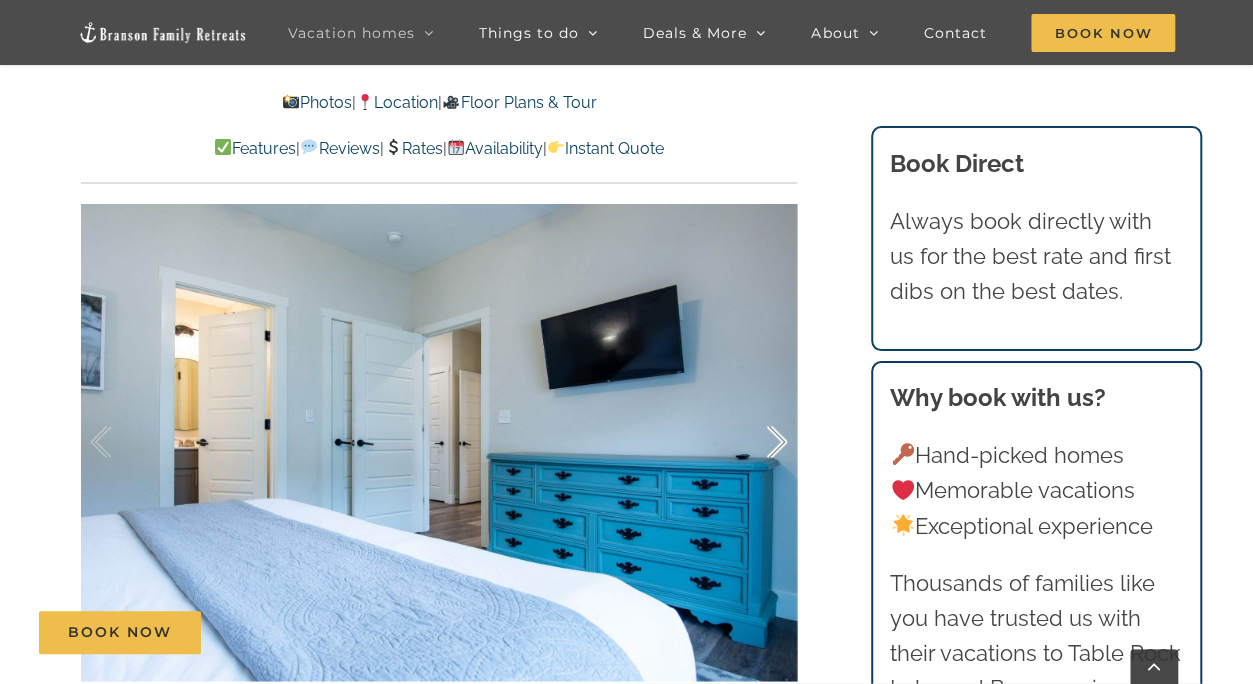 click at bounding box center (756, 442) 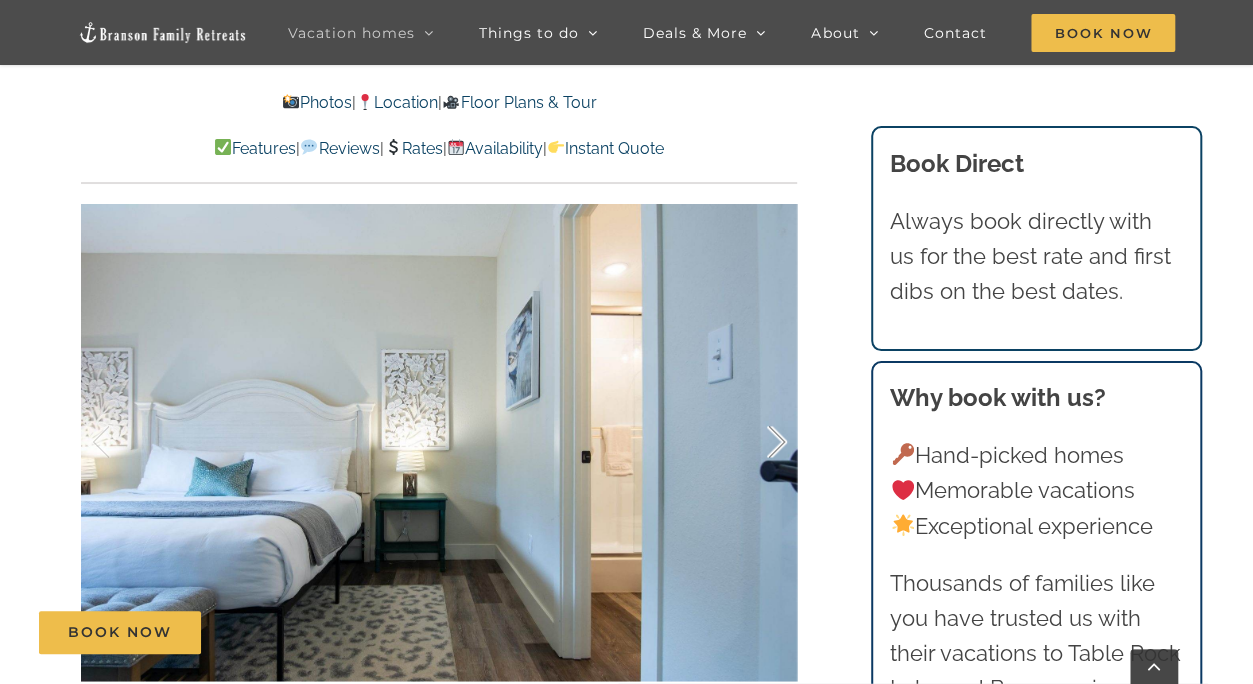click at bounding box center (756, 442) 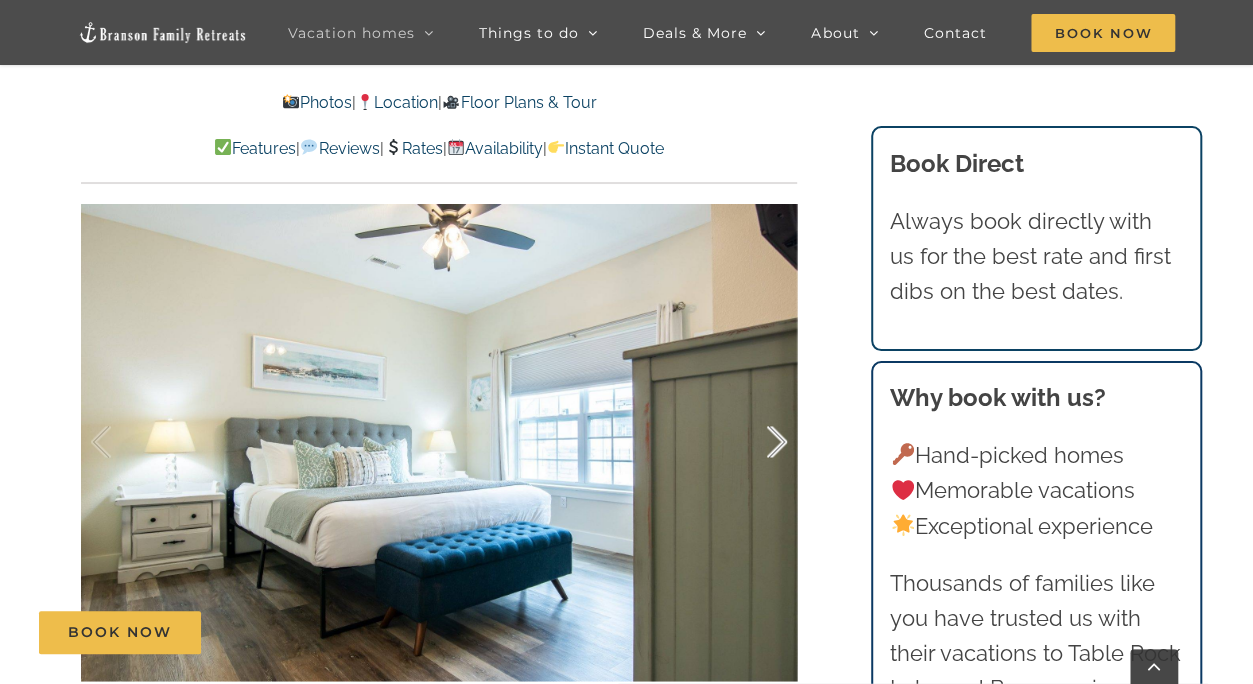 click at bounding box center (756, 442) 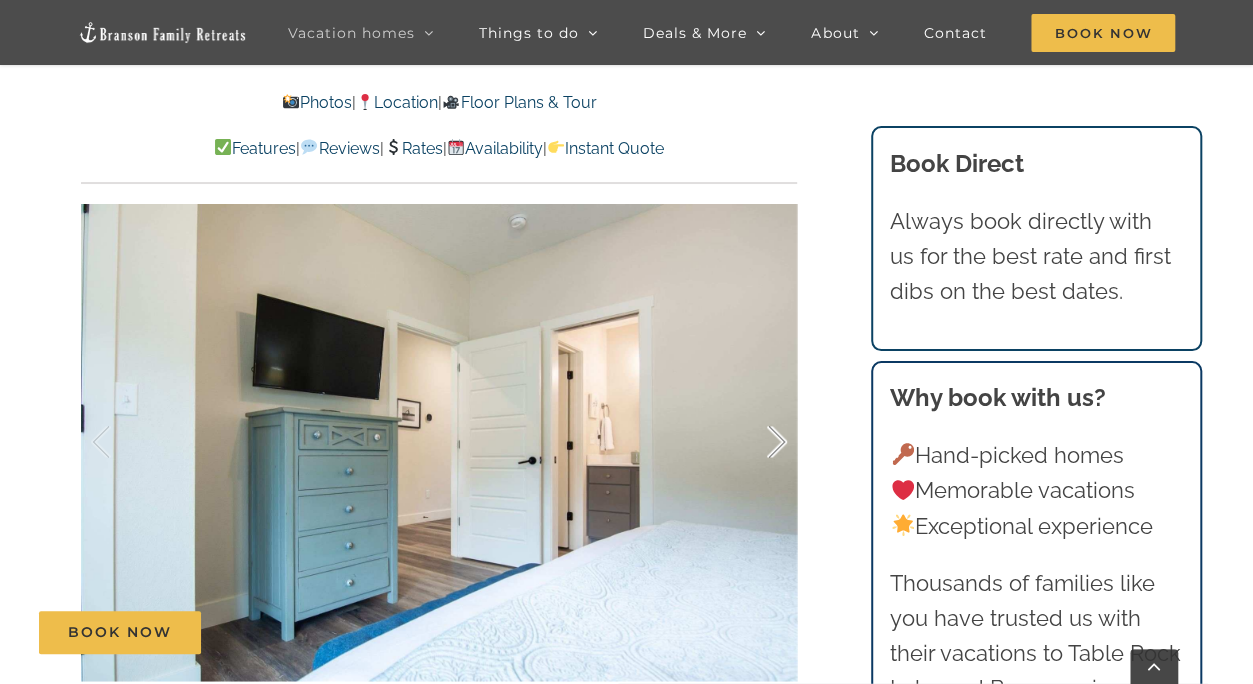 click at bounding box center [756, 442] 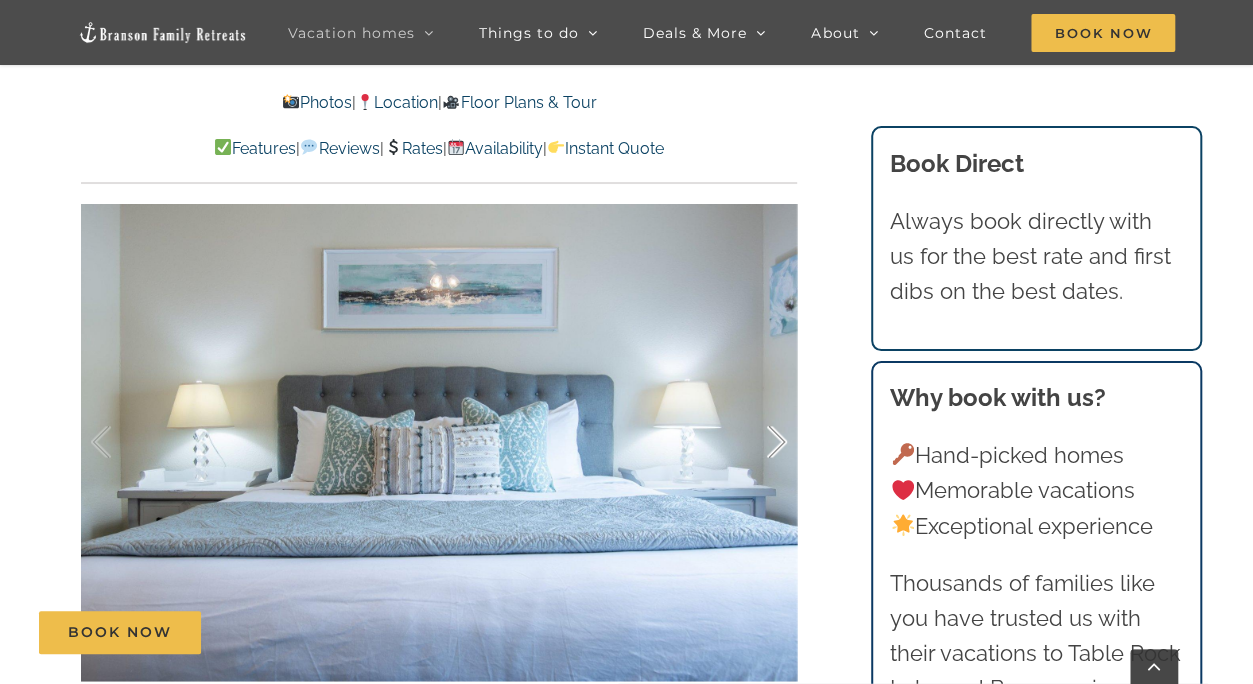 click at bounding box center [756, 442] 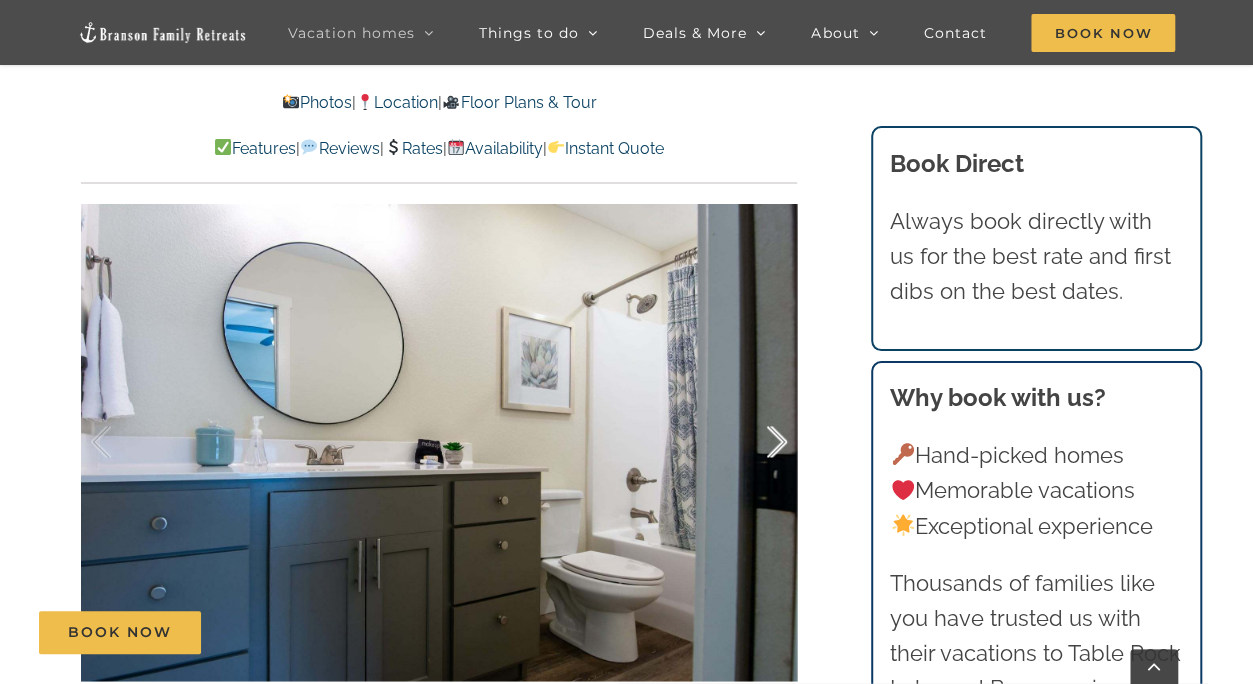 click at bounding box center [756, 442] 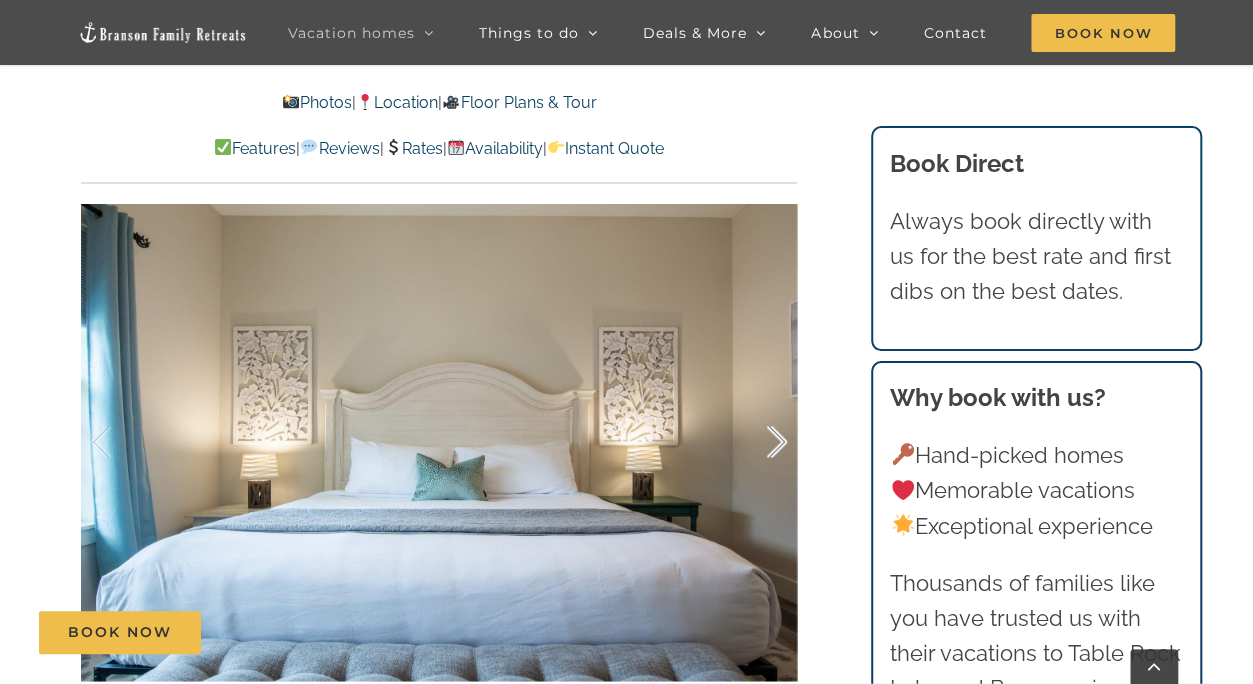 click at bounding box center (756, 442) 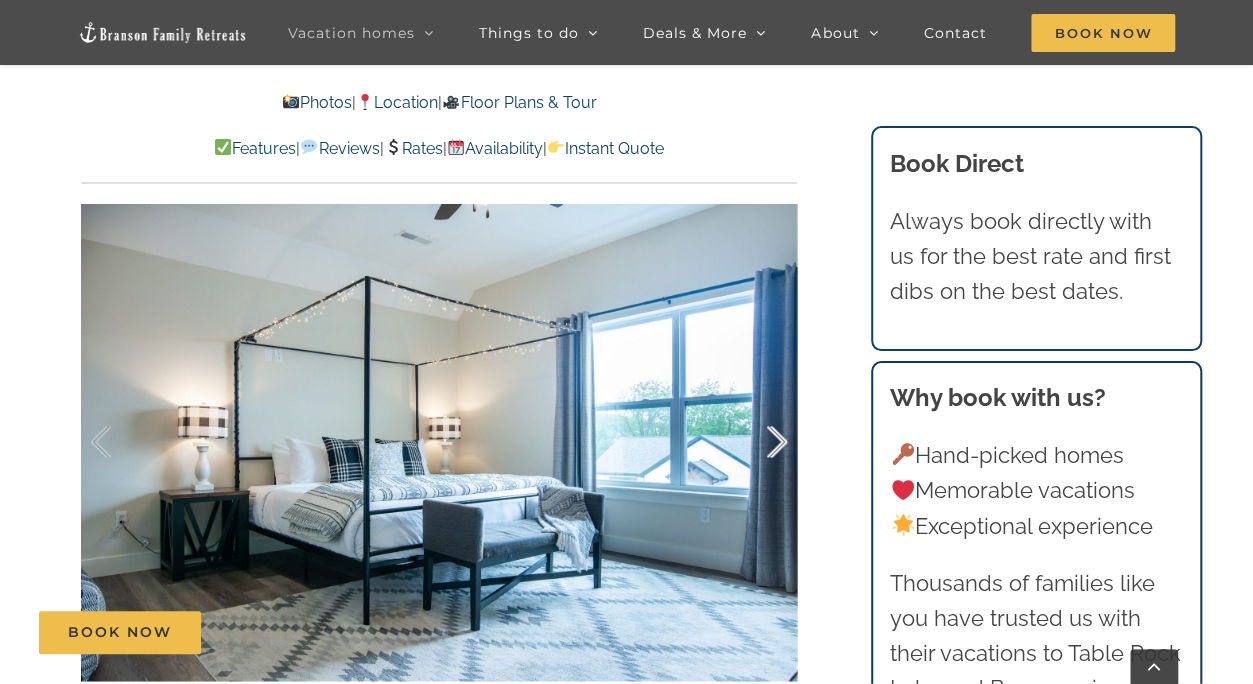 click at bounding box center [756, 442] 